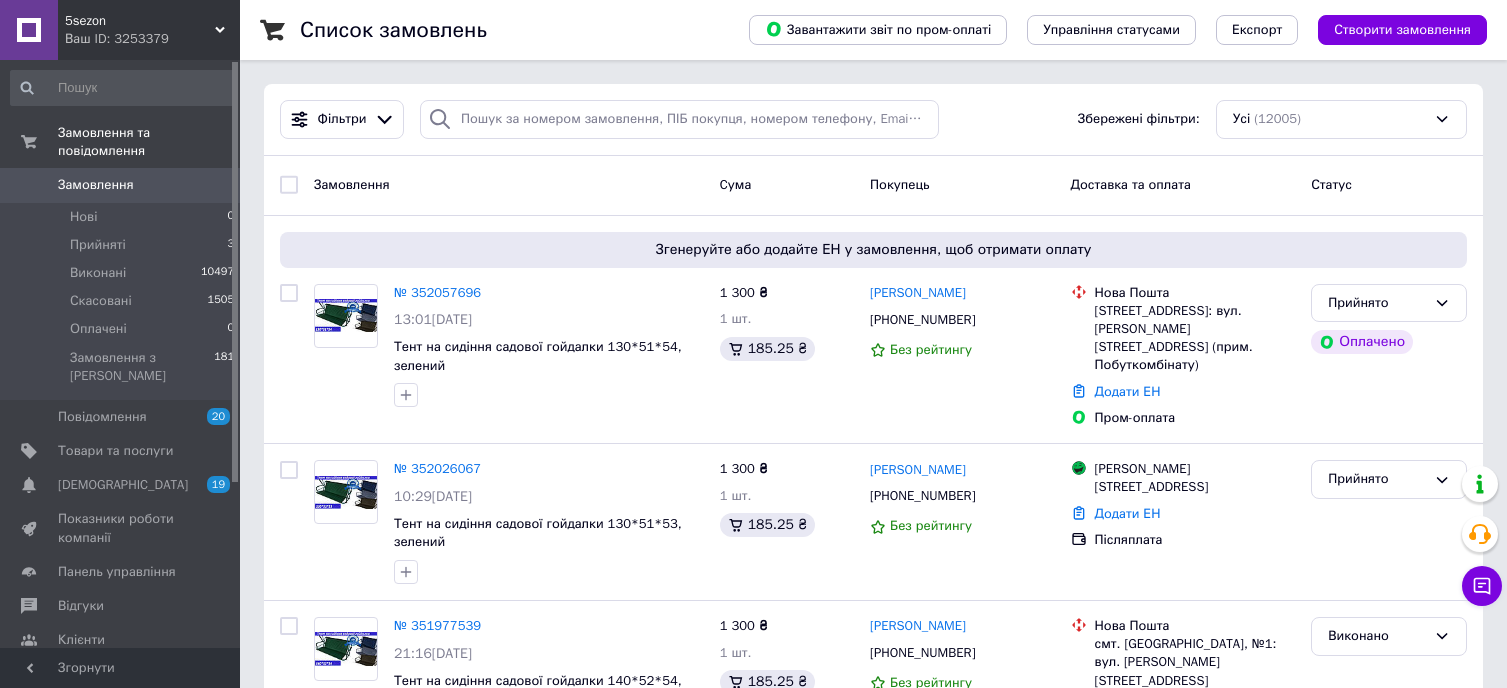 scroll, scrollTop: 0, scrollLeft: 0, axis: both 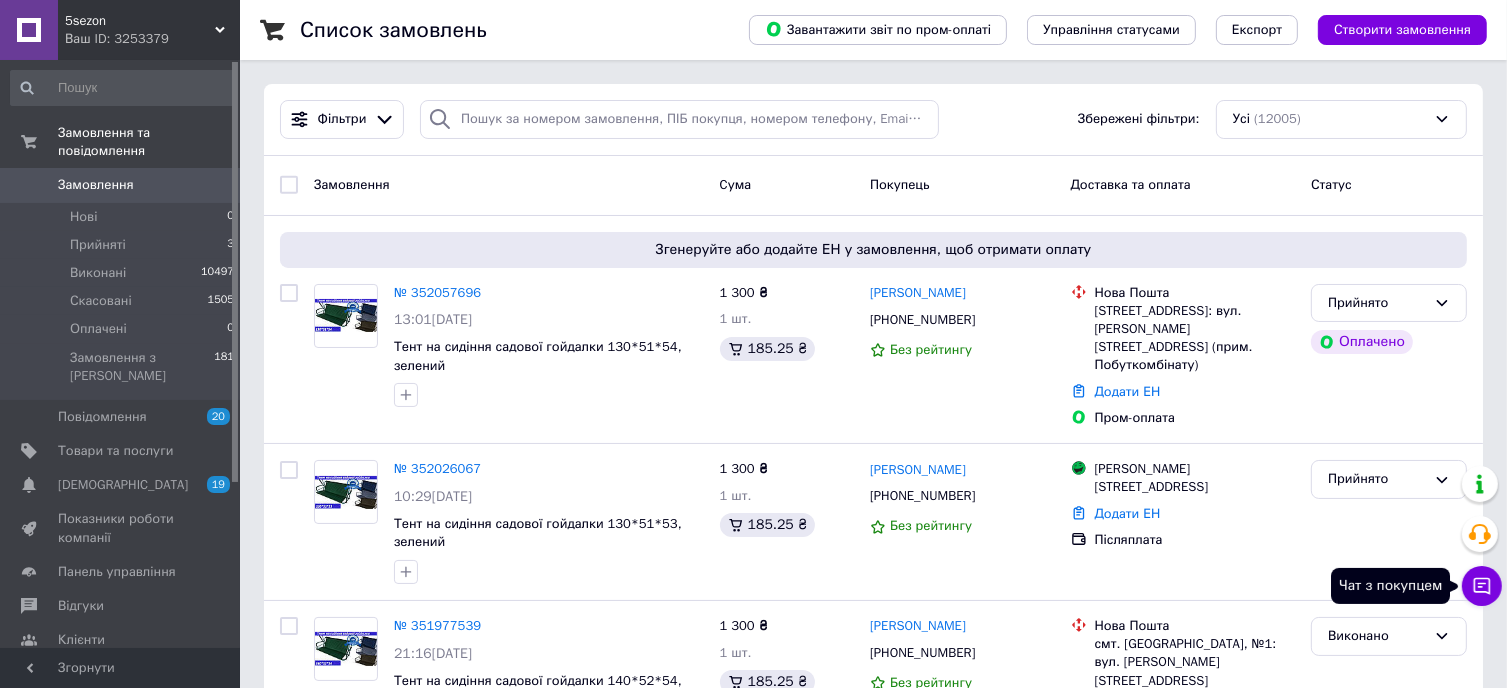 click 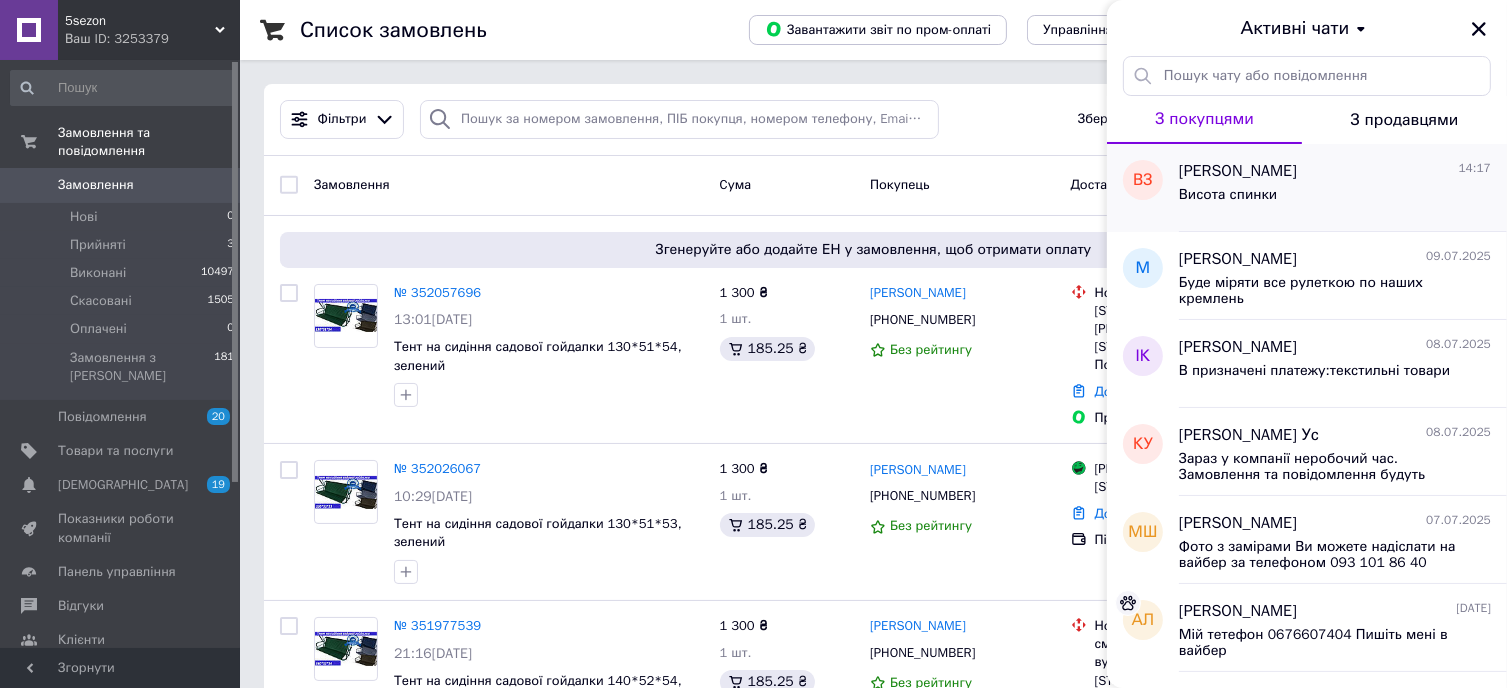 click on "Висота спинки" at bounding box center (1335, 199) 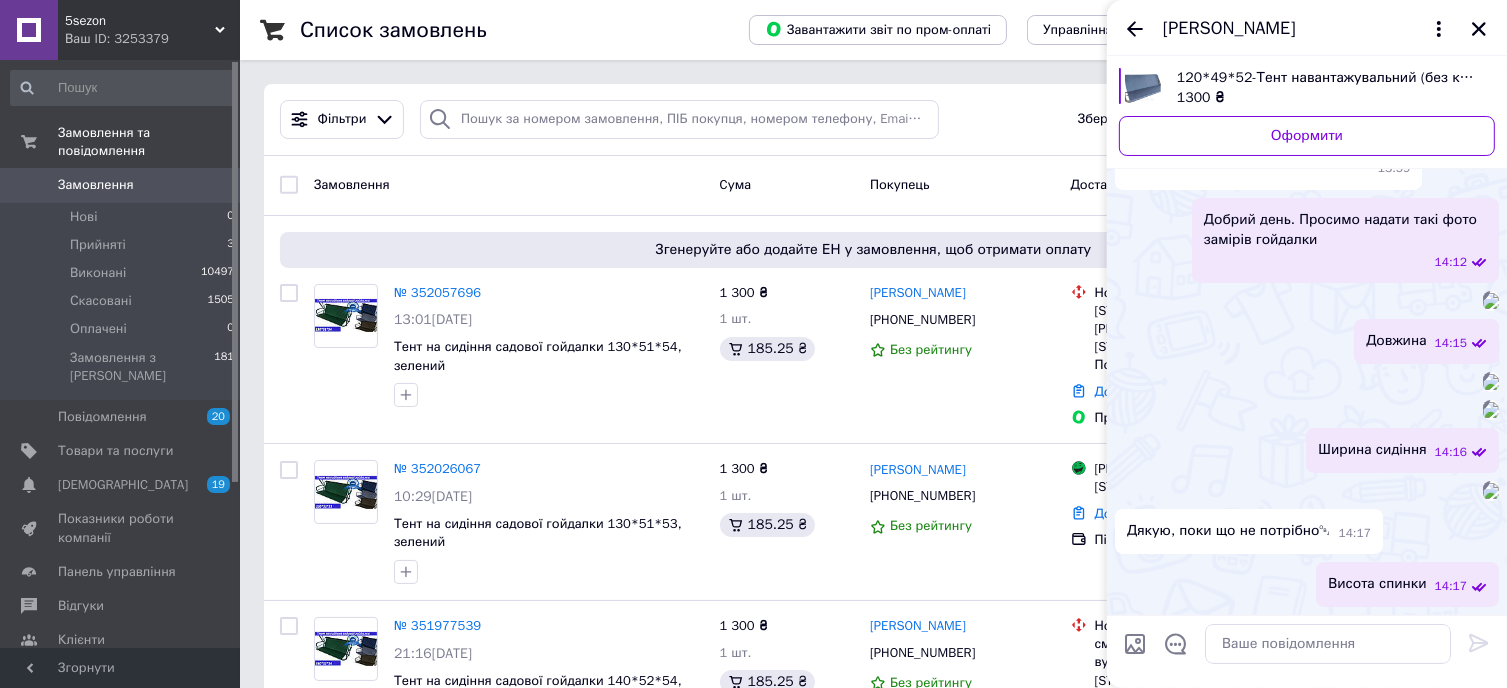 scroll, scrollTop: 1116, scrollLeft: 0, axis: vertical 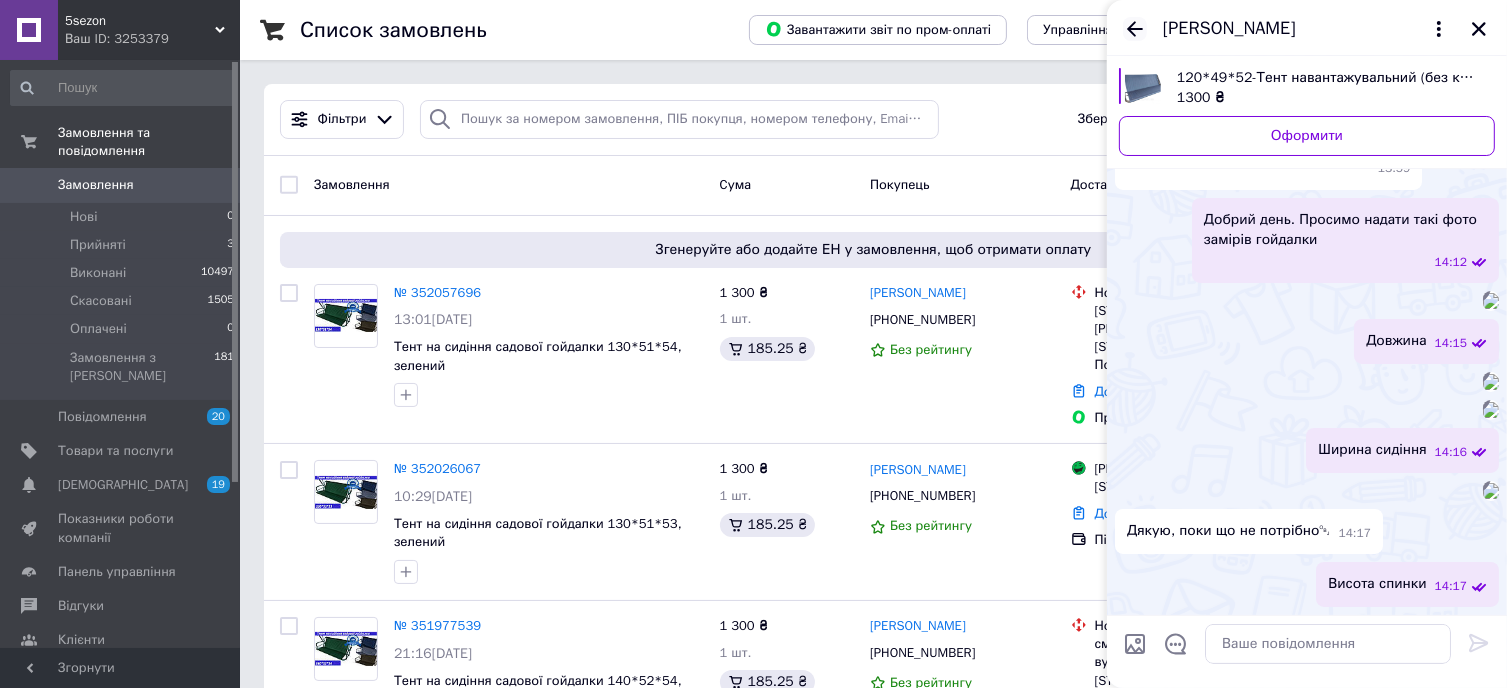 click 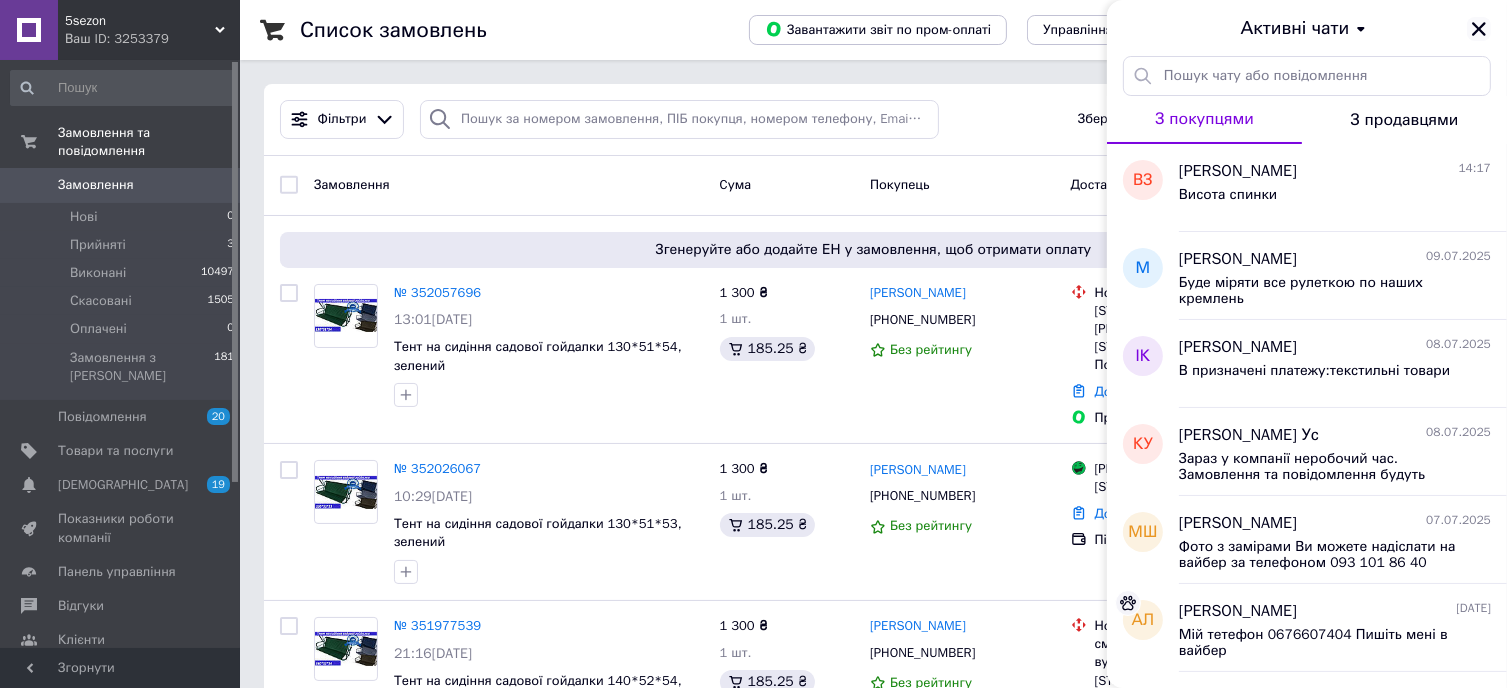 click 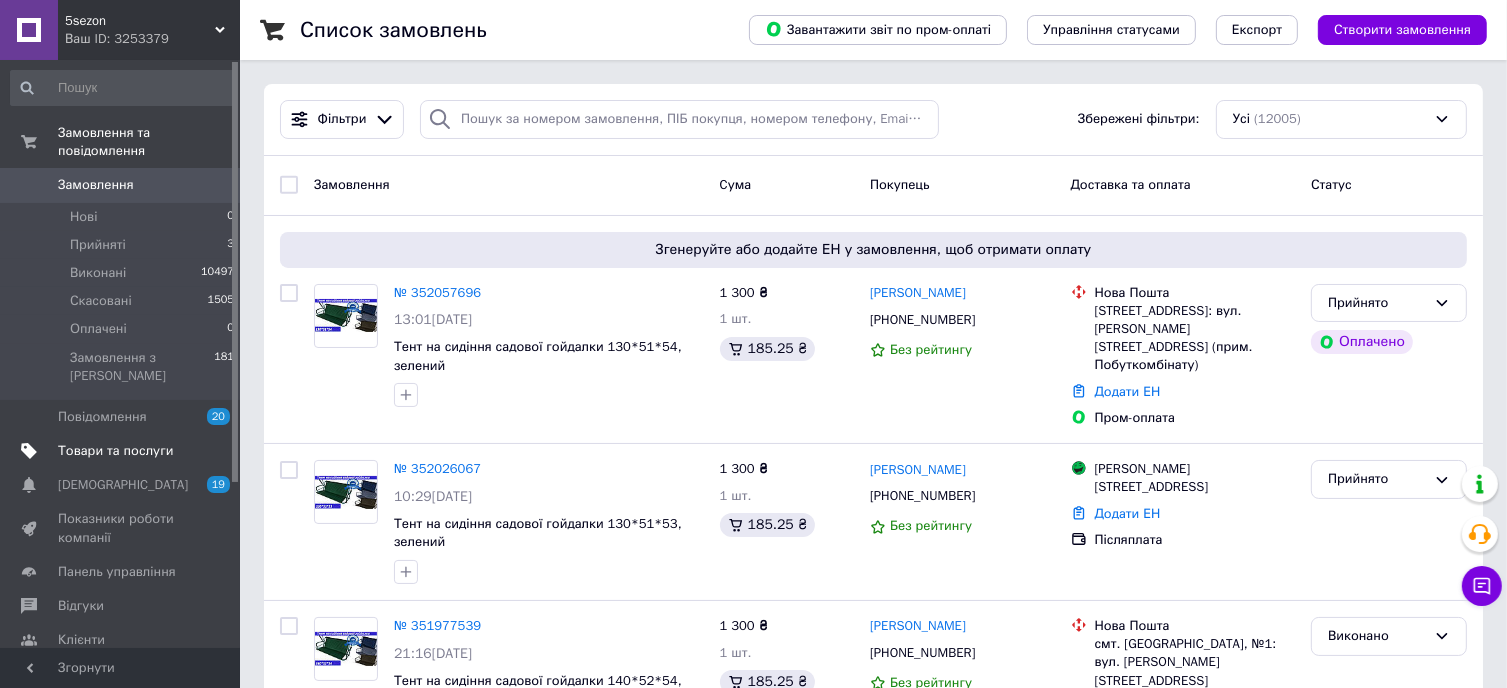 click on "Товари та послуги" at bounding box center (115, 451) 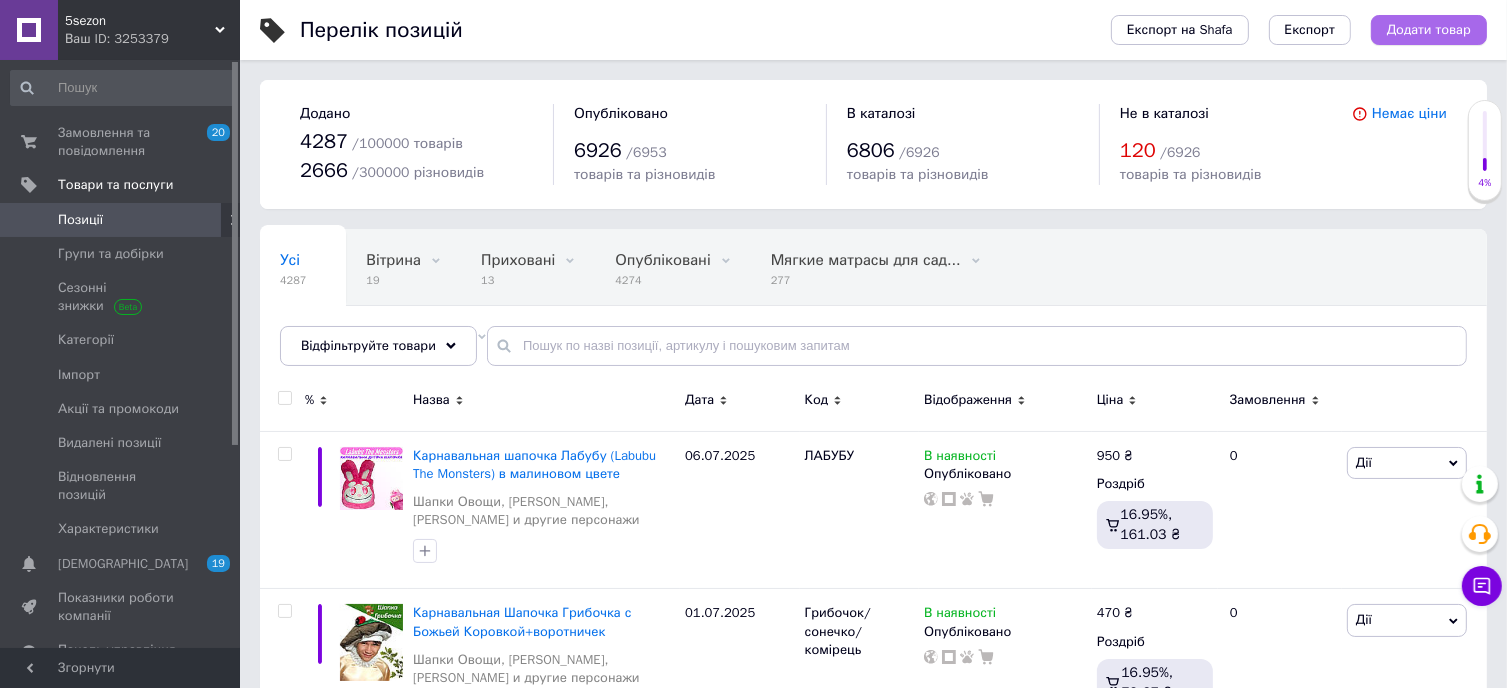 click on "Додати товар" at bounding box center (1429, 30) 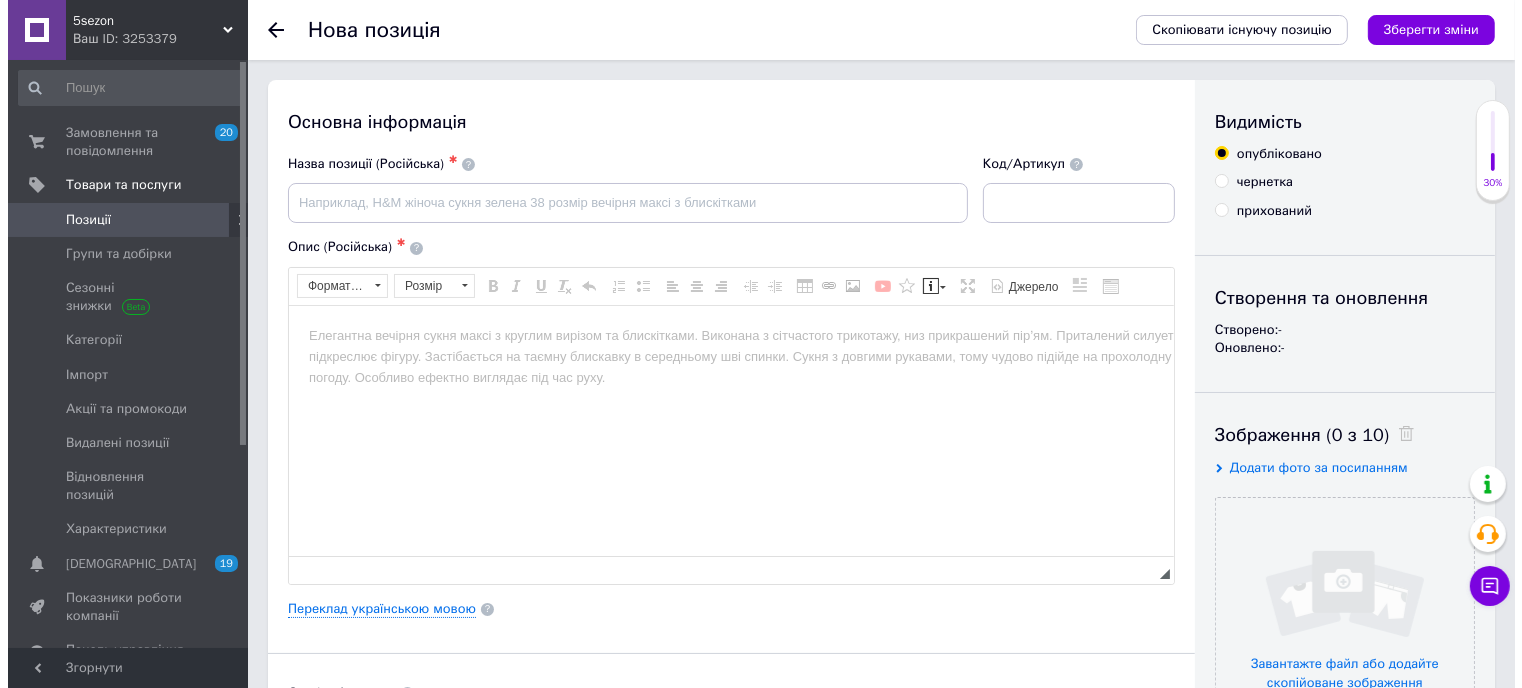 scroll, scrollTop: 0, scrollLeft: 0, axis: both 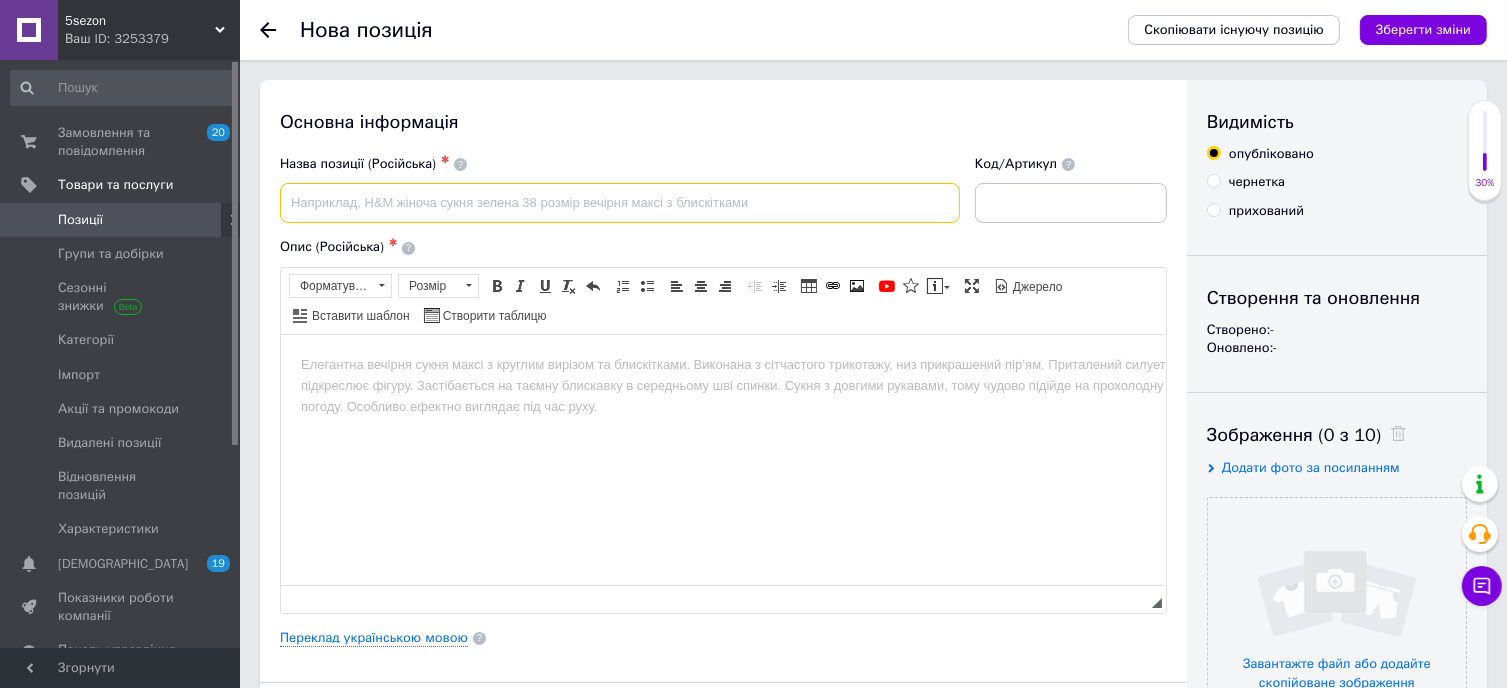 paste on "Длинное женское этническое платье с орнаментом" 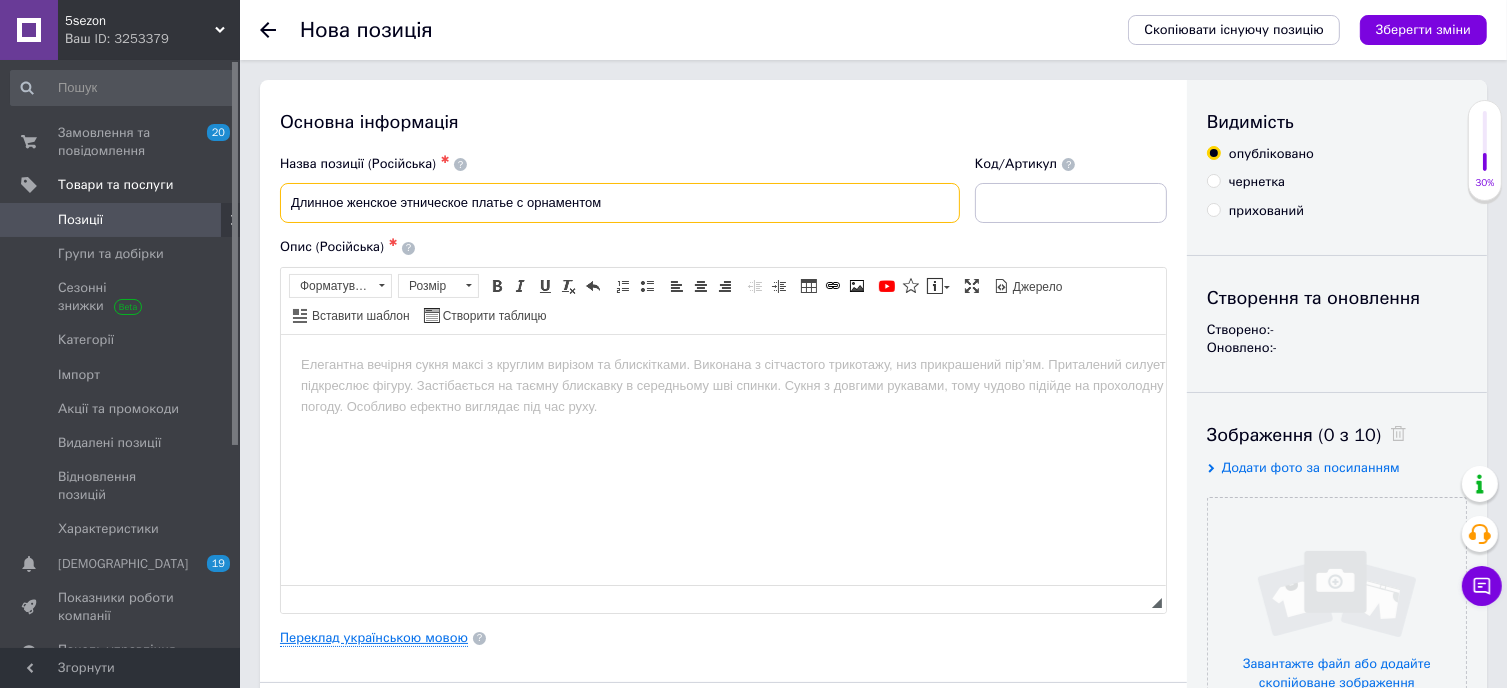 type on "Длинное женское этническое платье с орнаментом" 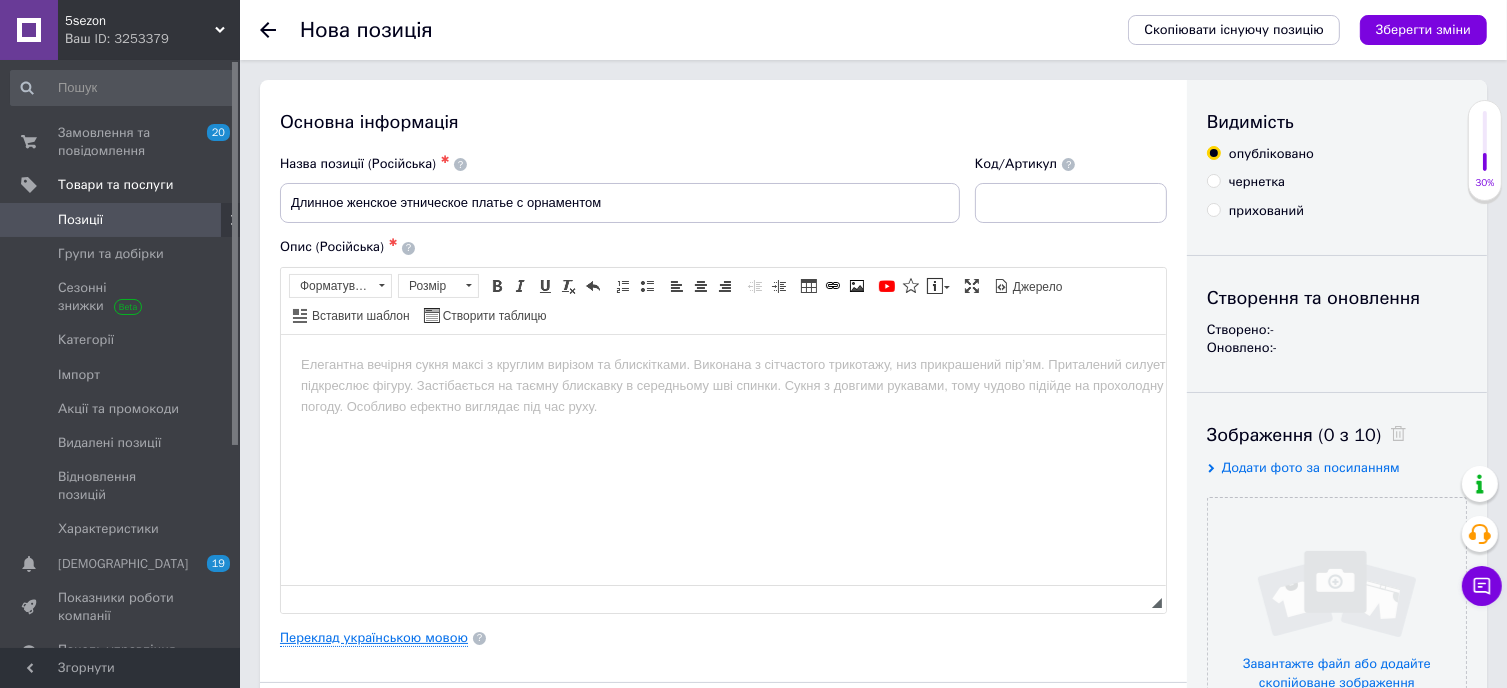 click on "Переклад українською мовою" at bounding box center (374, 638) 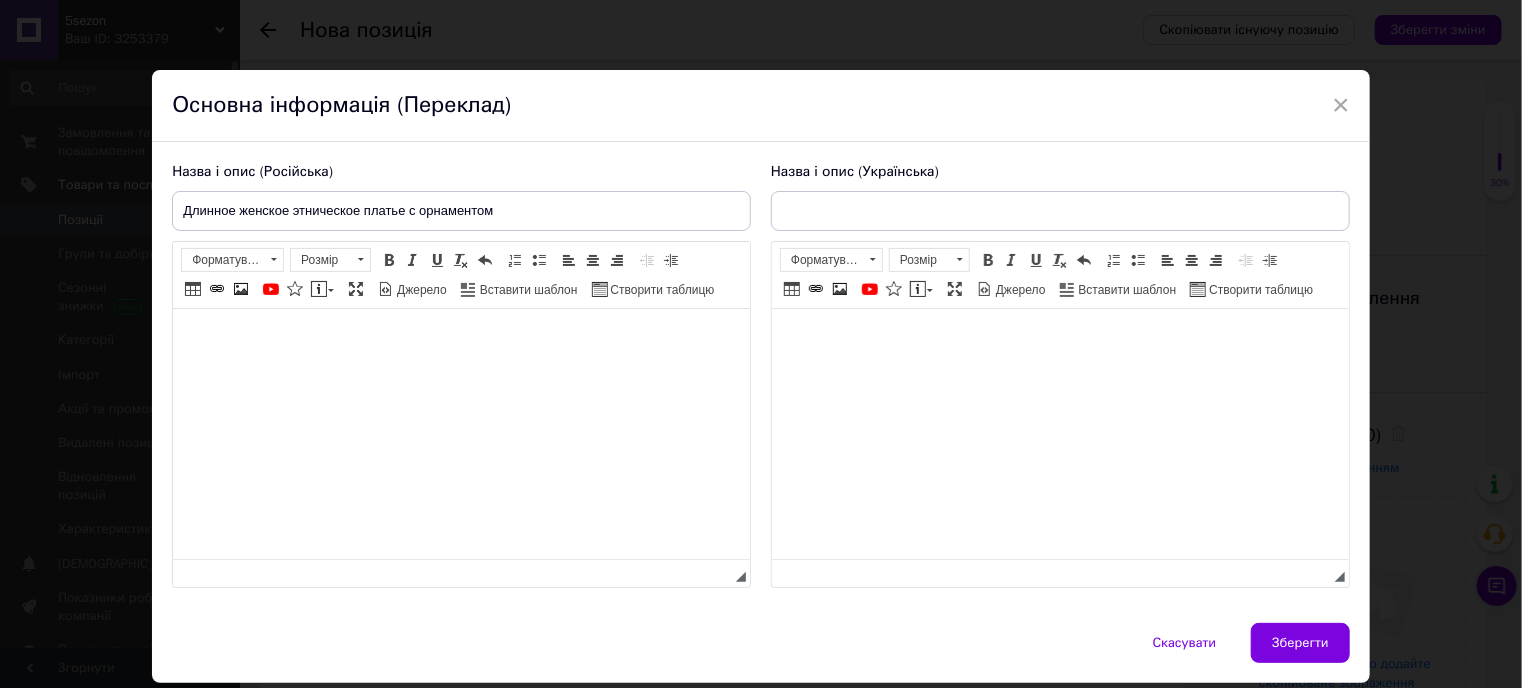 scroll, scrollTop: 0, scrollLeft: 0, axis: both 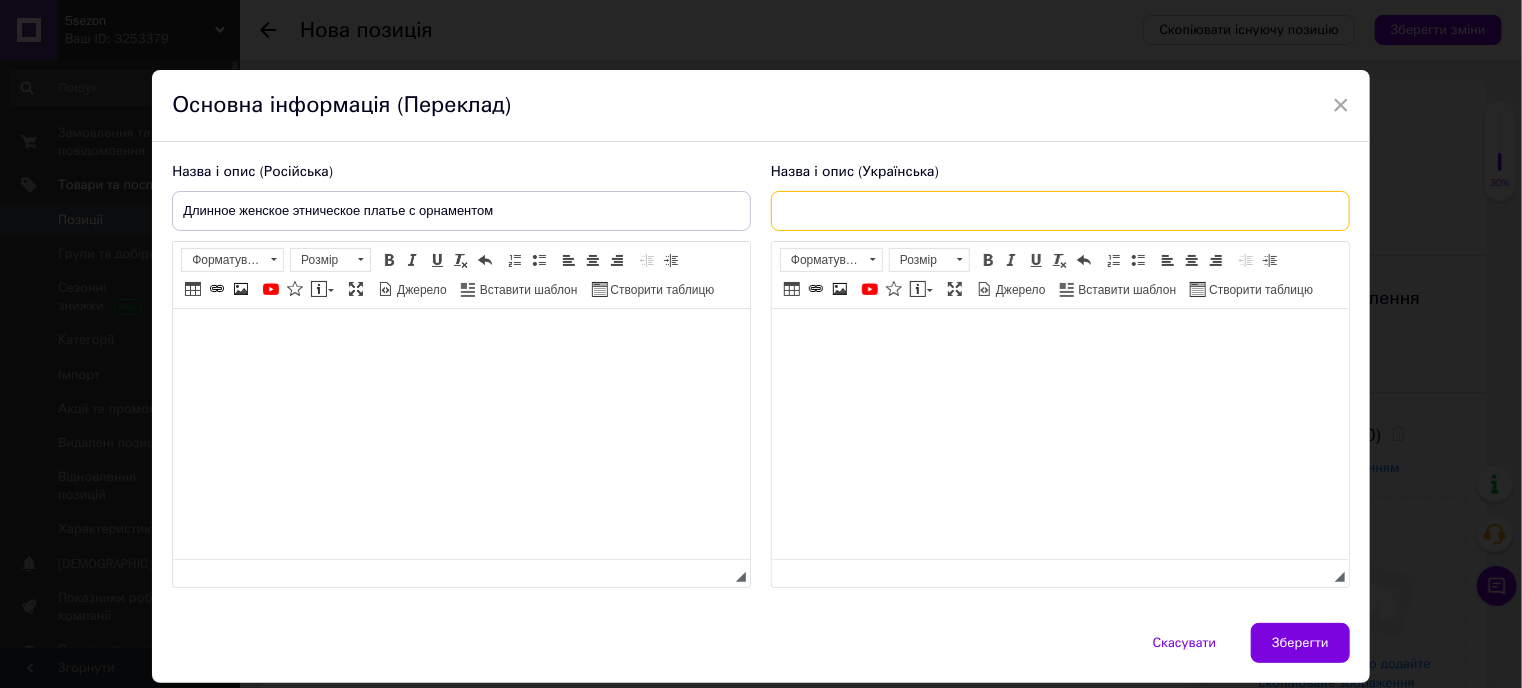 paste on "Довга жіноча етнічна сукня з орнаментом" 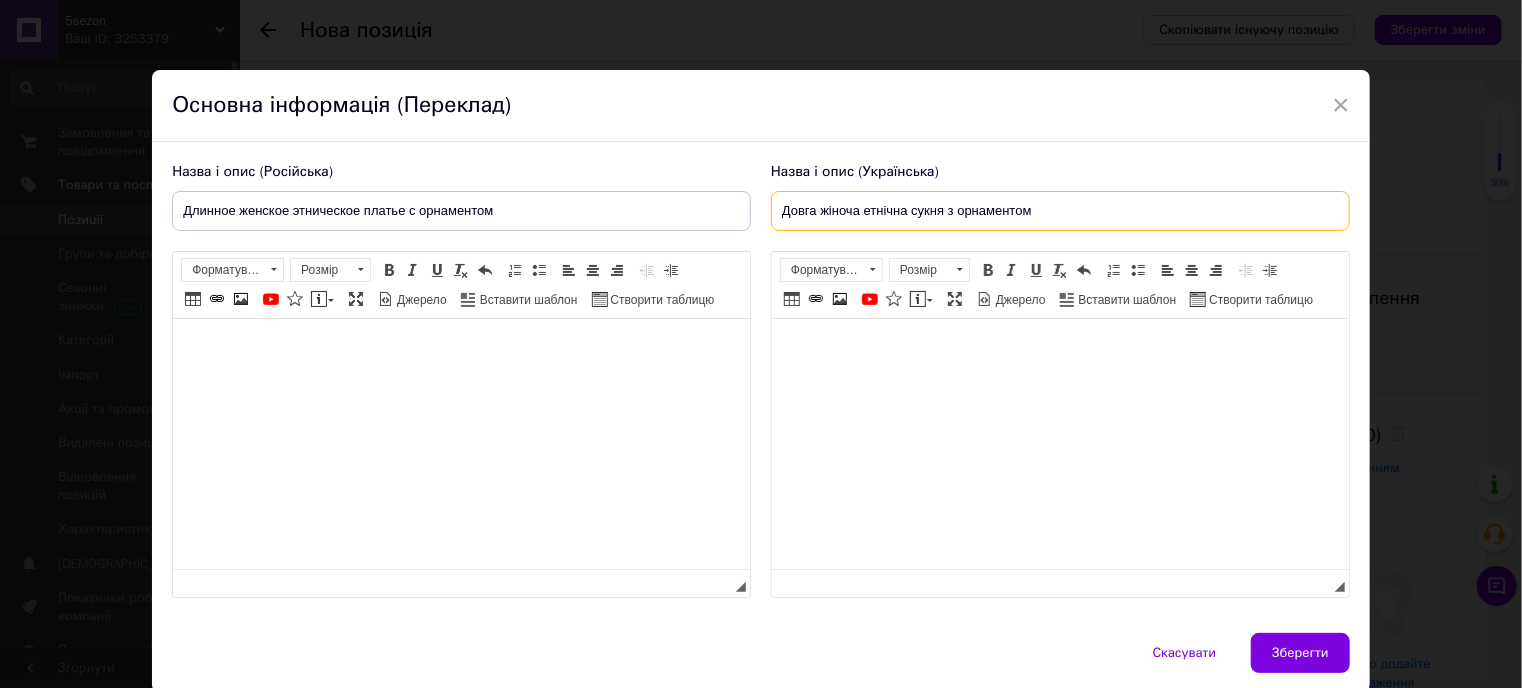 type on "Довга жіноча етнічна сукня з орнаментом" 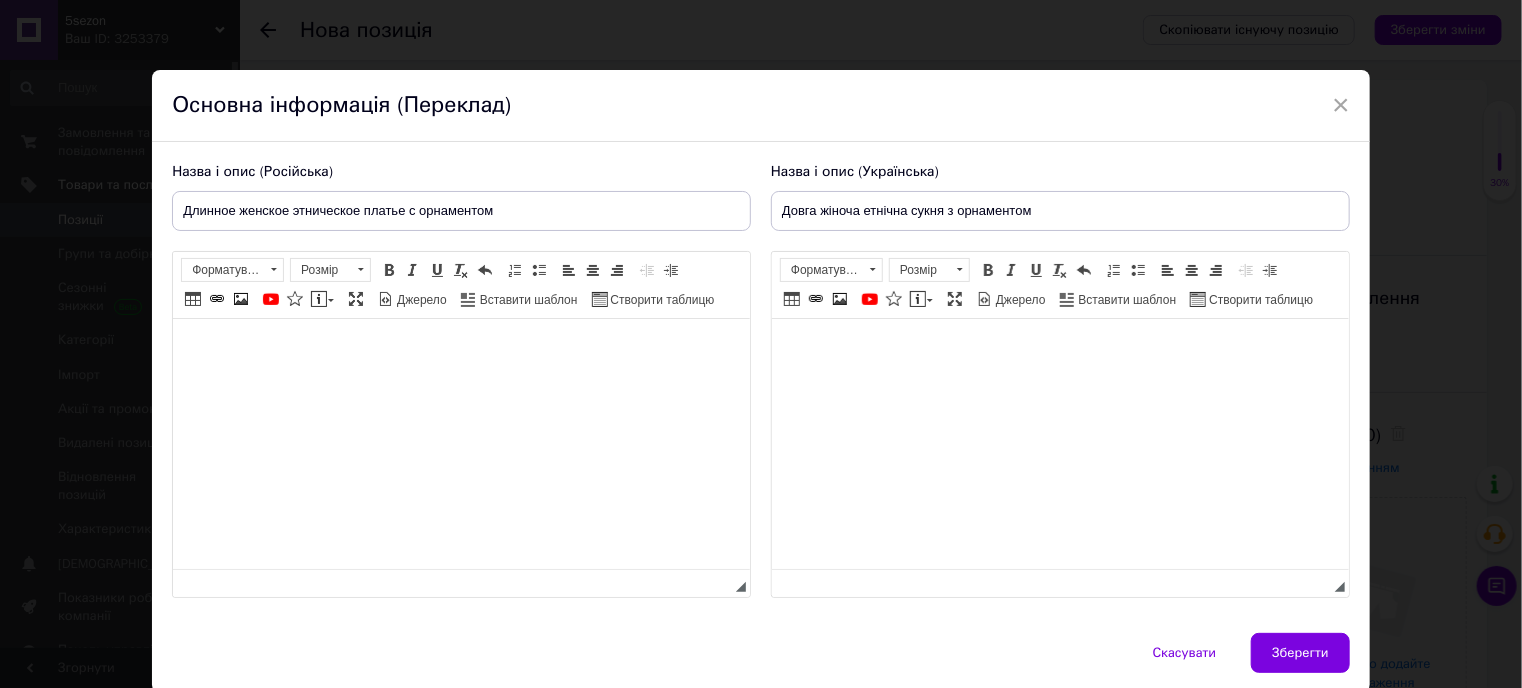 click at bounding box center [461, 349] 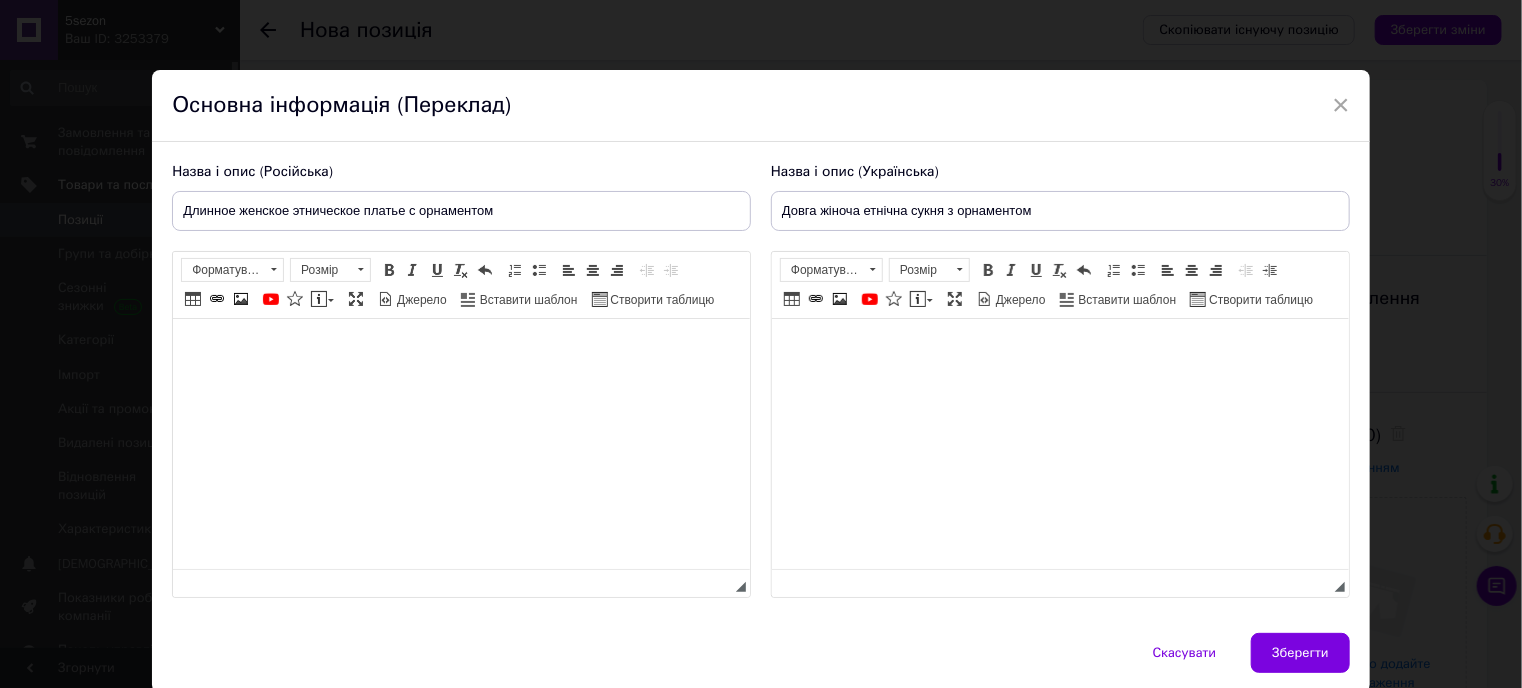 click at bounding box center [461, 349] 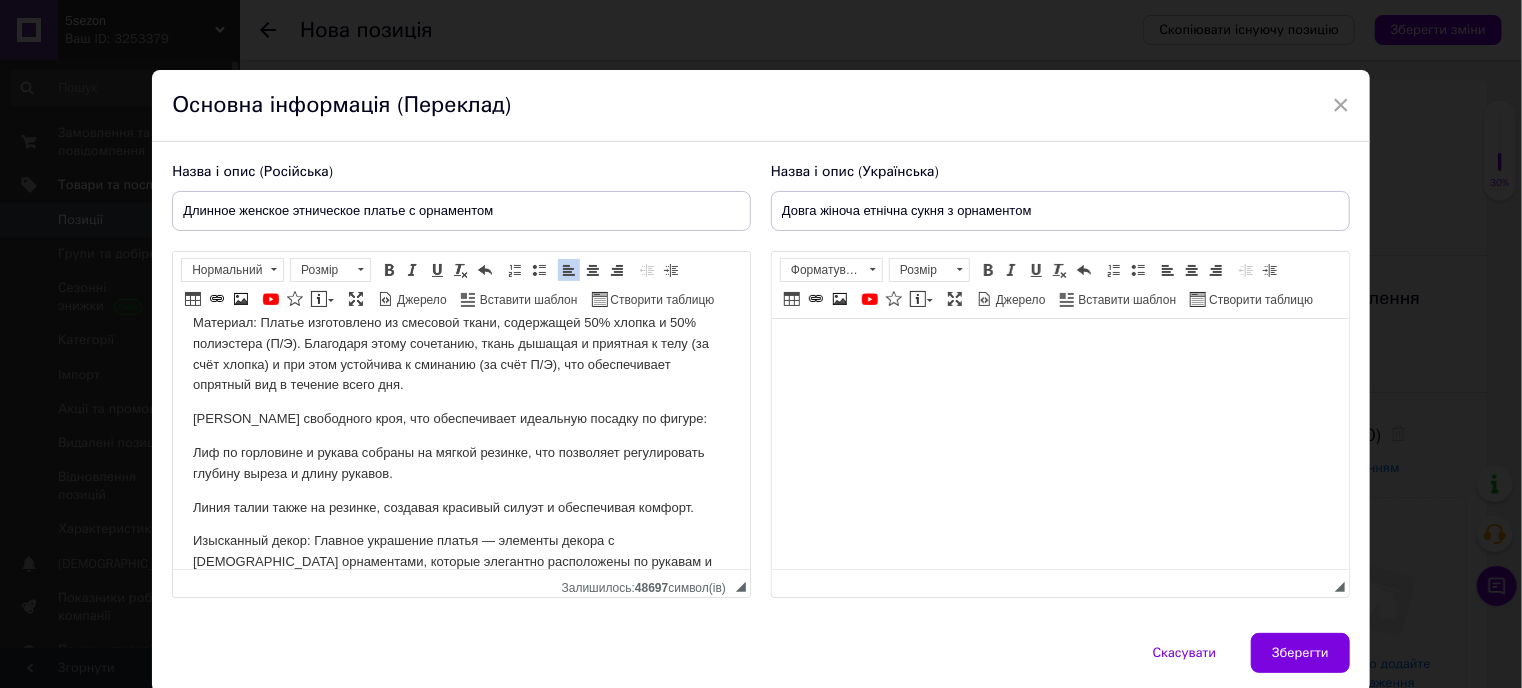 scroll, scrollTop: 0, scrollLeft: 0, axis: both 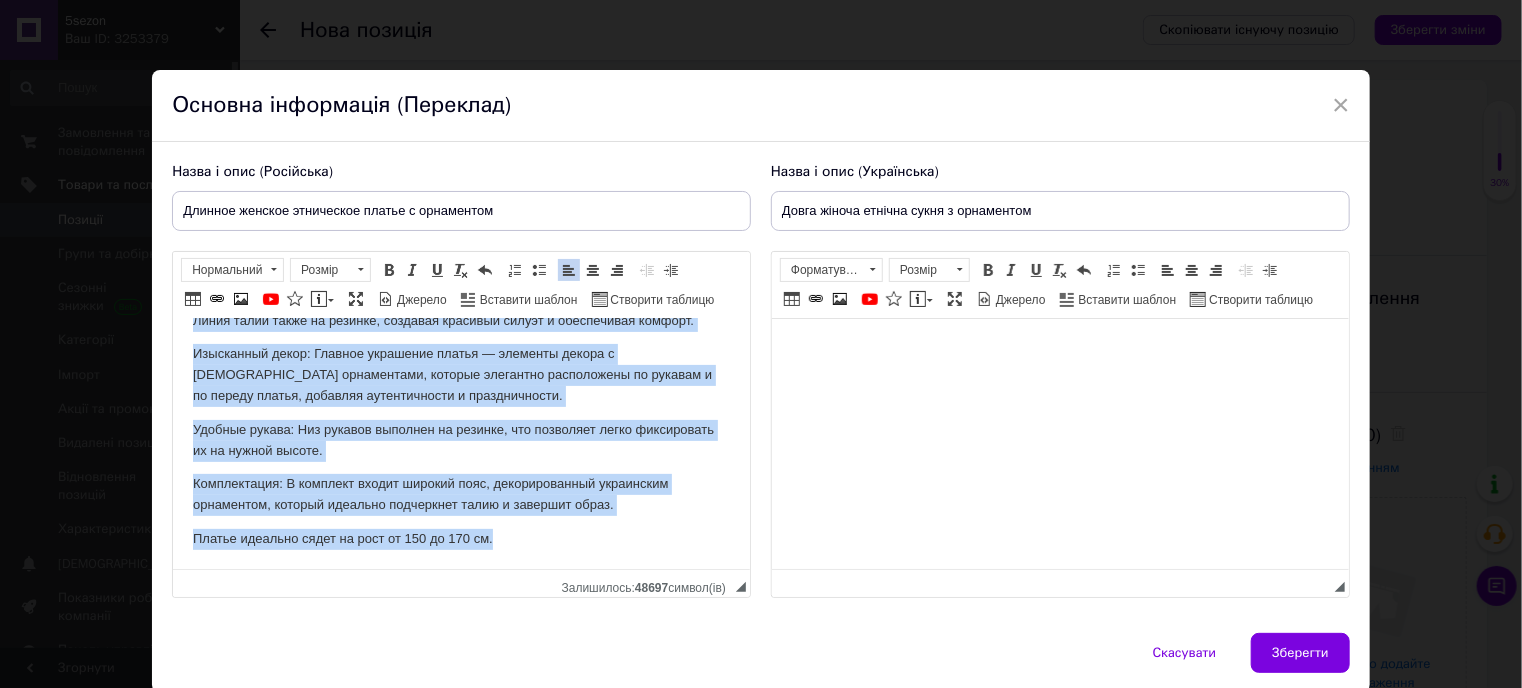 drag, startPoint x: 190, startPoint y: 340, endPoint x: 605, endPoint y: 546, distance: 463.31522 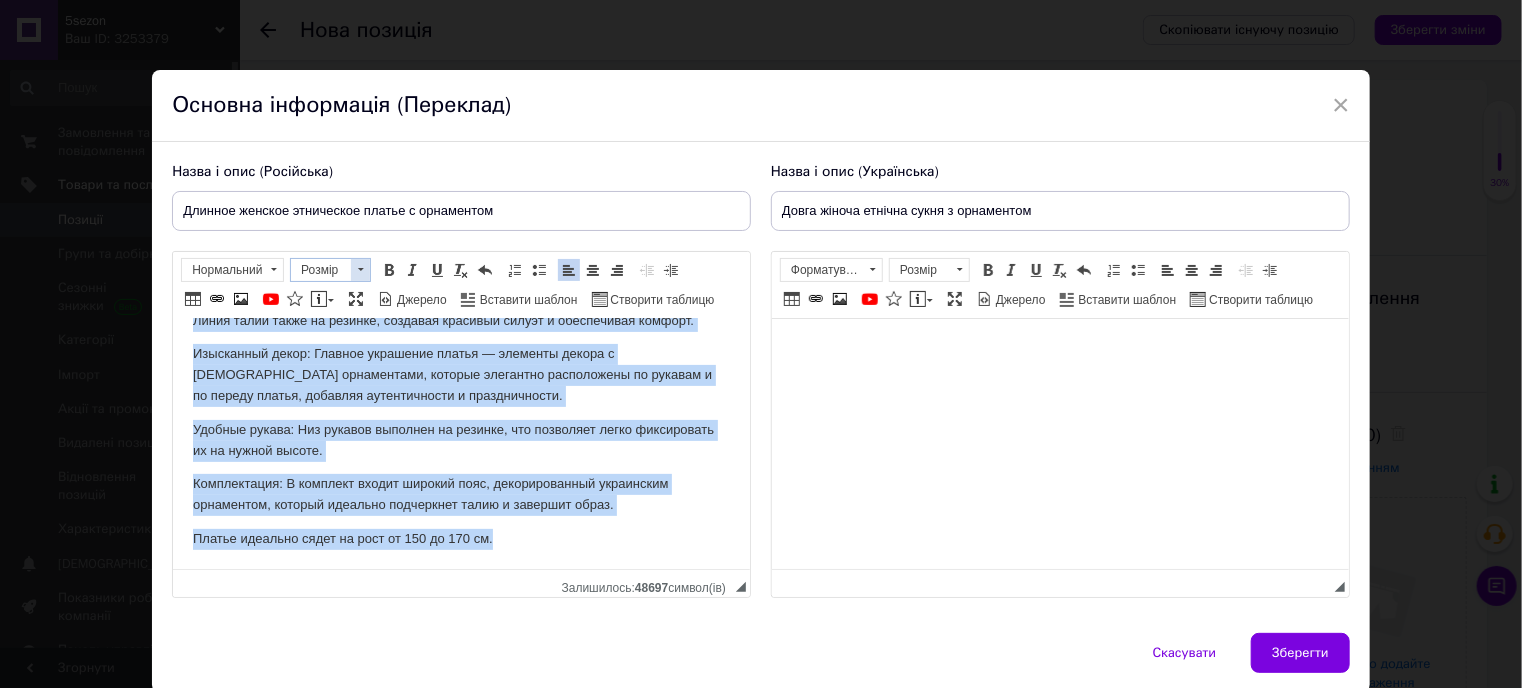 click at bounding box center [360, 270] 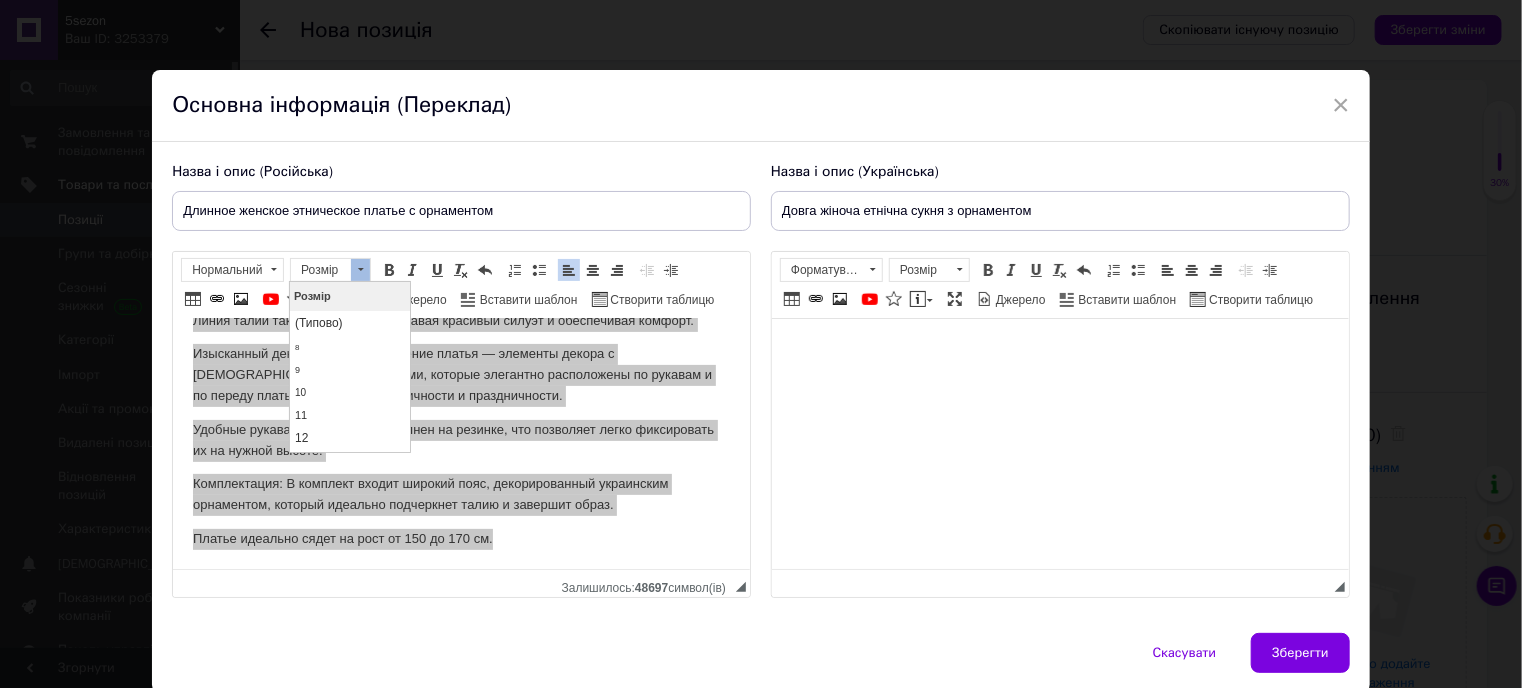 scroll, scrollTop: 0, scrollLeft: 0, axis: both 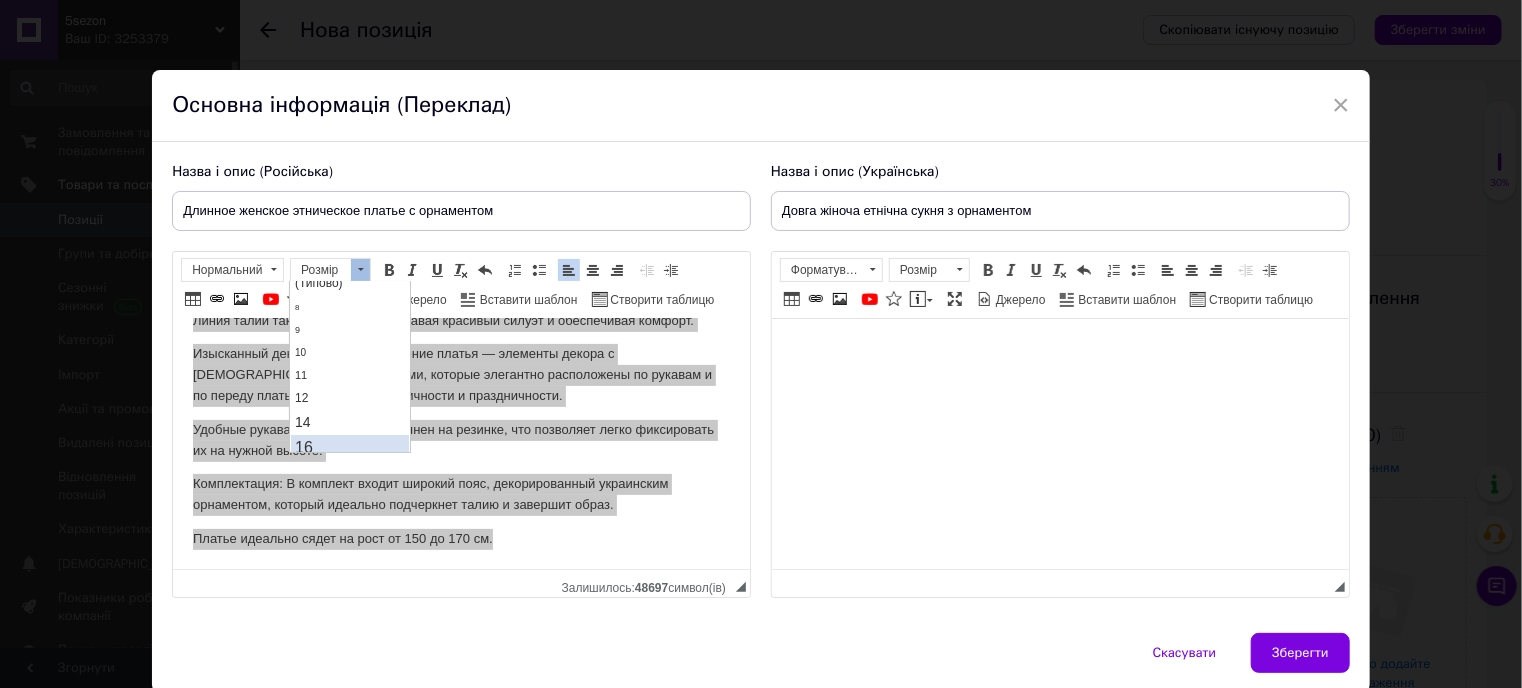 click on "16" at bounding box center [349, 447] 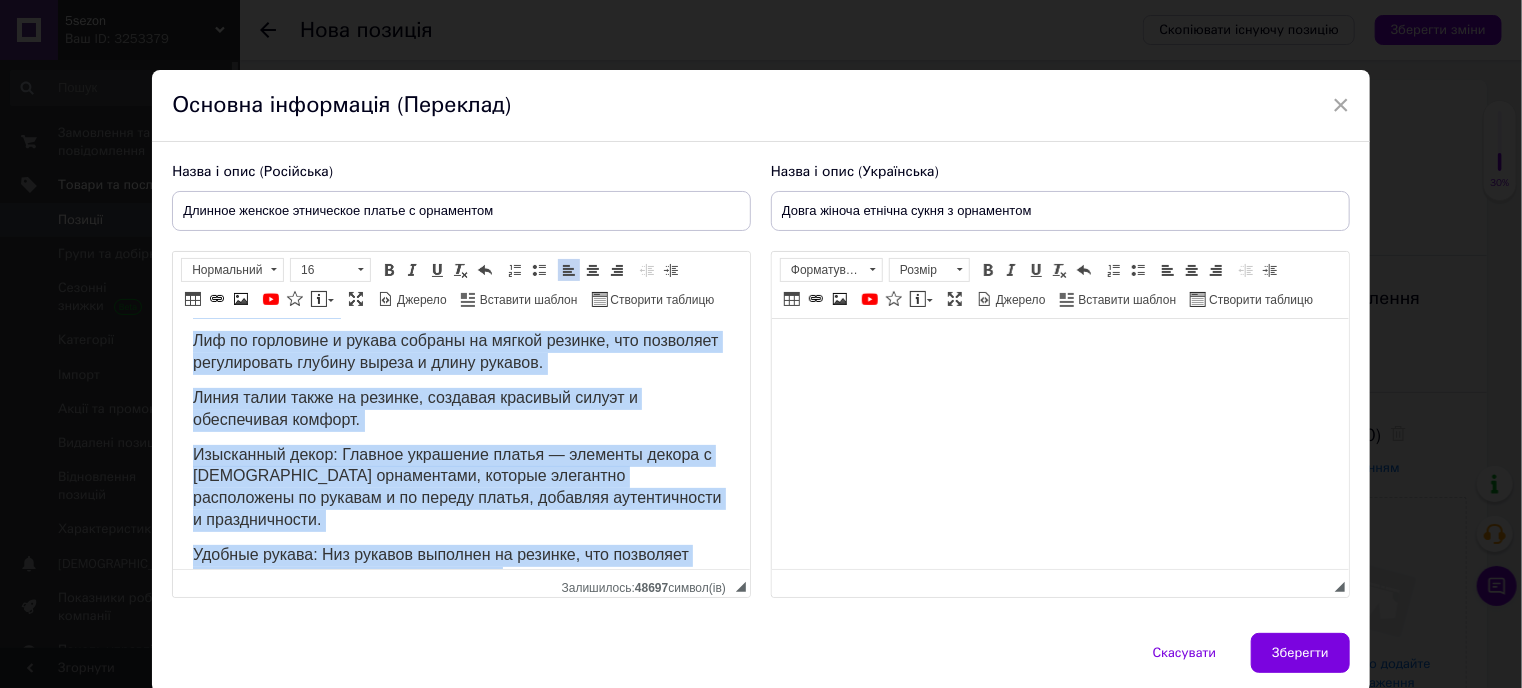 scroll, scrollTop: 0, scrollLeft: 0, axis: both 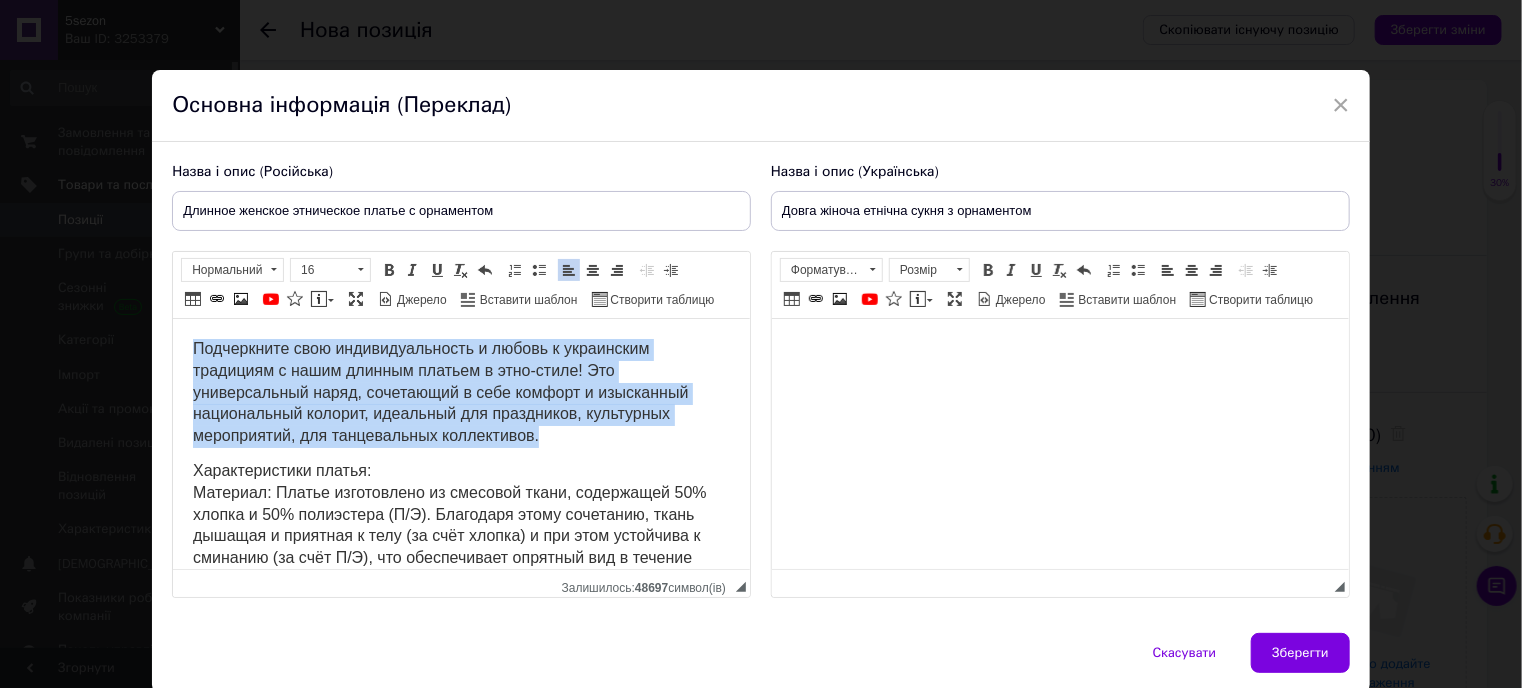 drag, startPoint x: 193, startPoint y: 350, endPoint x: 550, endPoint y: 430, distance: 365.8538 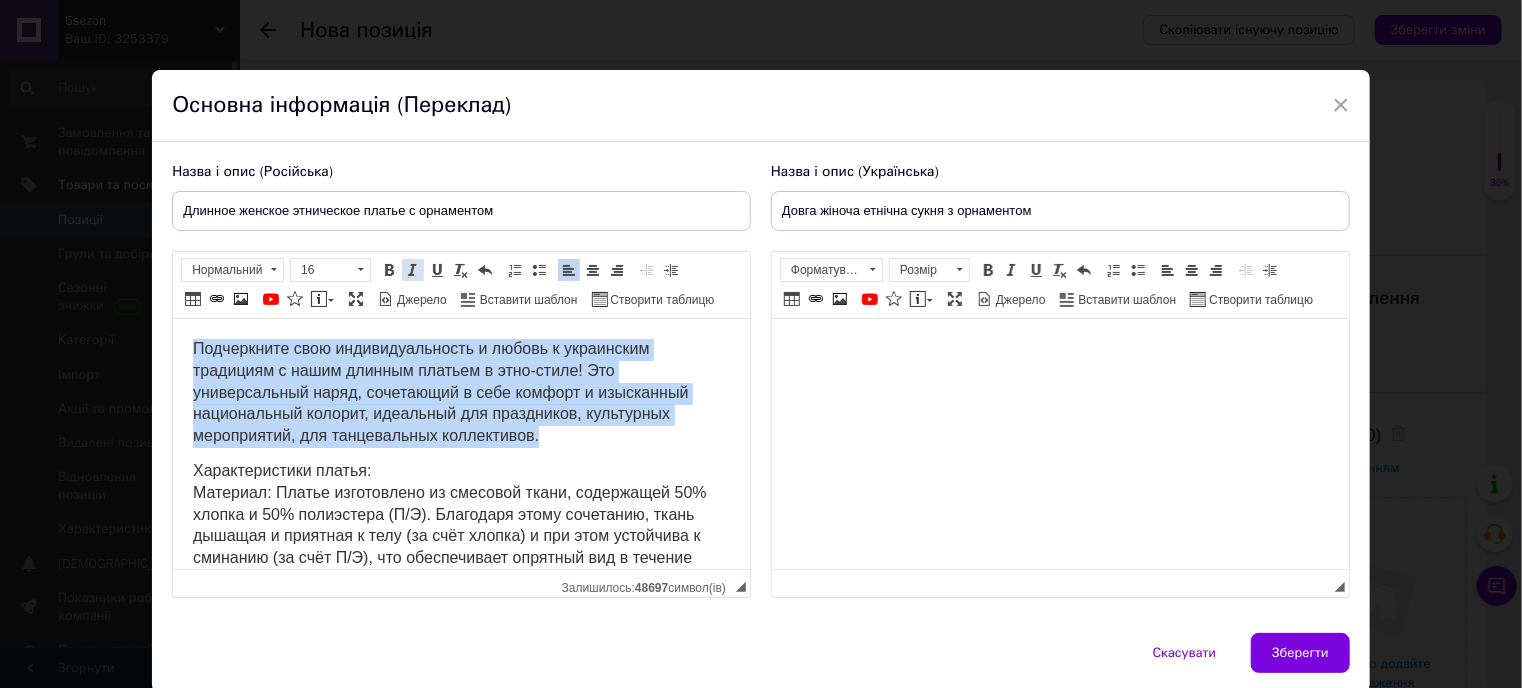 click at bounding box center (413, 270) 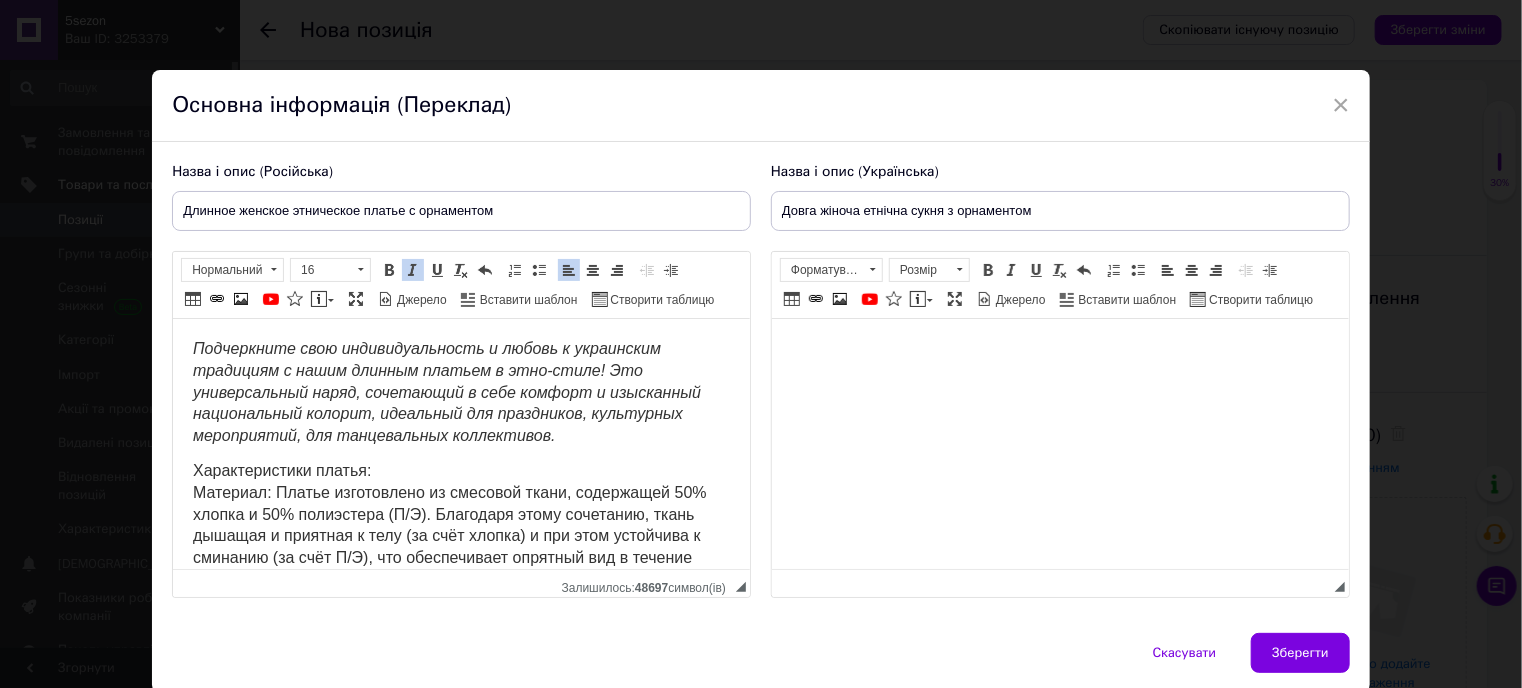 drag, startPoint x: 587, startPoint y: 458, endPoint x: 419, endPoint y: 446, distance: 168.42802 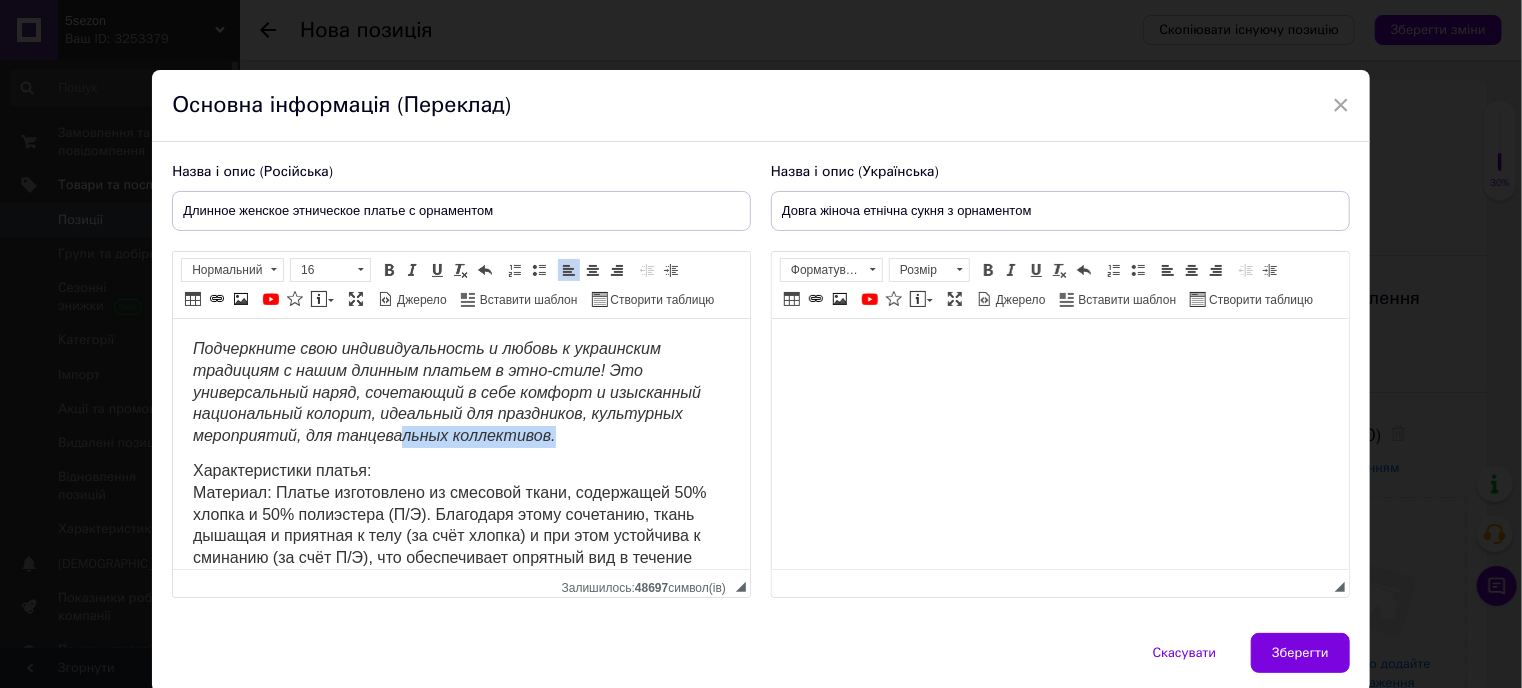 drag, startPoint x: 189, startPoint y: 463, endPoint x: 404, endPoint y: 446, distance: 215.67105 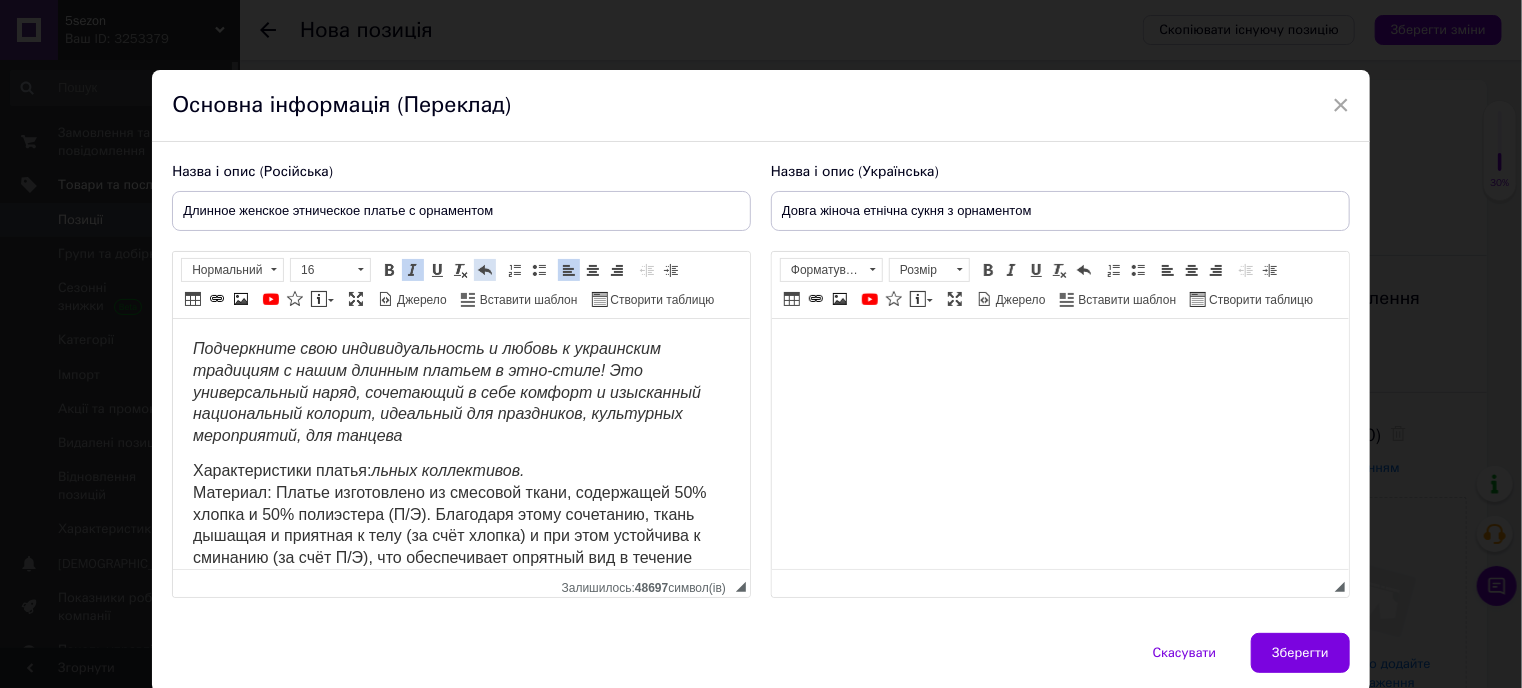 click at bounding box center (485, 270) 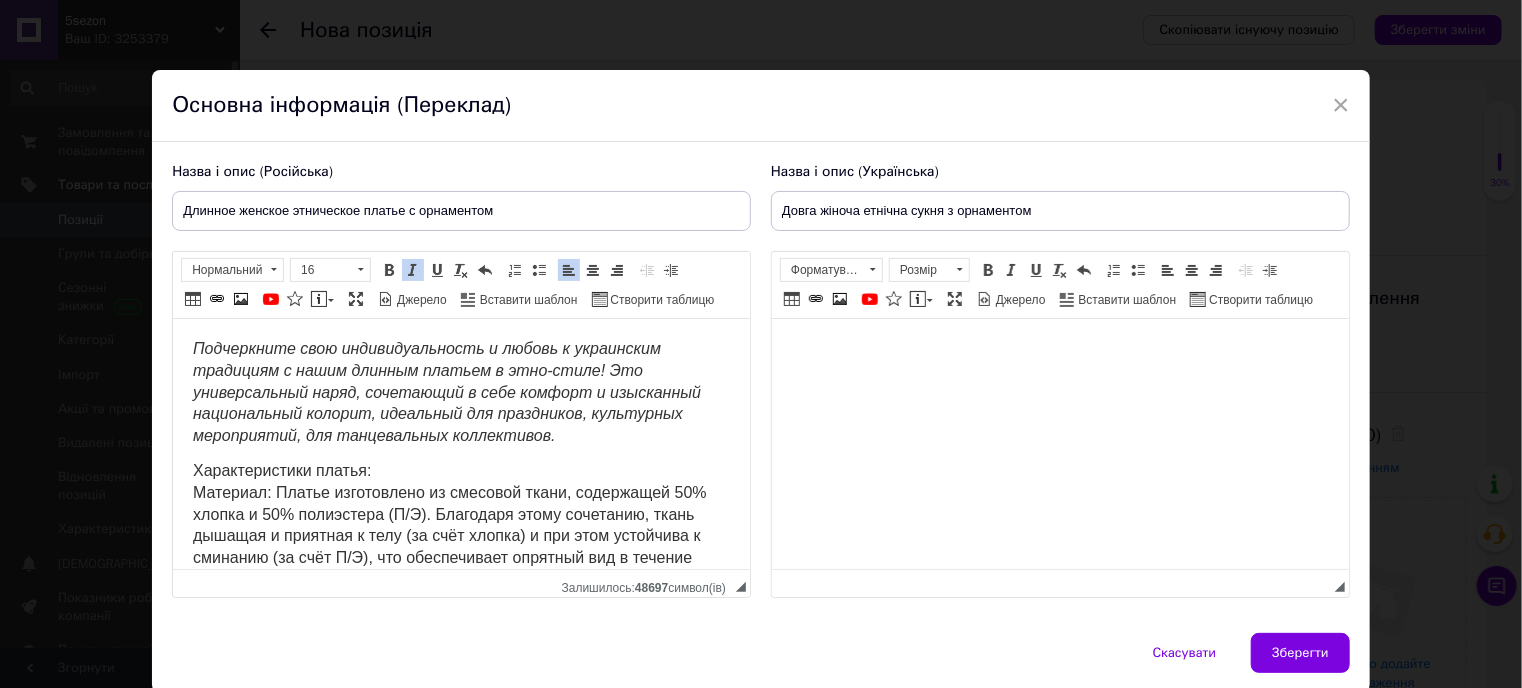 click on "Подчеркните свою индивидуальность и любовь к украинским традициям с нашим длинным платьем в этно-стиле! Это универсальный наряд, сочетающий в себе комфорт и изысканный национальный колорит, идеальный для праздников, культурных мероприятий, для танцевальных коллективов. Характеристики платья: Материал: Платье изготовлено из смесовой ткани, содержащей 50% хлопка и 50% полиэстера (П/Э). Благодаря этому сочетанию, ткань дышащая и приятная к телу (за счёт хлопка) и при этом устойчива к сминанию (за счёт П/Э), что обеспечивает опрятный вид в течение всего дня." at bounding box center (461, 685) 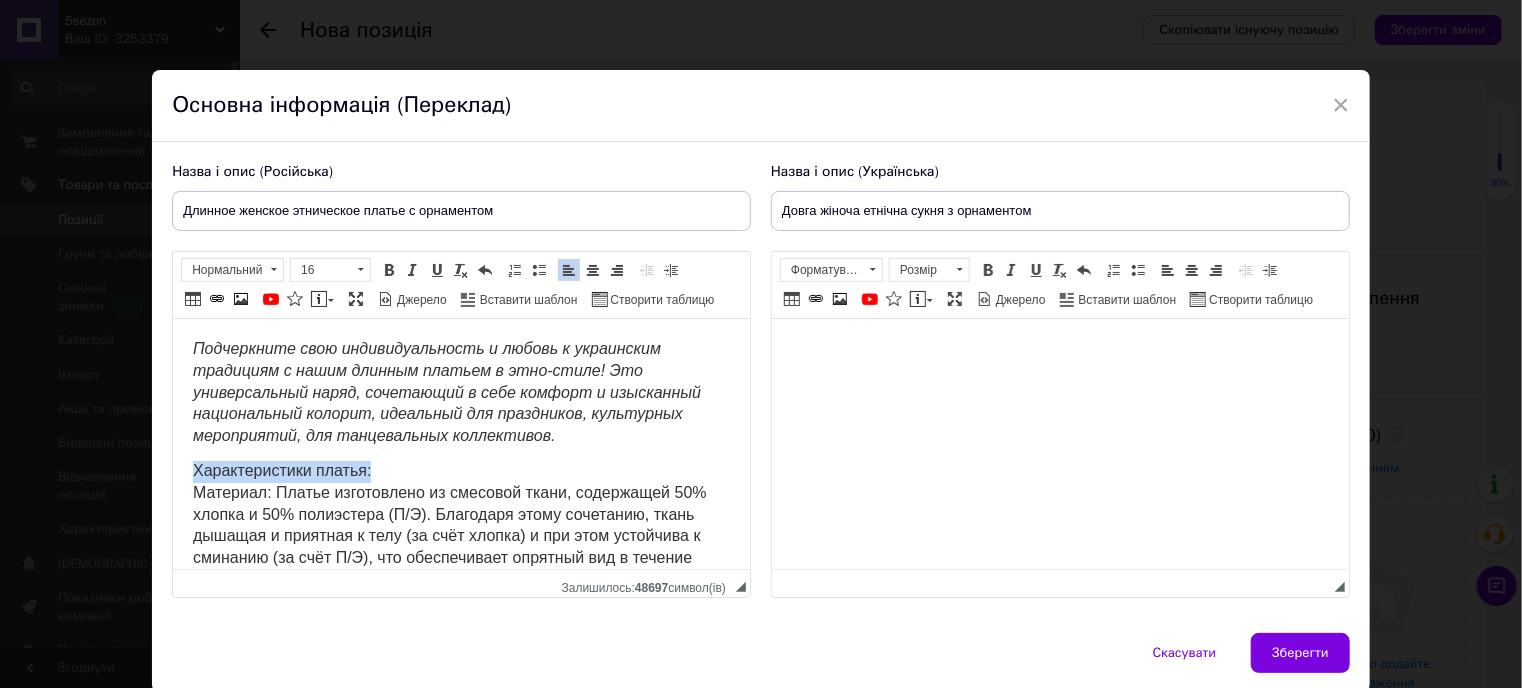 drag, startPoint x: 191, startPoint y: 465, endPoint x: 383, endPoint y: 458, distance: 192.12756 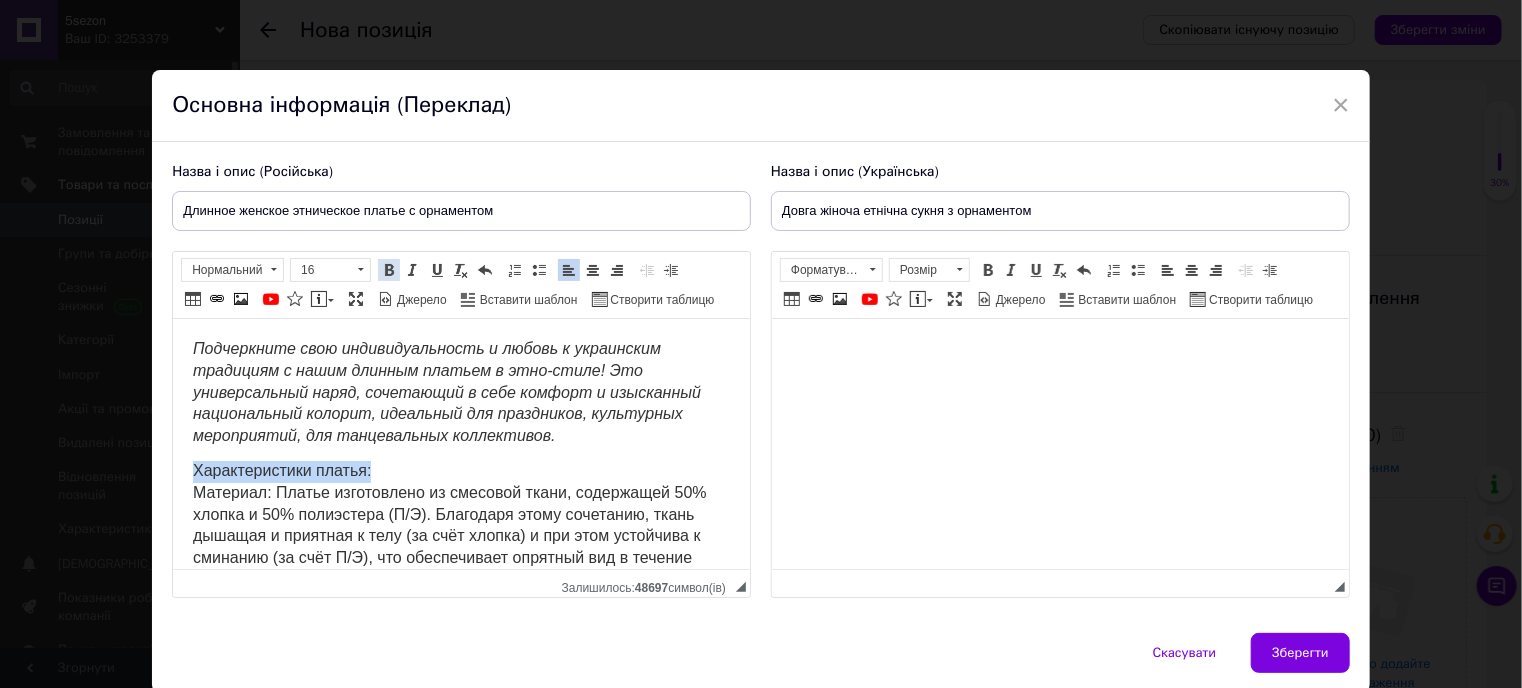 click at bounding box center [389, 270] 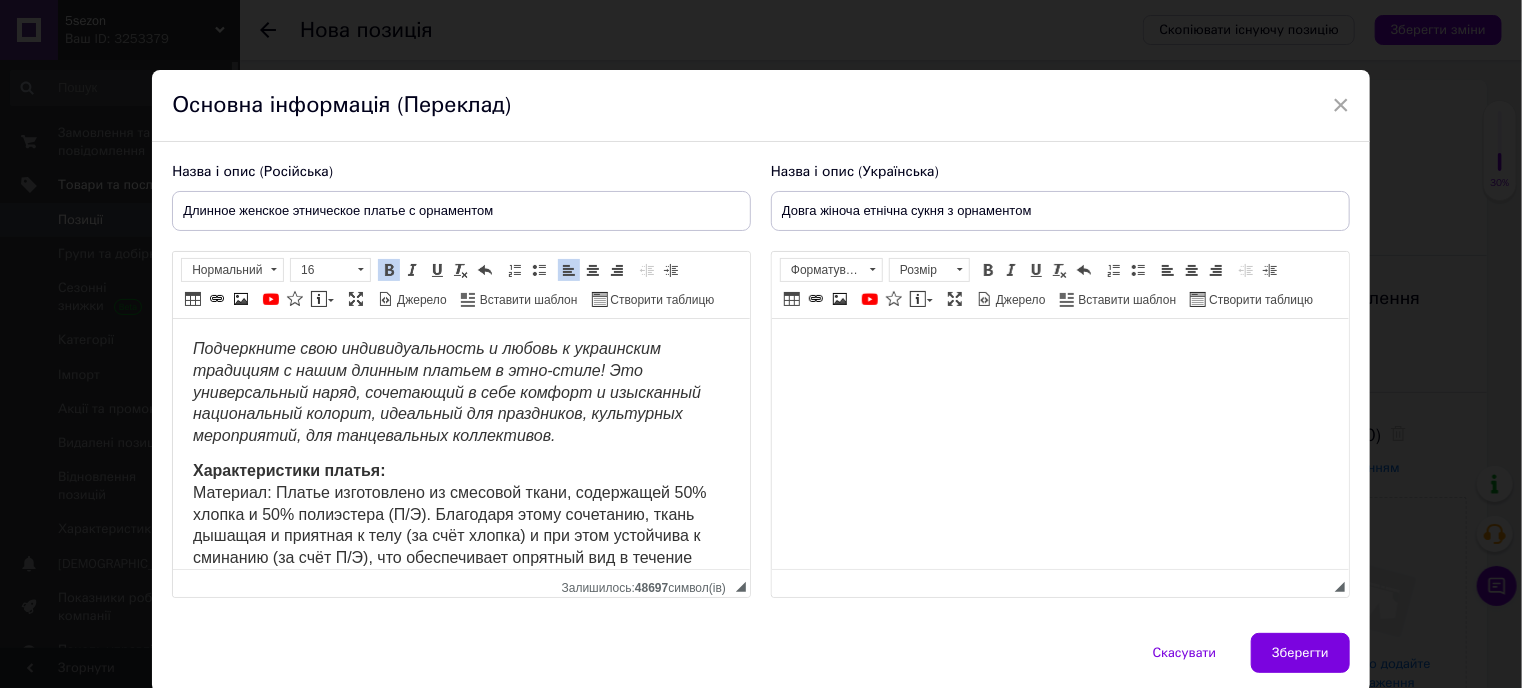 drag, startPoint x: 408, startPoint y: 461, endPoint x: 283, endPoint y: 466, distance: 125.09996 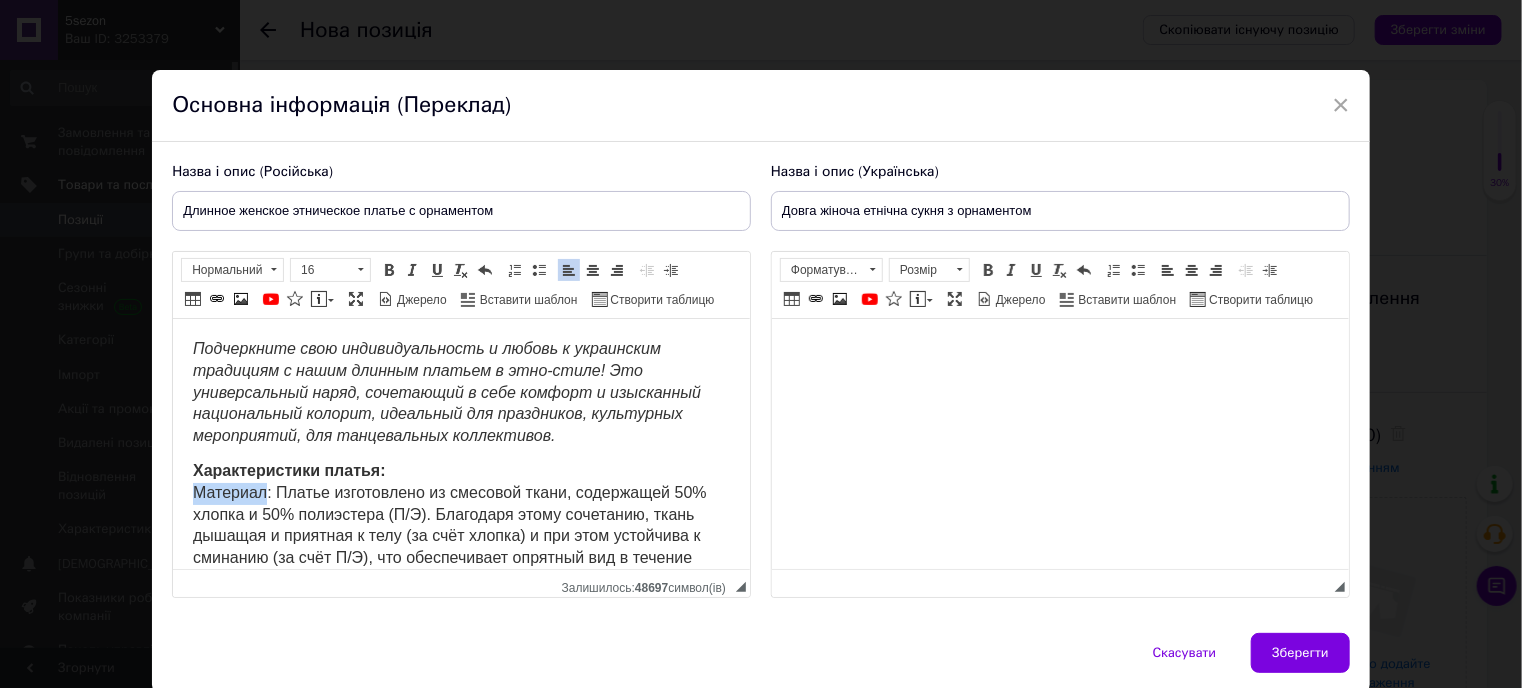 drag, startPoint x: 190, startPoint y: 487, endPoint x: 266, endPoint y: 486, distance: 76.00658 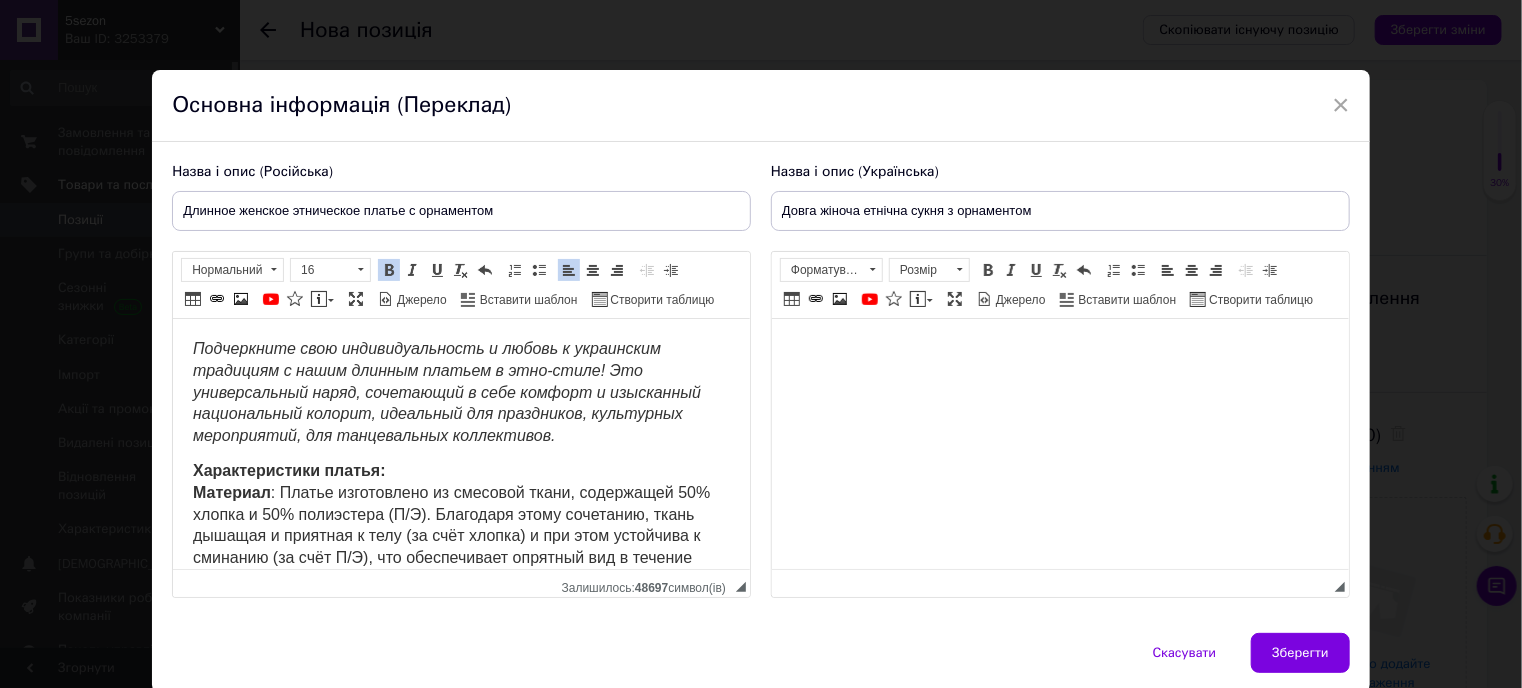 drag, startPoint x: 418, startPoint y: 466, endPoint x: 423, endPoint y: 449, distance: 17.720045 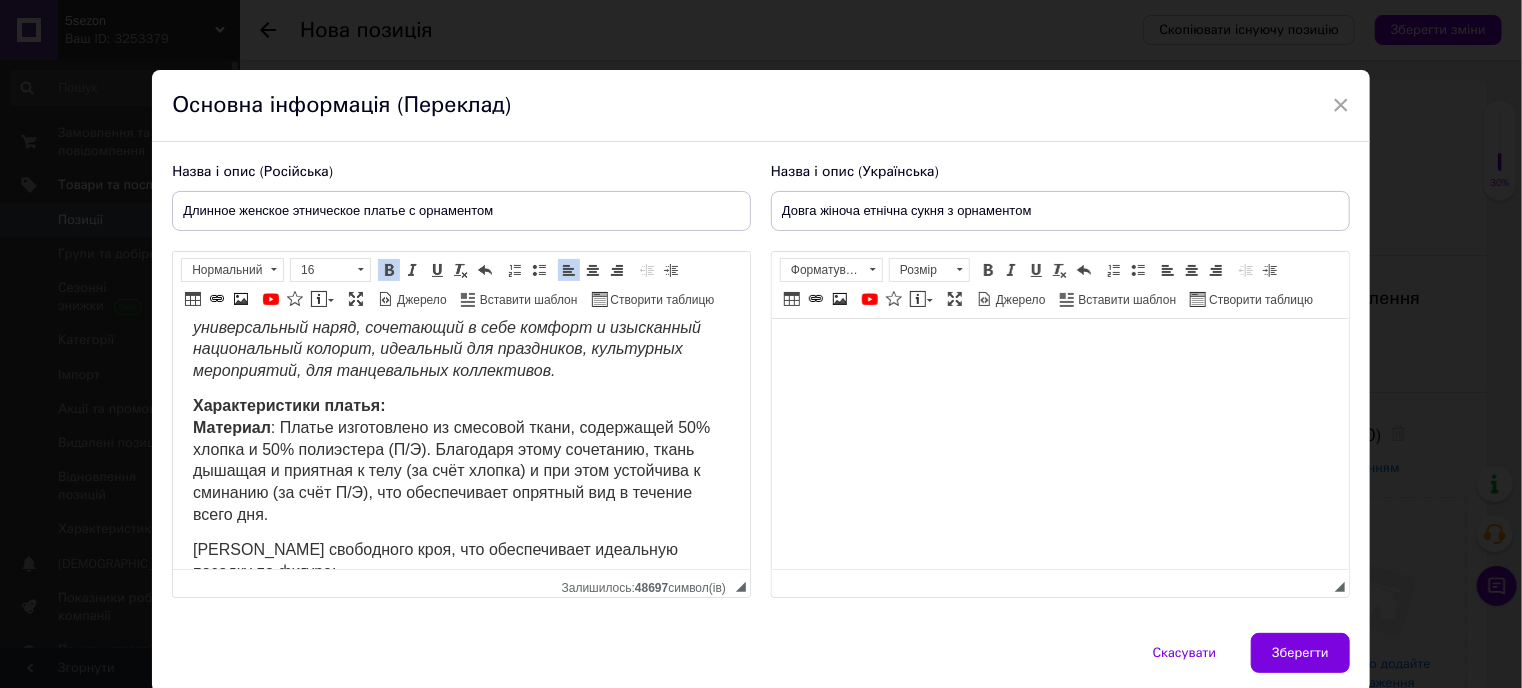 scroll, scrollTop: 100, scrollLeft: 0, axis: vertical 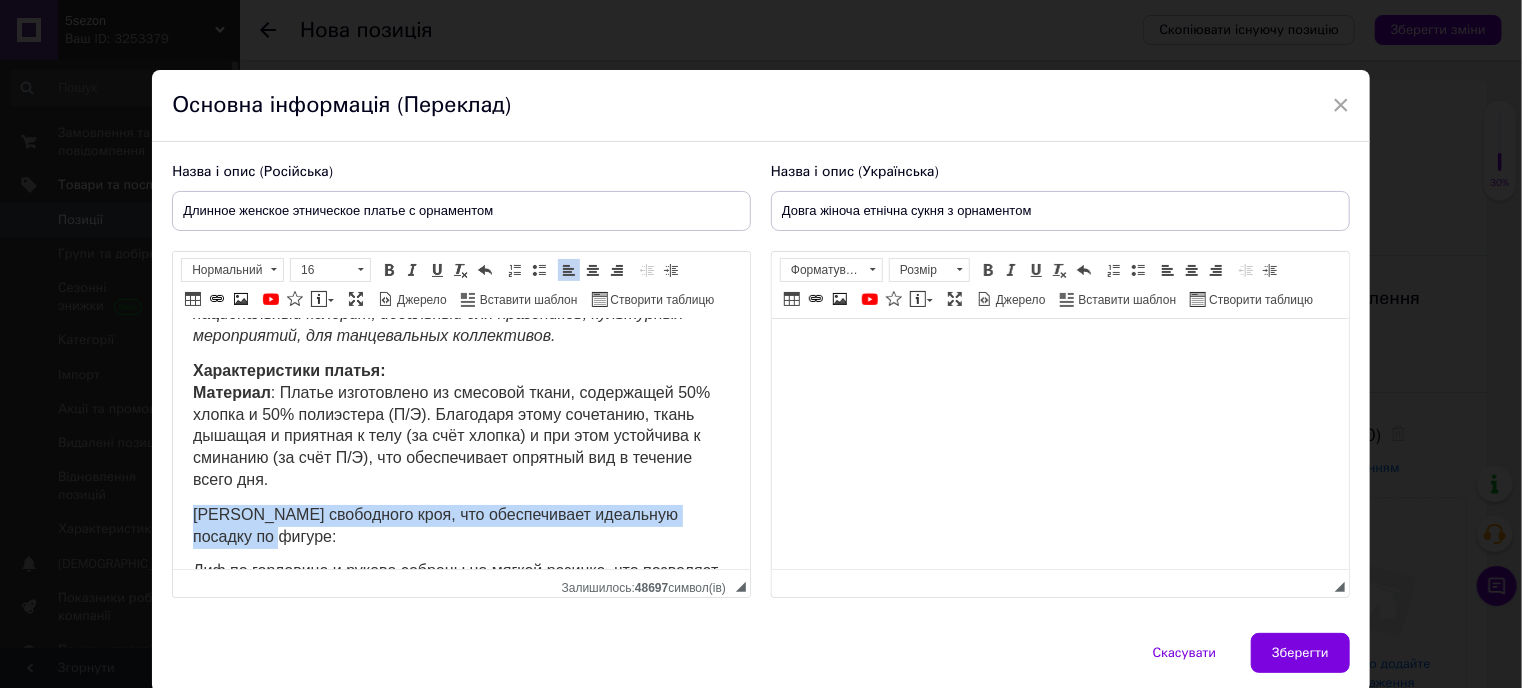 drag, startPoint x: 191, startPoint y: 512, endPoint x: 353, endPoint y: 526, distance: 162.6038 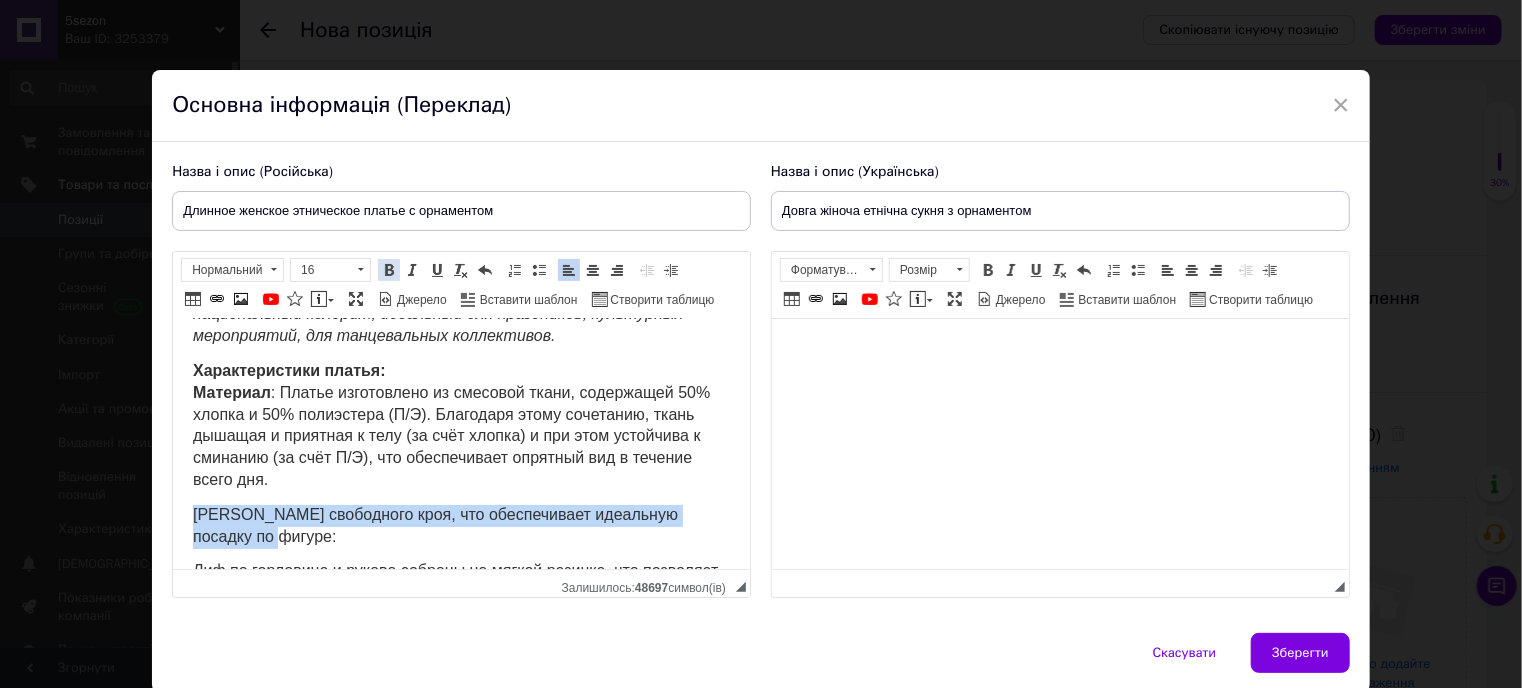click at bounding box center (389, 270) 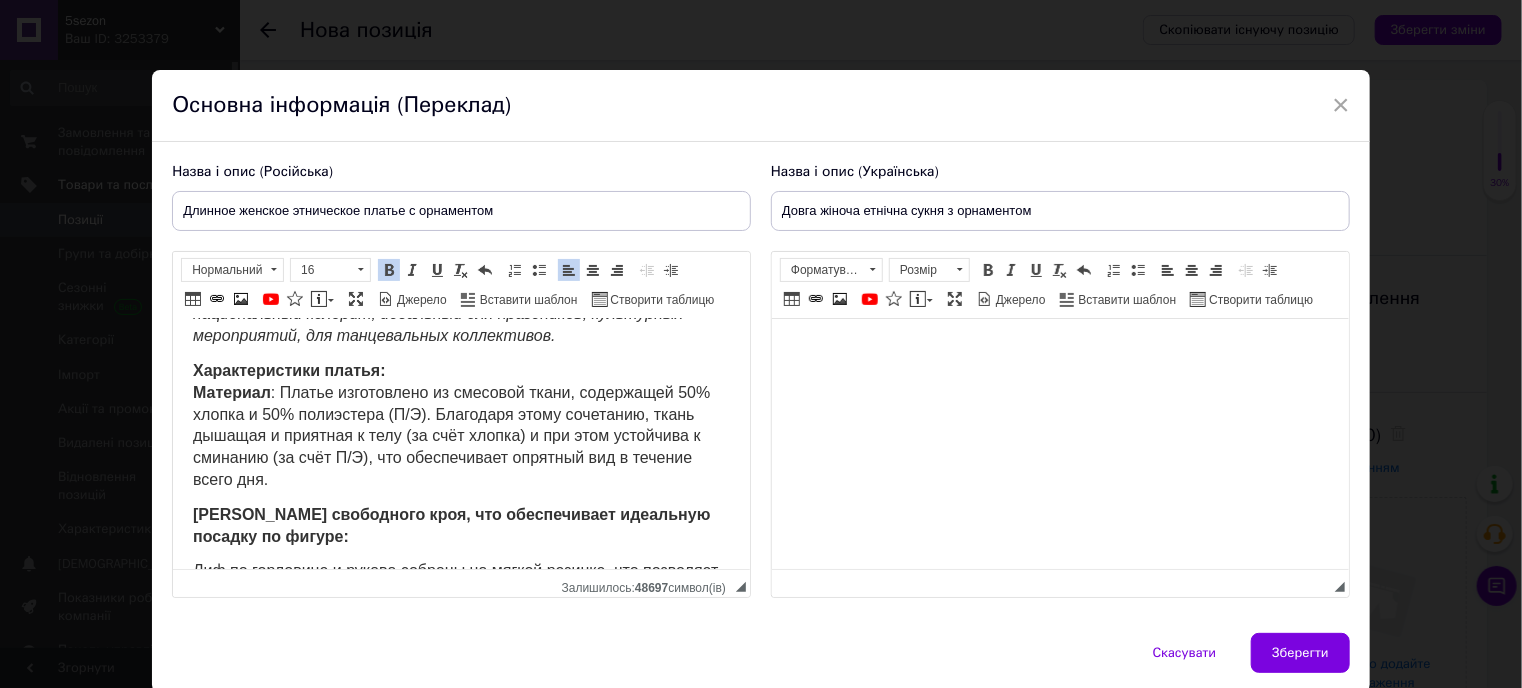 click on "Характеристики платья: Материал : Платье изготовлено из смесовой ткани, содержащей 50% хлопка и 50% полиэстера (П/Э). Благодаря этому сочетанию, ткань дышащая и приятная к телу (за счёт хлопка) и при этом устойчива к сминанию (за счёт П/Э), что обеспечивает опрятный вид в течение всего дня." at bounding box center (451, 425) 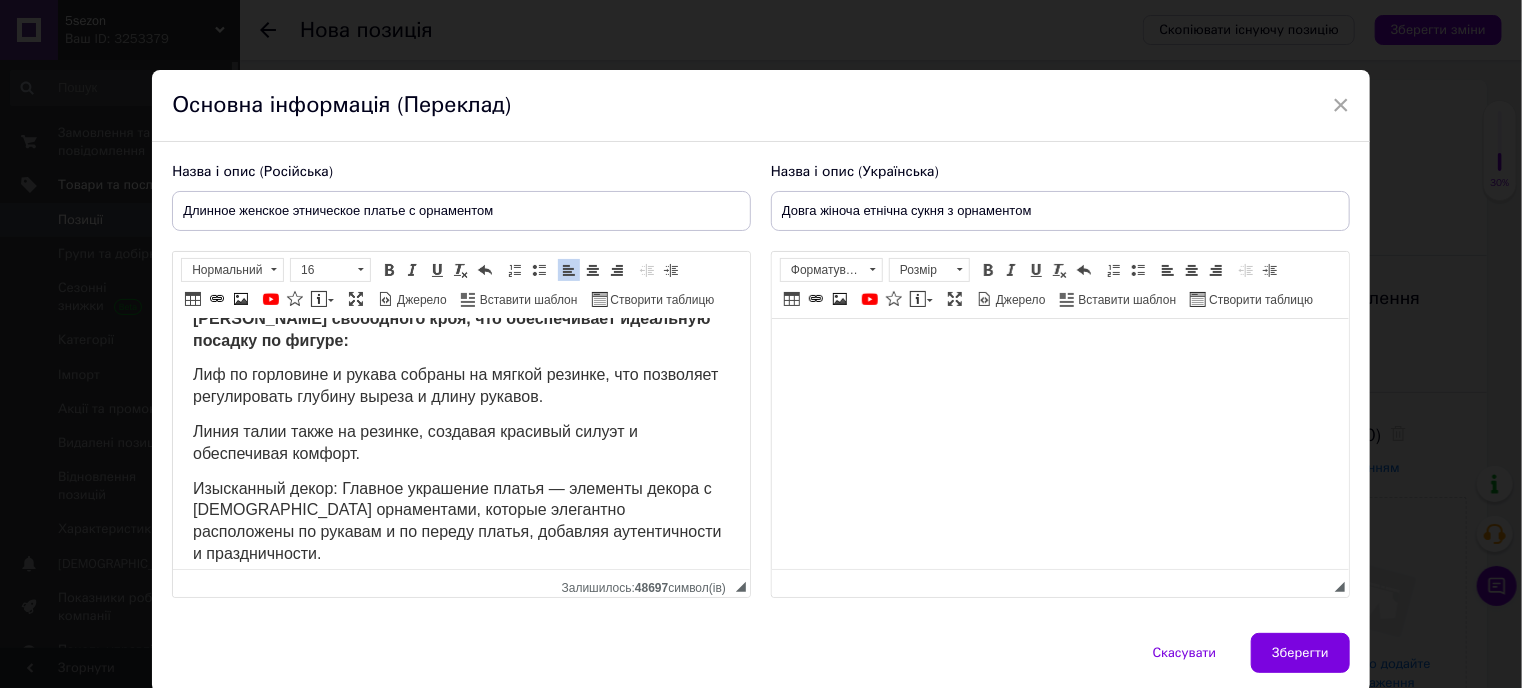 scroll, scrollTop: 300, scrollLeft: 0, axis: vertical 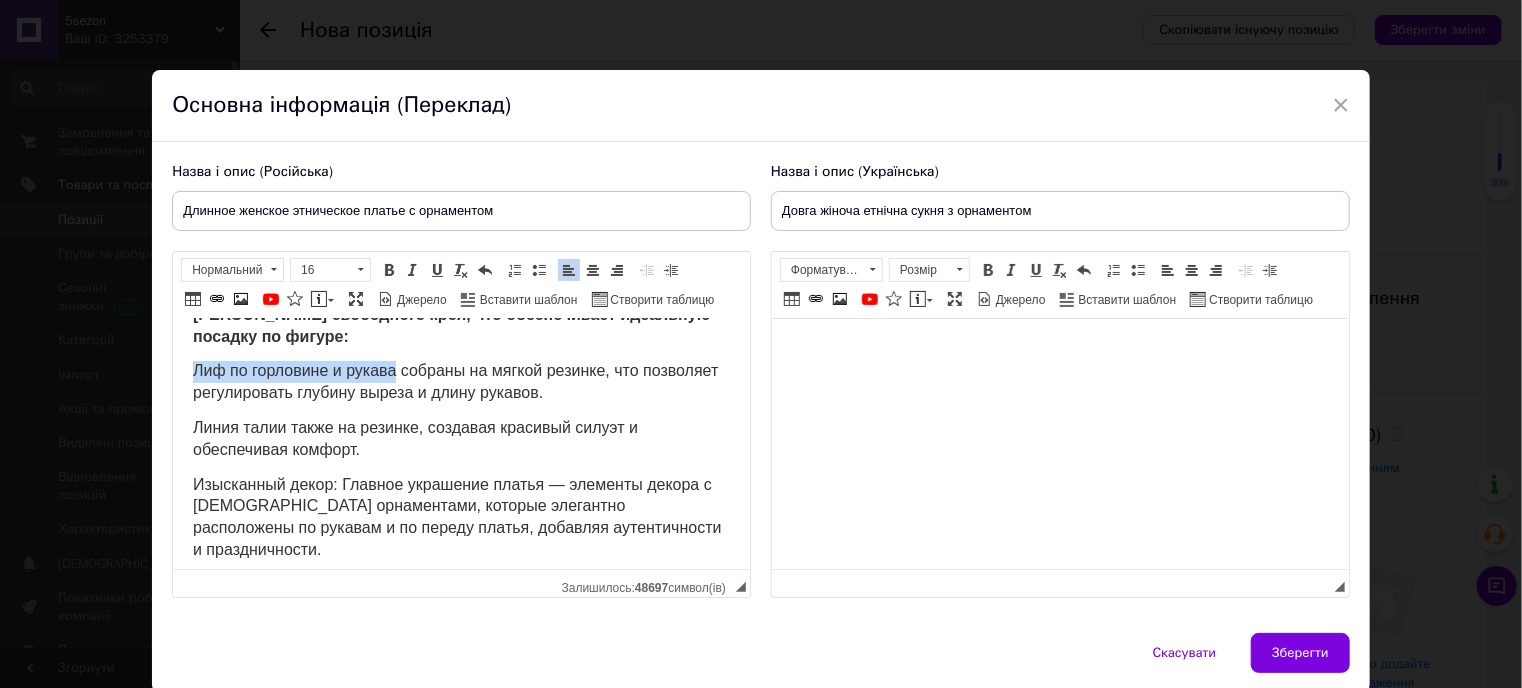 drag, startPoint x: 186, startPoint y: 367, endPoint x: 397, endPoint y: 377, distance: 211.23683 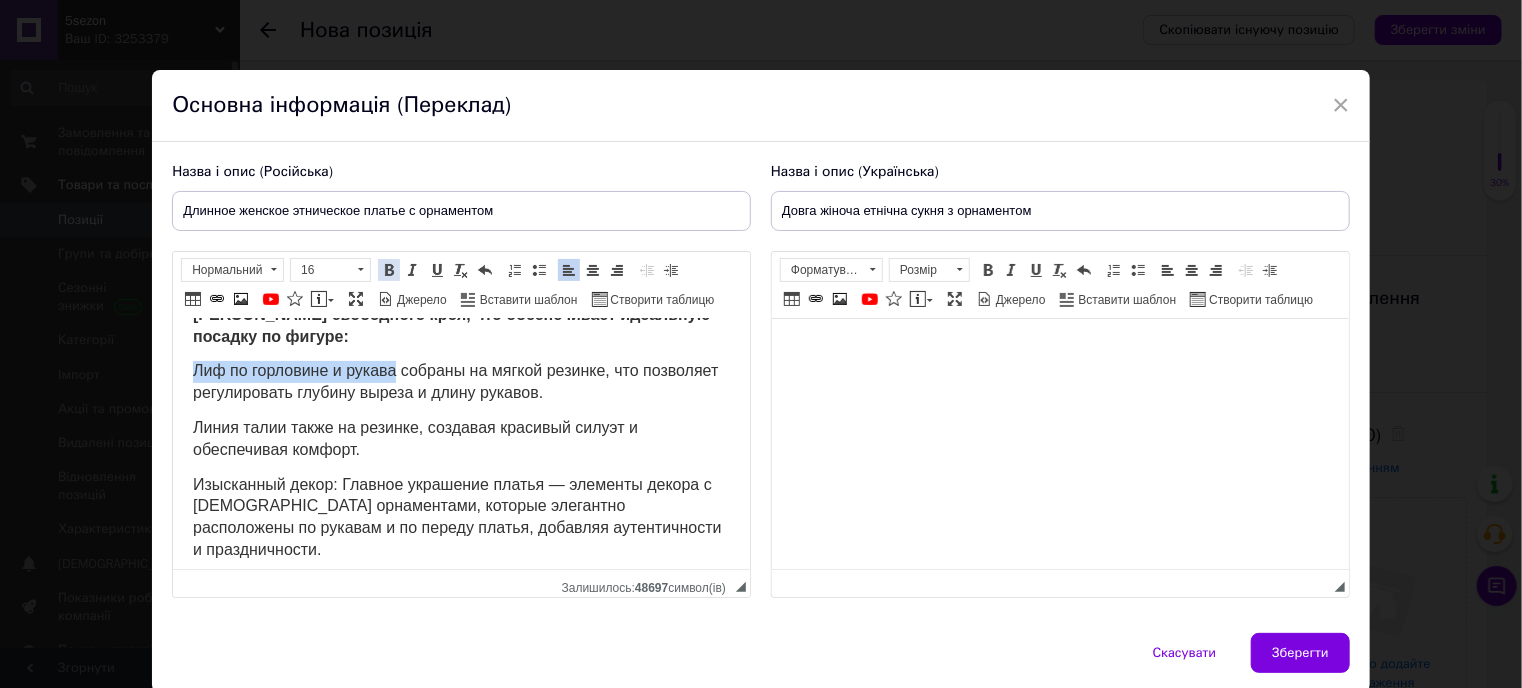 click at bounding box center [389, 270] 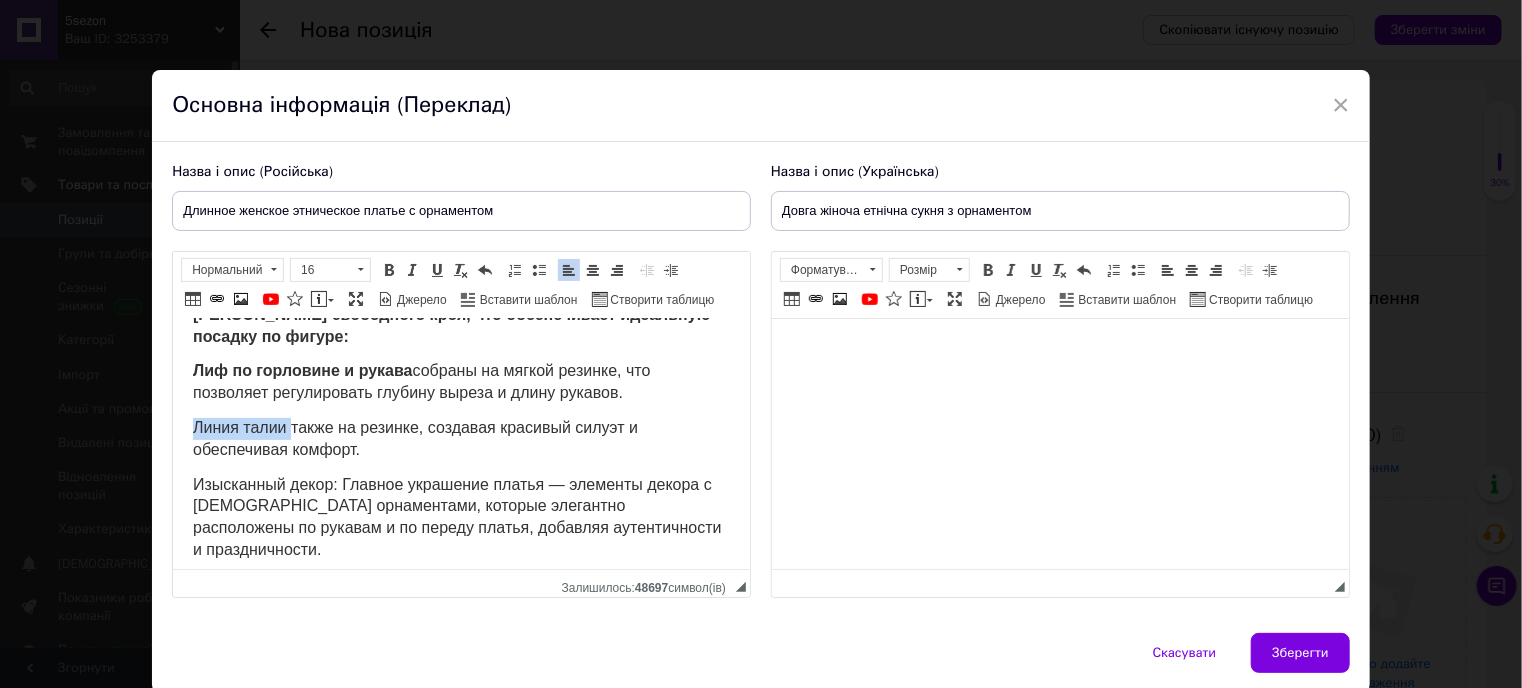 drag, startPoint x: 190, startPoint y: 417, endPoint x: 289, endPoint y: 426, distance: 99.40825 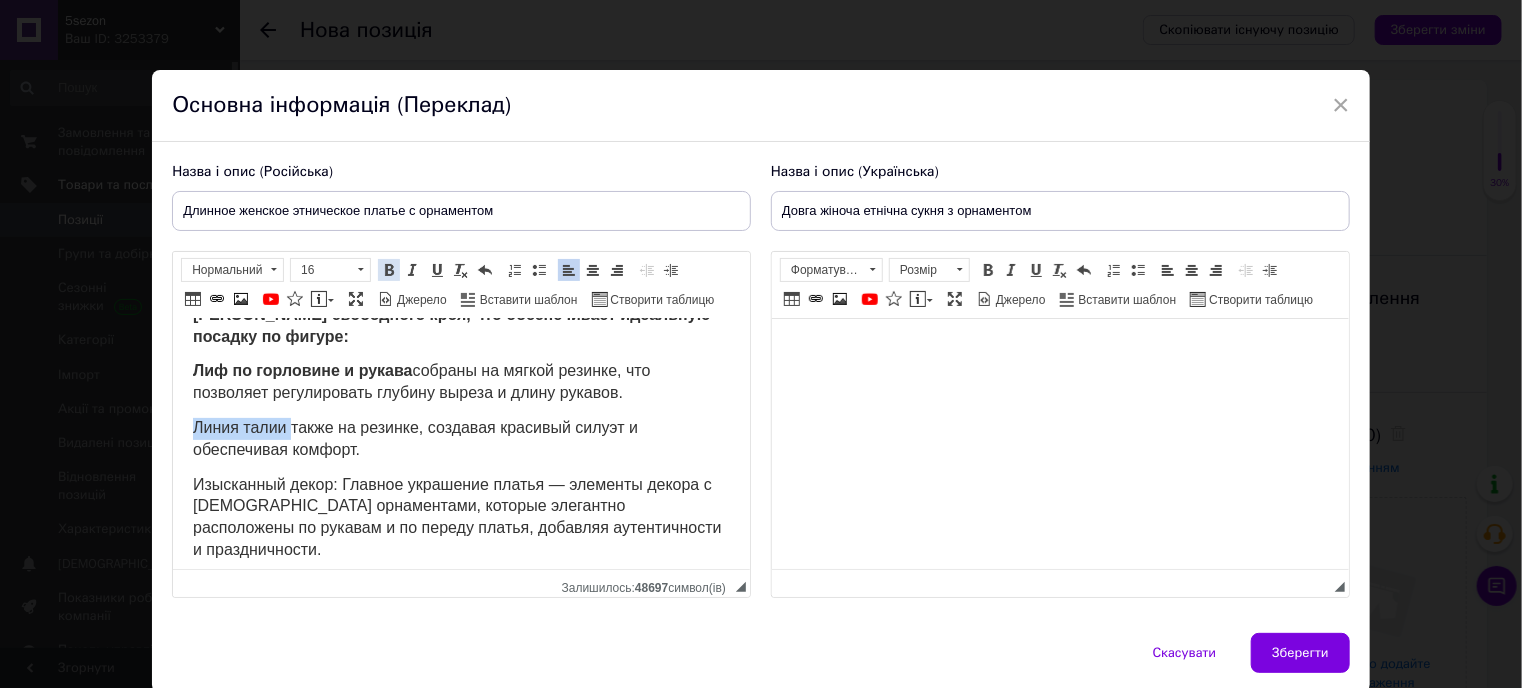 click at bounding box center [389, 270] 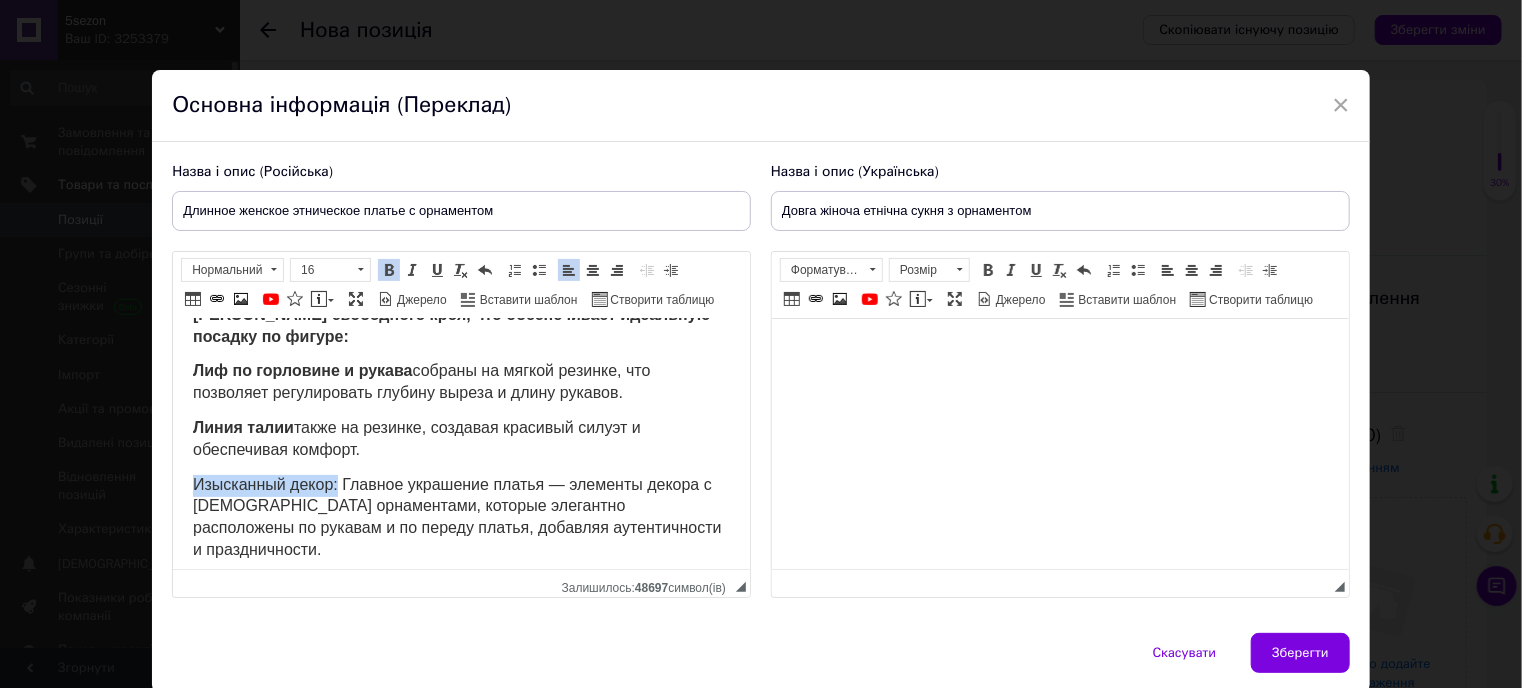 drag, startPoint x: 194, startPoint y: 478, endPoint x: 338, endPoint y: 486, distance: 144.22205 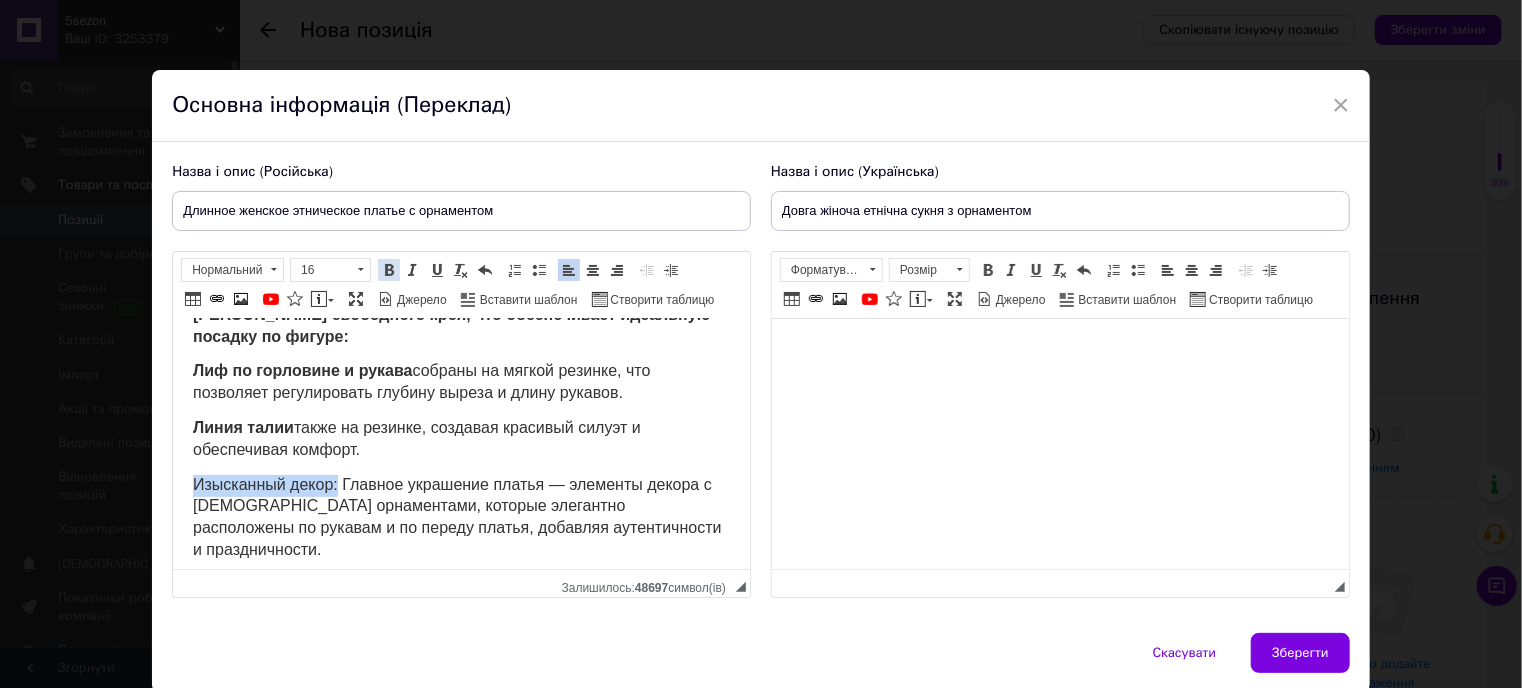 click at bounding box center (389, 270) 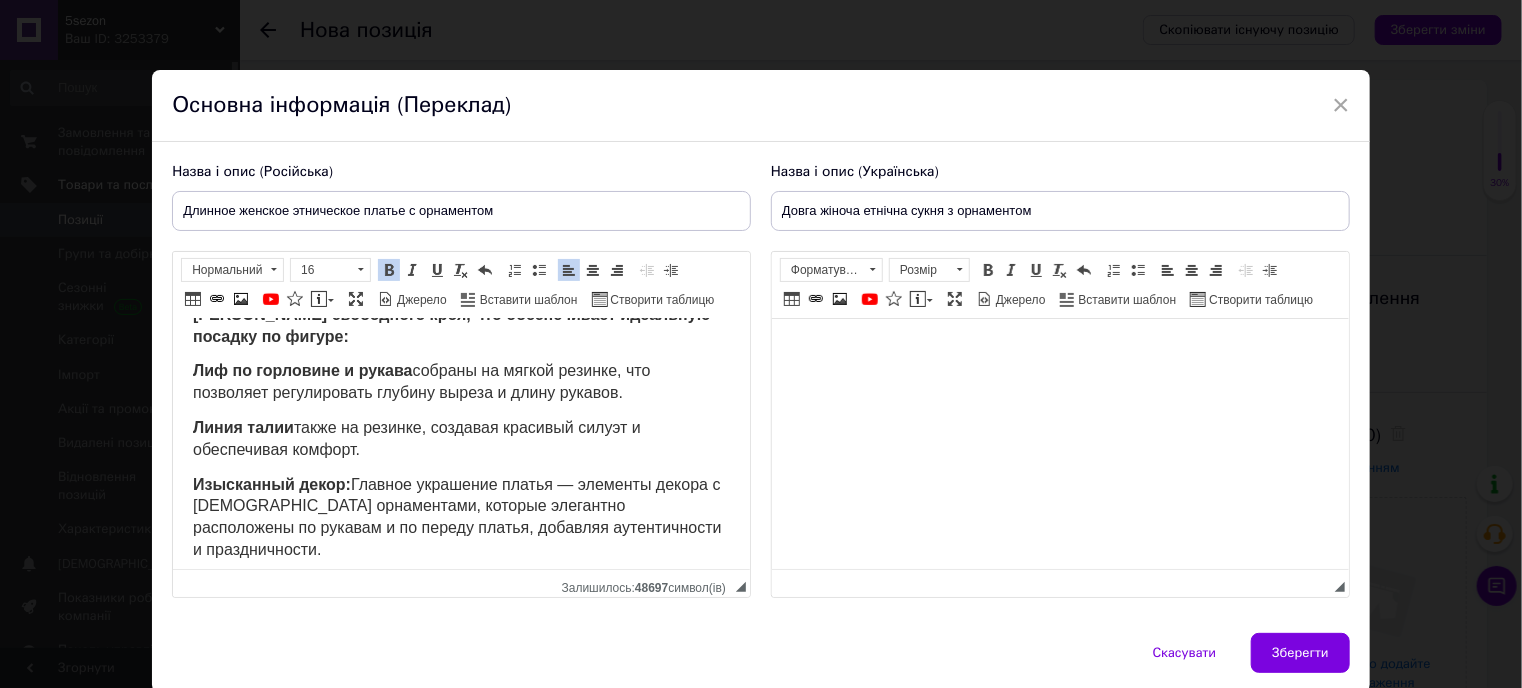 click on "Линия талии  также на резинке, создавая красивый силуэт и обеспечивая комфорт." at bounding box center (461, 440) 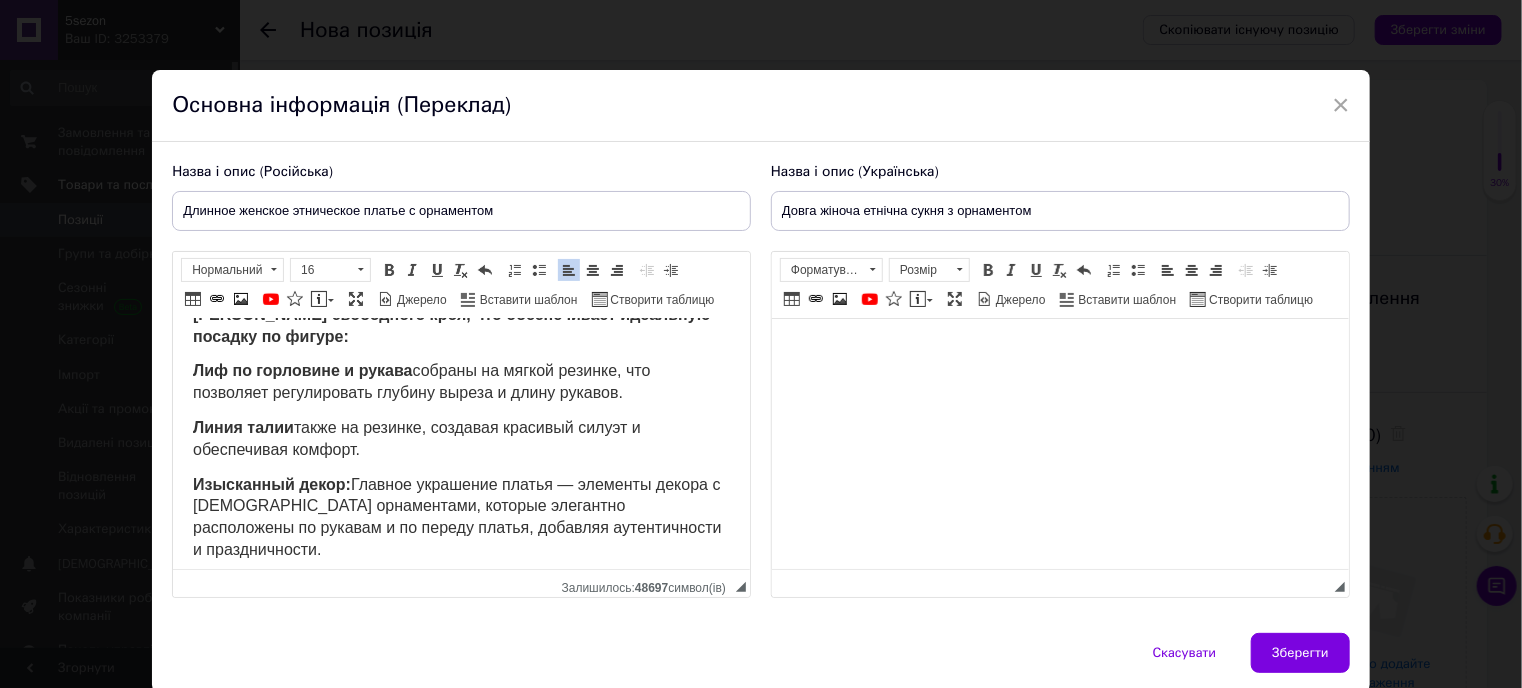 scroll, scrollTop: 0, scrollLeft: 0, axis: both 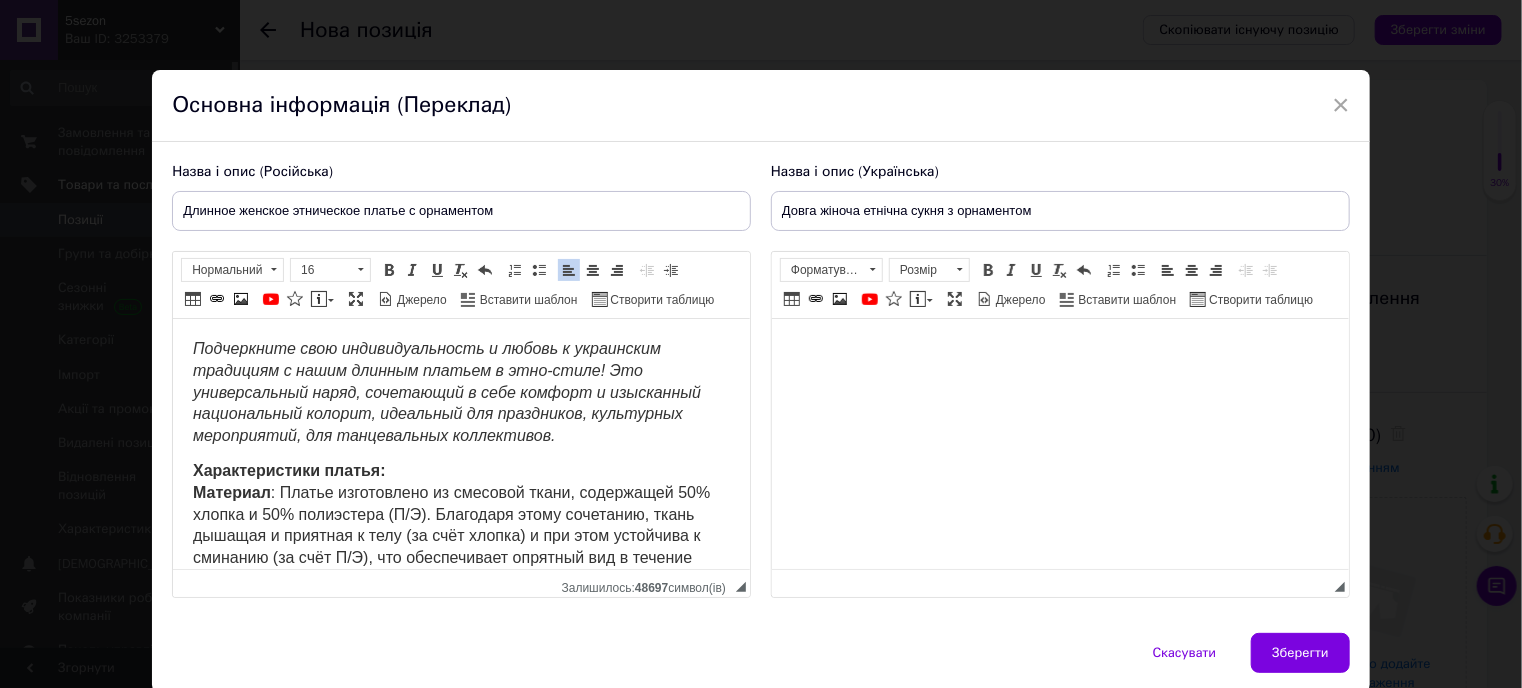 click at bounding box center (1059, 349) 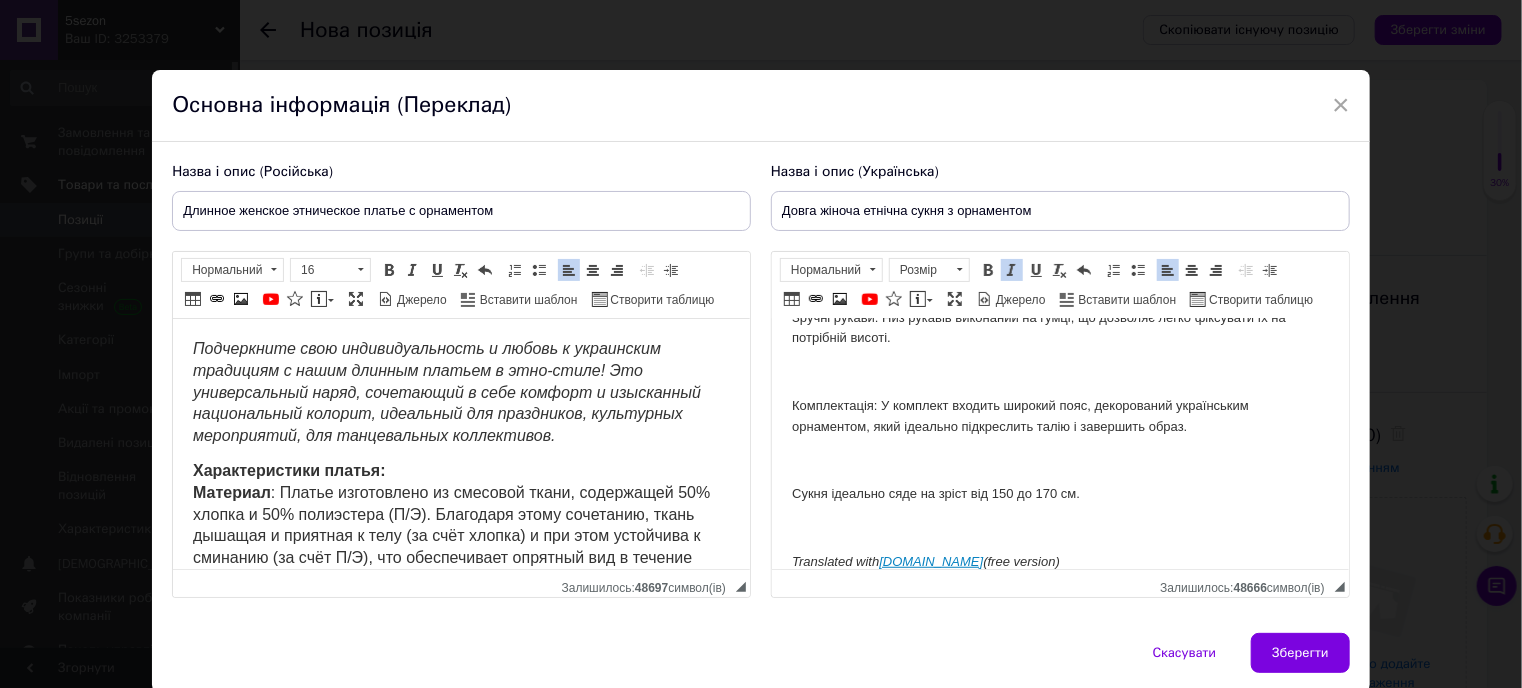 scroll, scrollTop: 681, scrollLeft: 0, axis: vertical 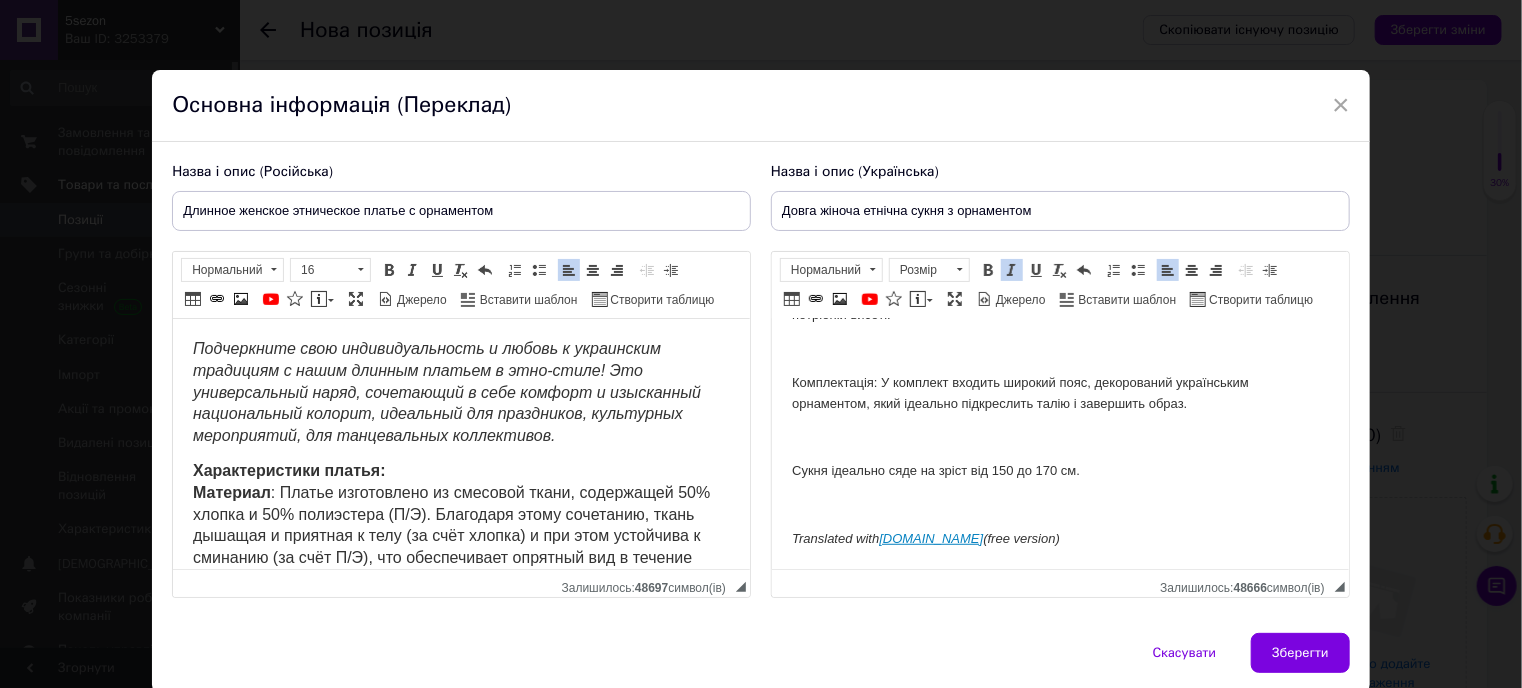 drag, startPoint x: 1048, startPoint y: 557, endPoint x: 765, endPoint y: 546, distance: 283.2137 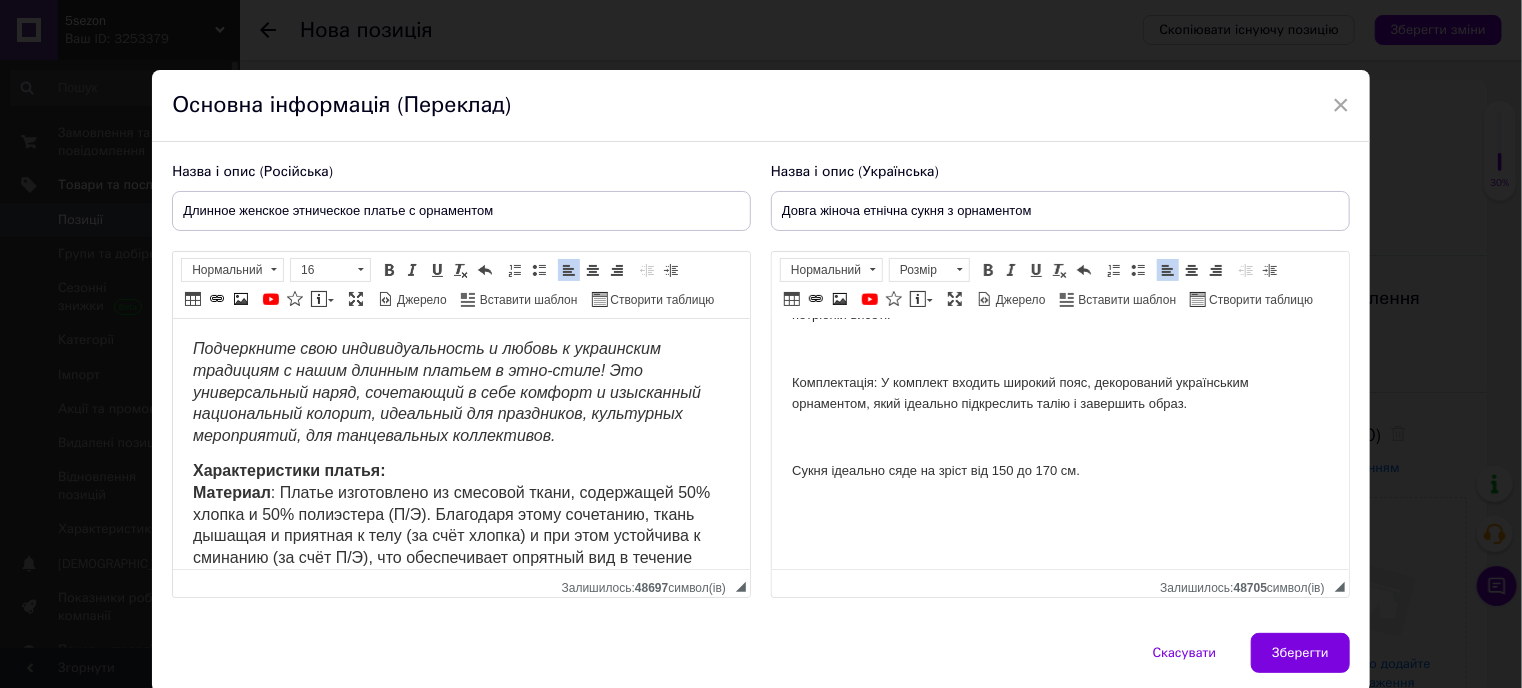 click at bounding box center [1059, 438] 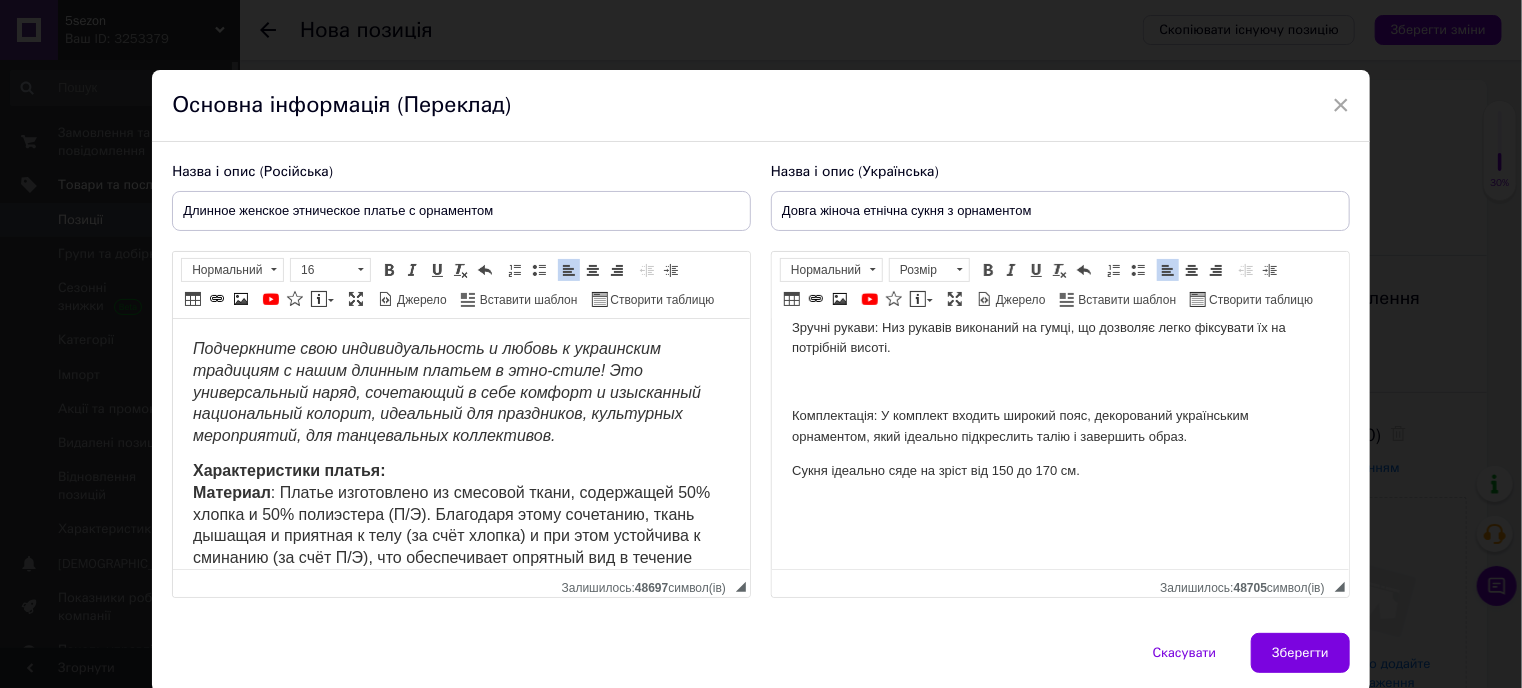 scroll, scrollTop: 648, scrollLeft: 0, axis: vertical 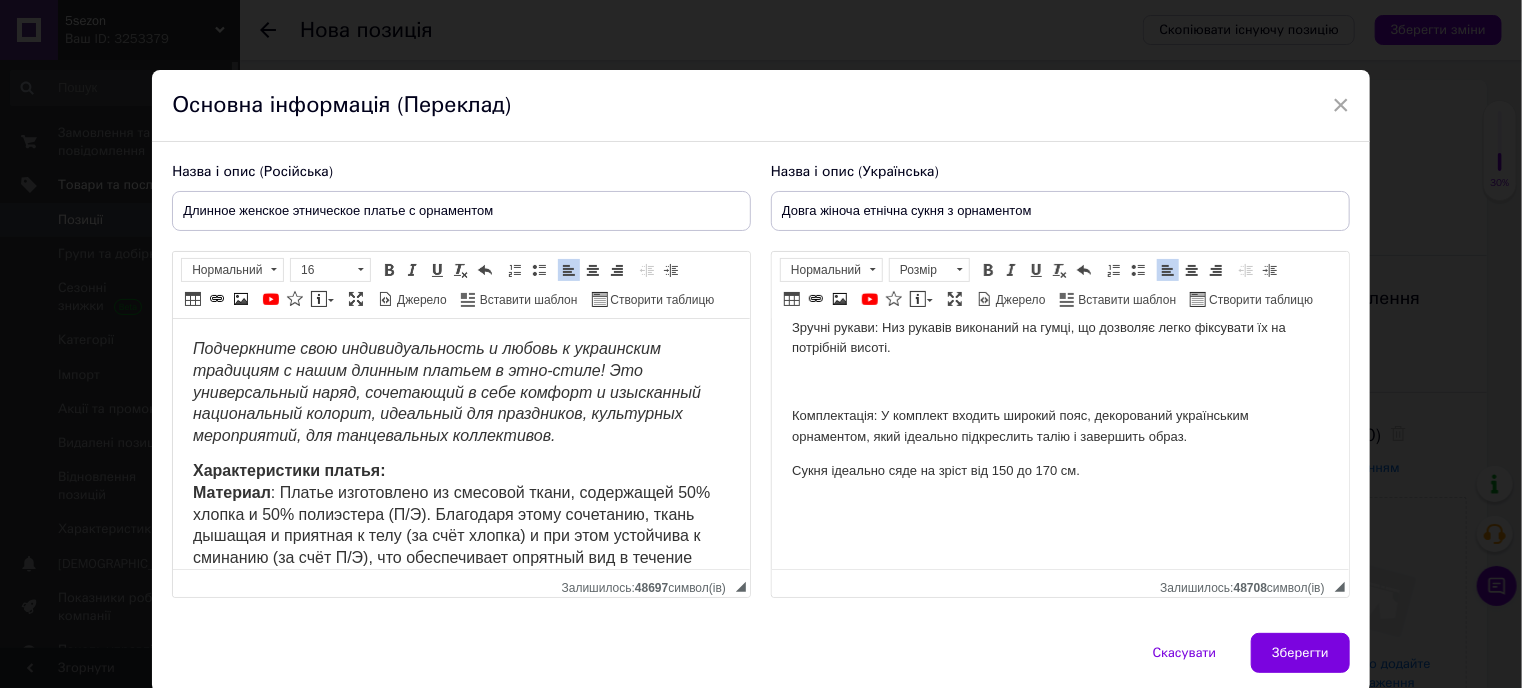click at bounding box center [1059, 382] 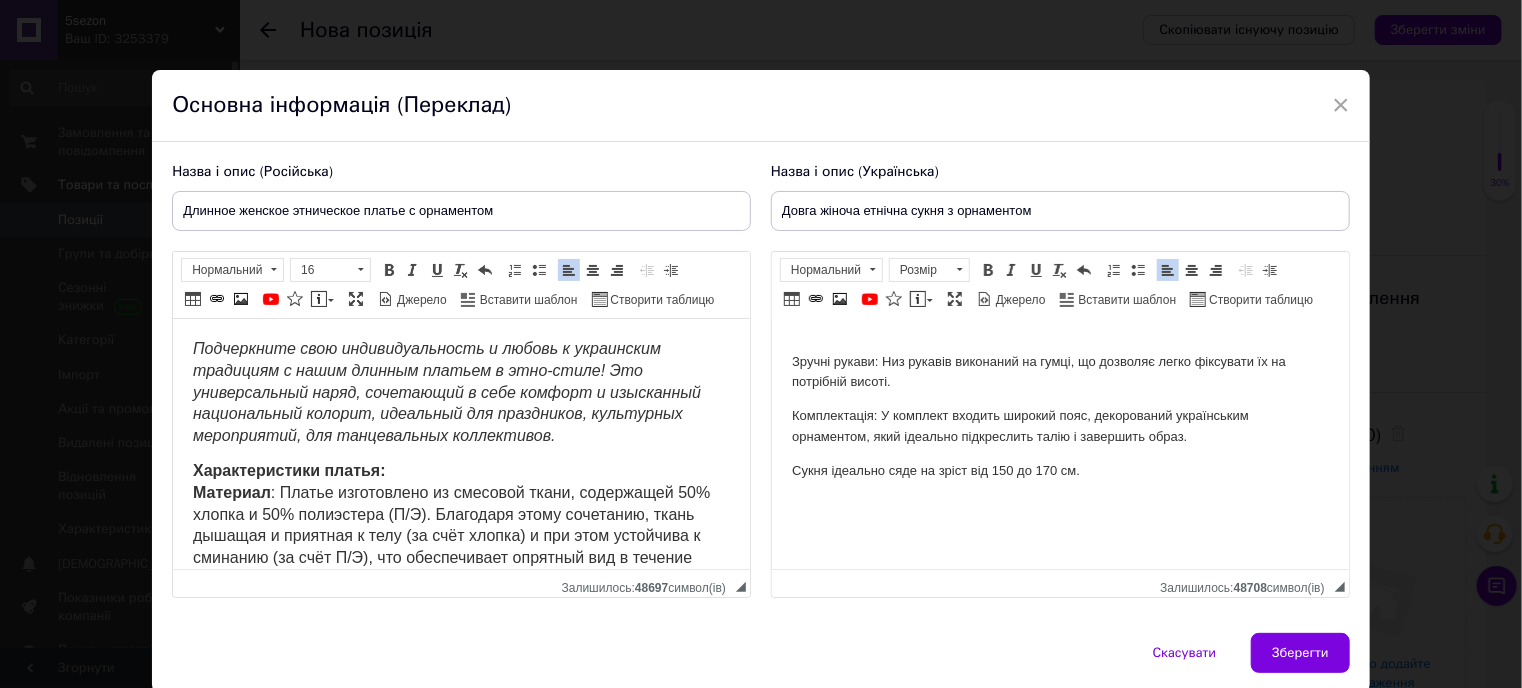 scroll, scrollTop: 613, scrollLeft: 0, axis: vertical 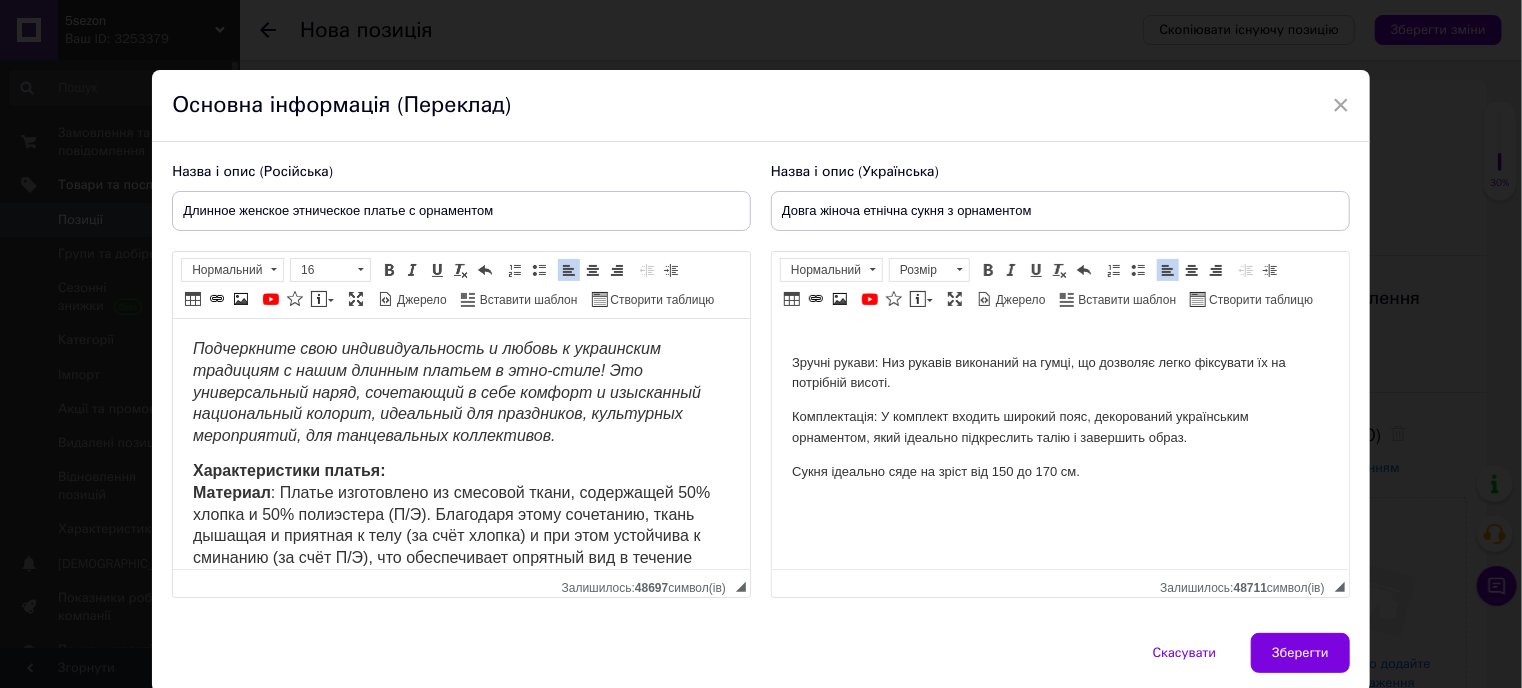 click at bounding box center (1059, 329) 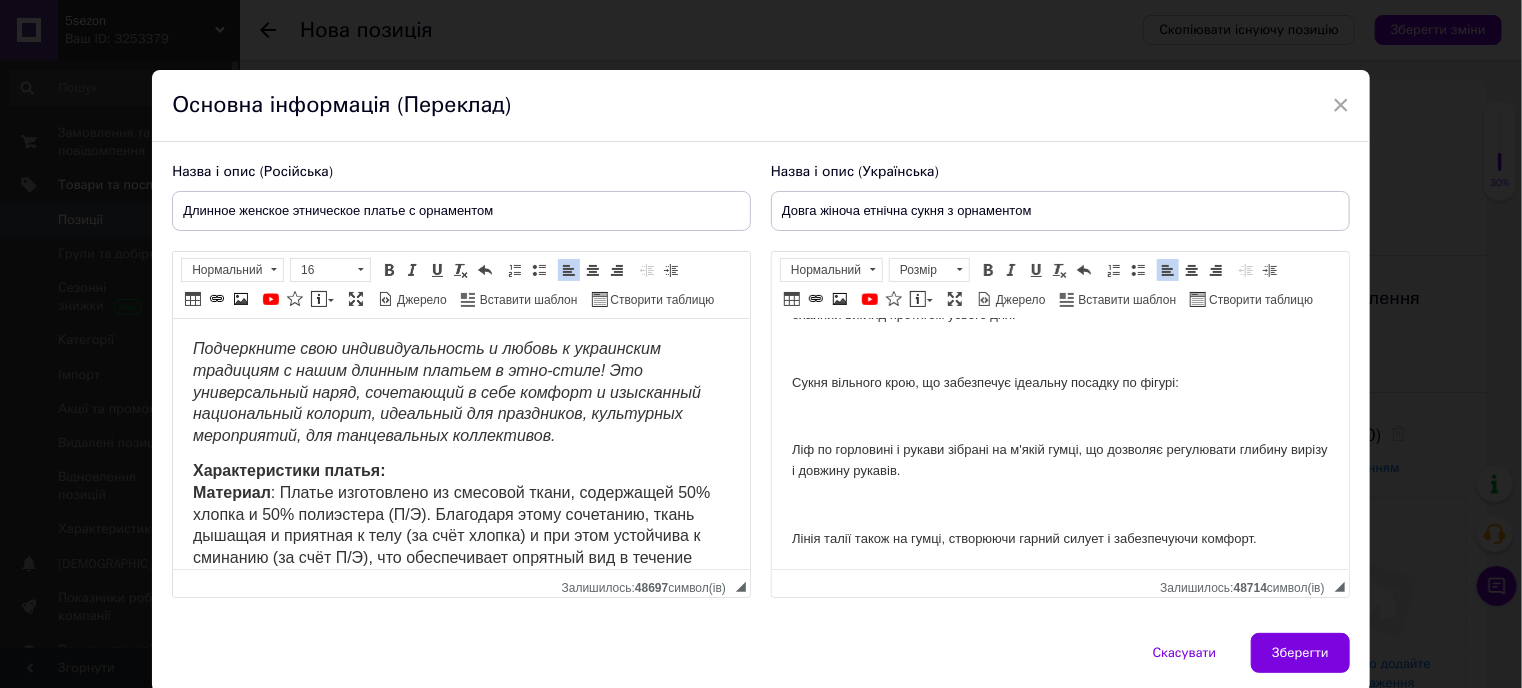 scroll, scrollTop: 80, scrollLeft: 0, axis: vertical 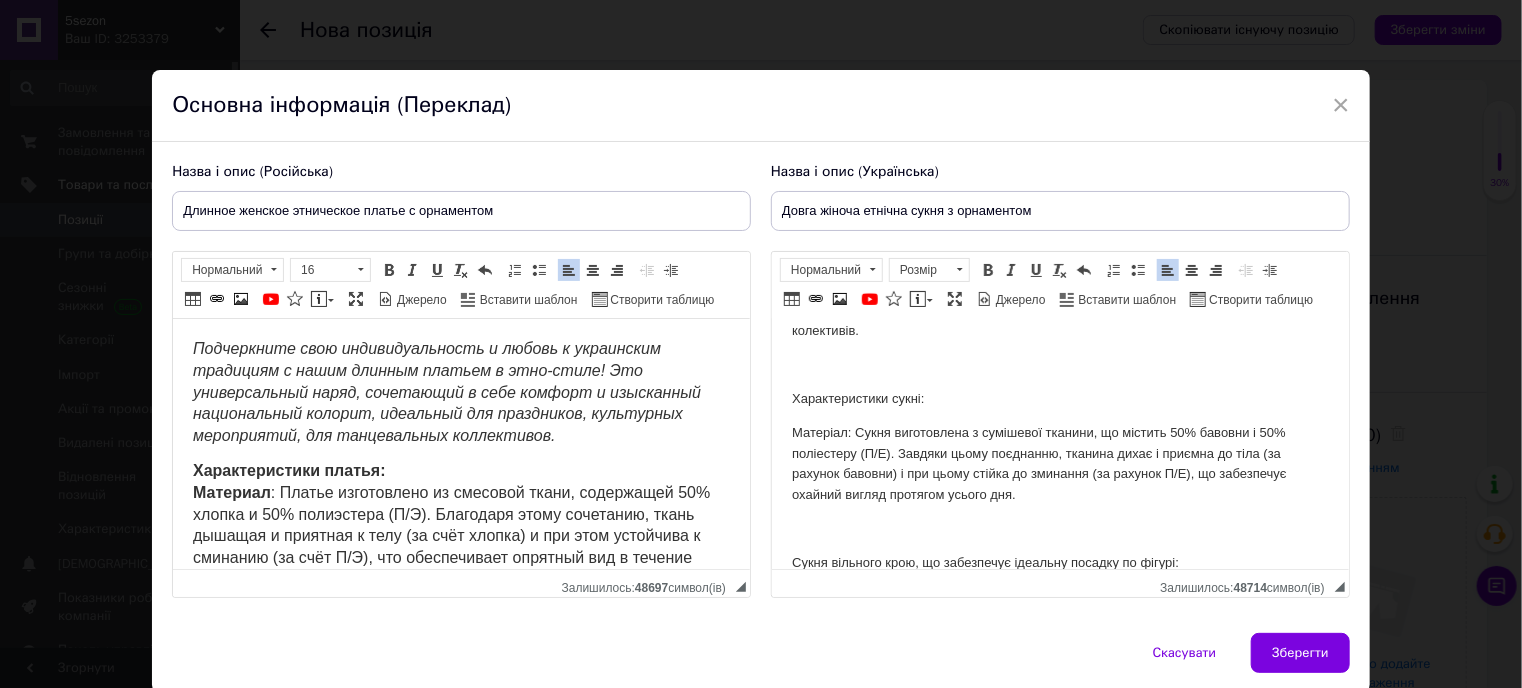 click at bounding box center [1059, 529] 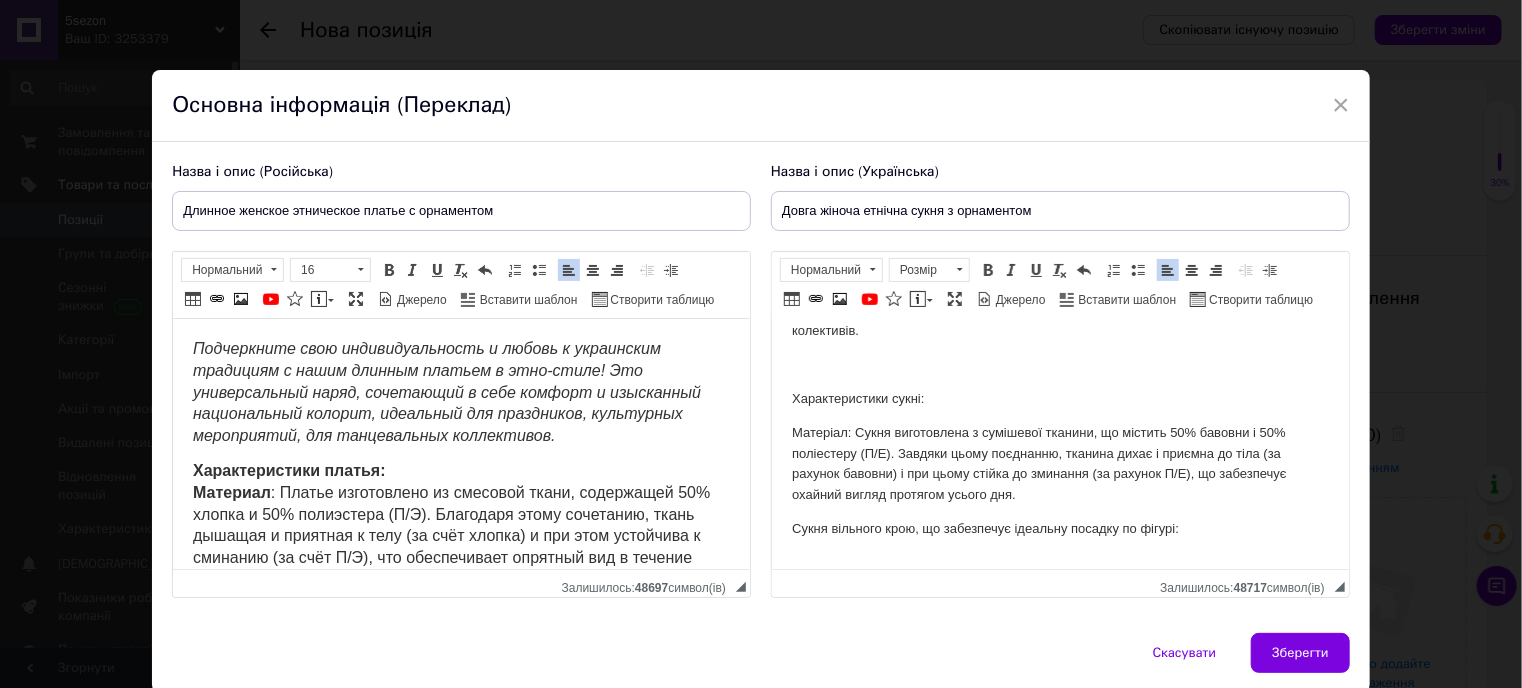 click at bounding box center [1059, 365] 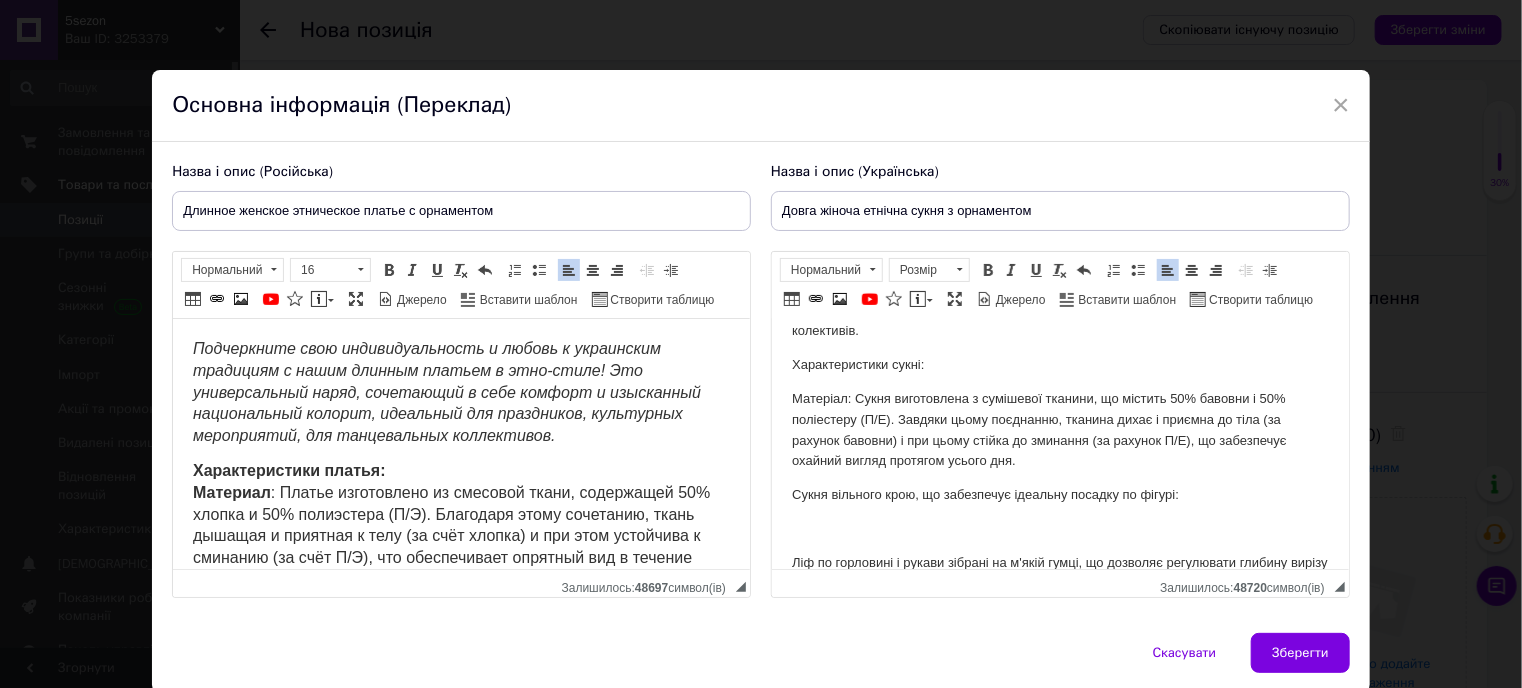 click at bounding box center (1059, 529) 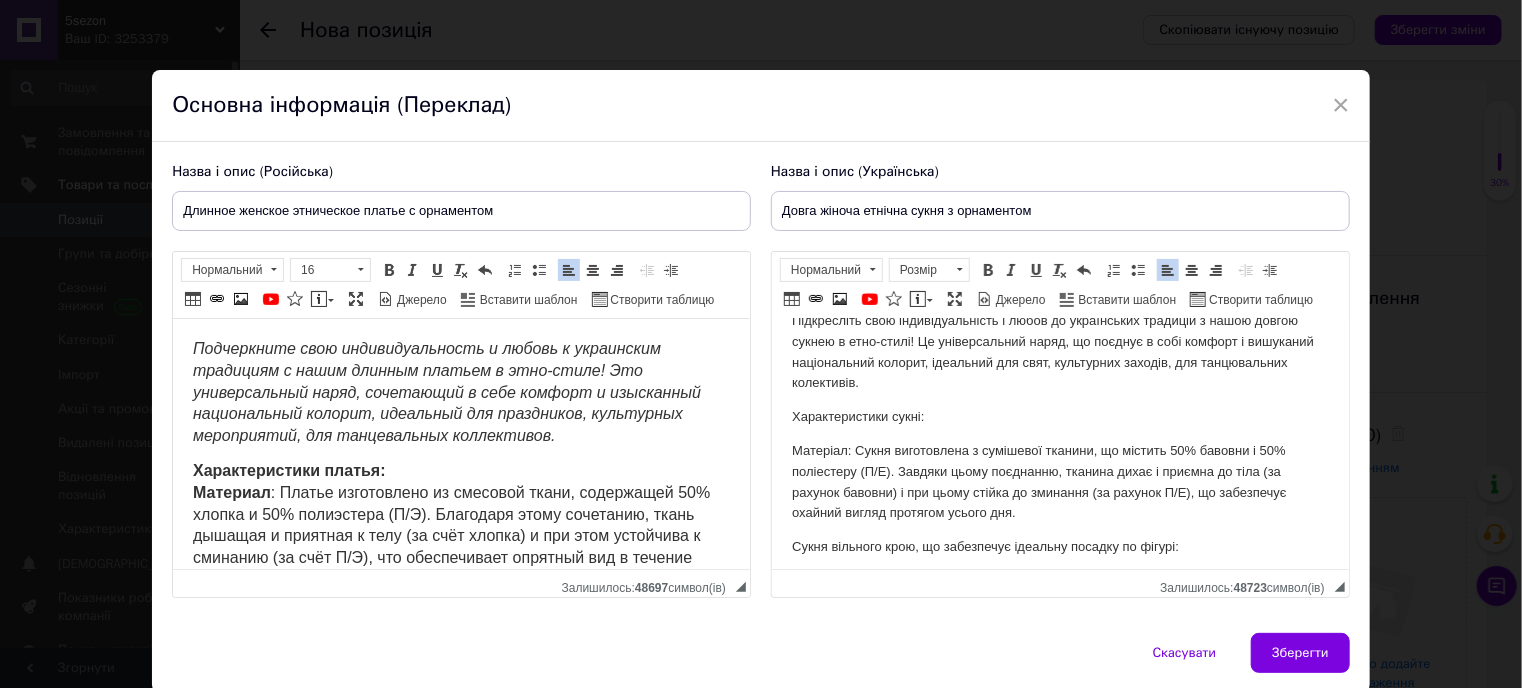 scroll, scrollTop: 0, scrollLeft: 0, axis: both 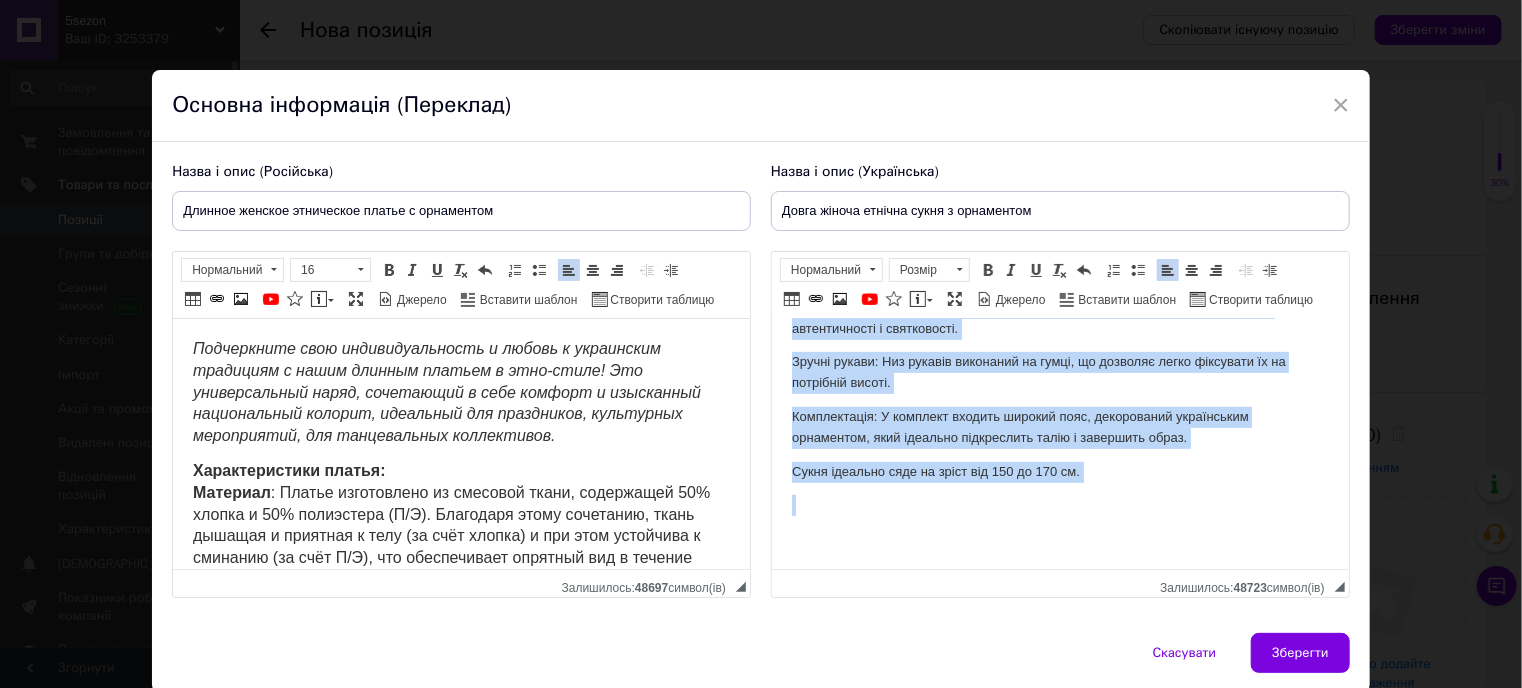 drag, startPoint x: 783, startPoint y: 348, endPoint x: 1151, endPoint y: 528, distance: 409.66327 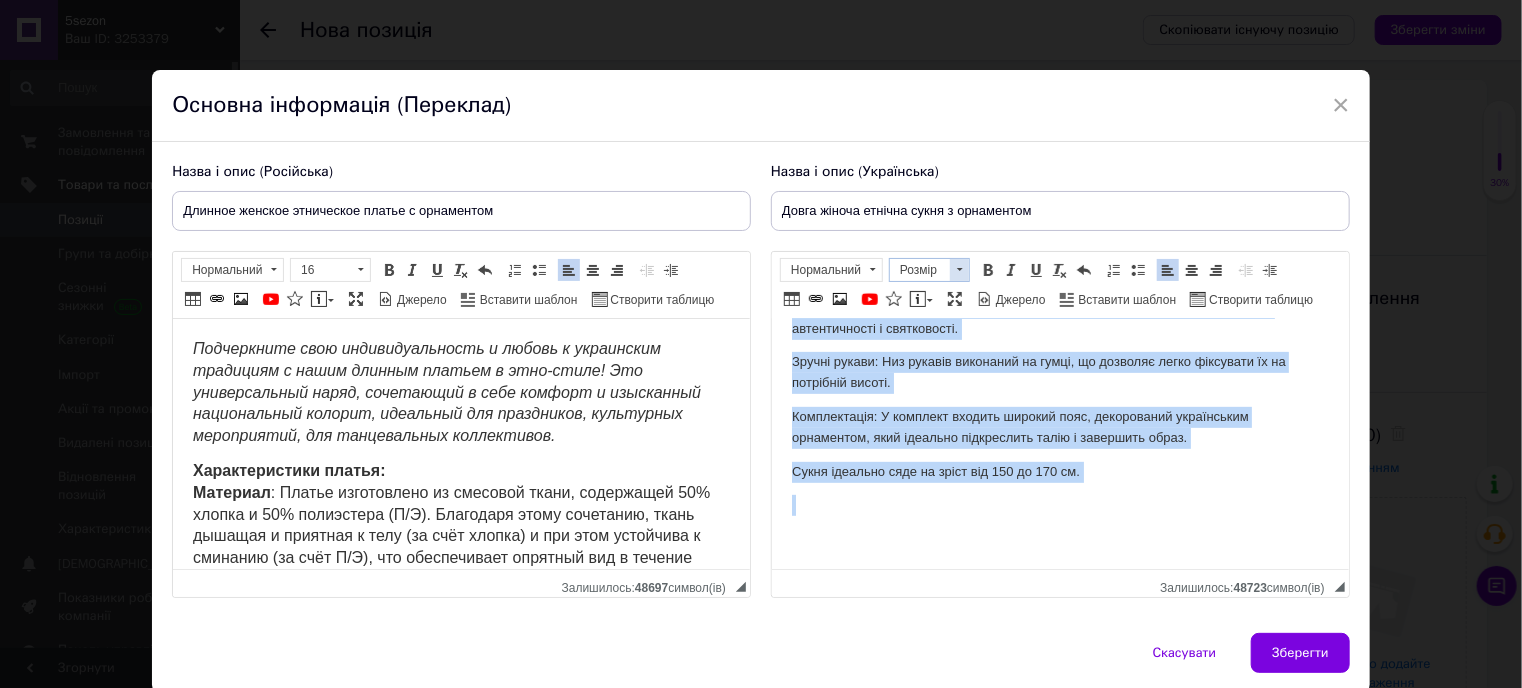 click at bounding box center (960, 269) 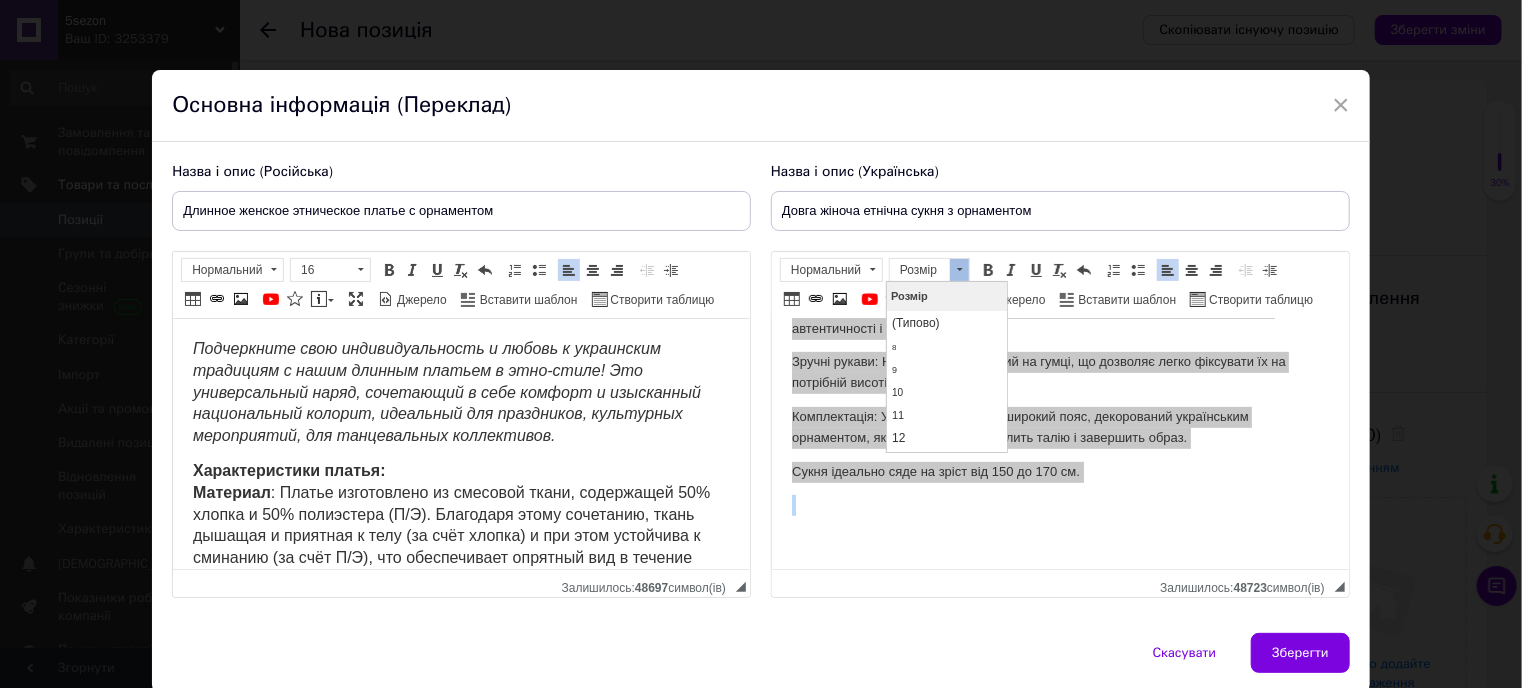 scroll, scrollTop: 40, scrollLeft: 0, axis: vertical 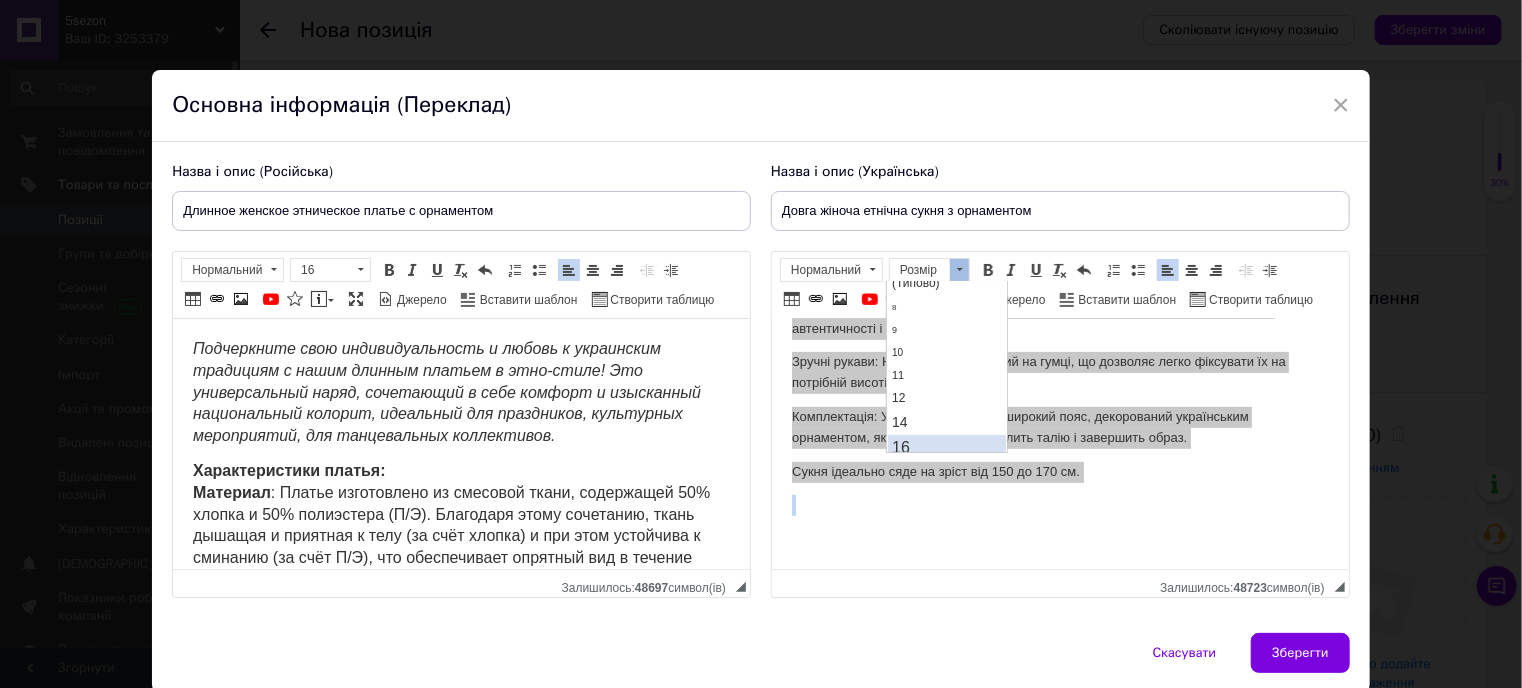 click on "16" at bounding box center [946, 447] 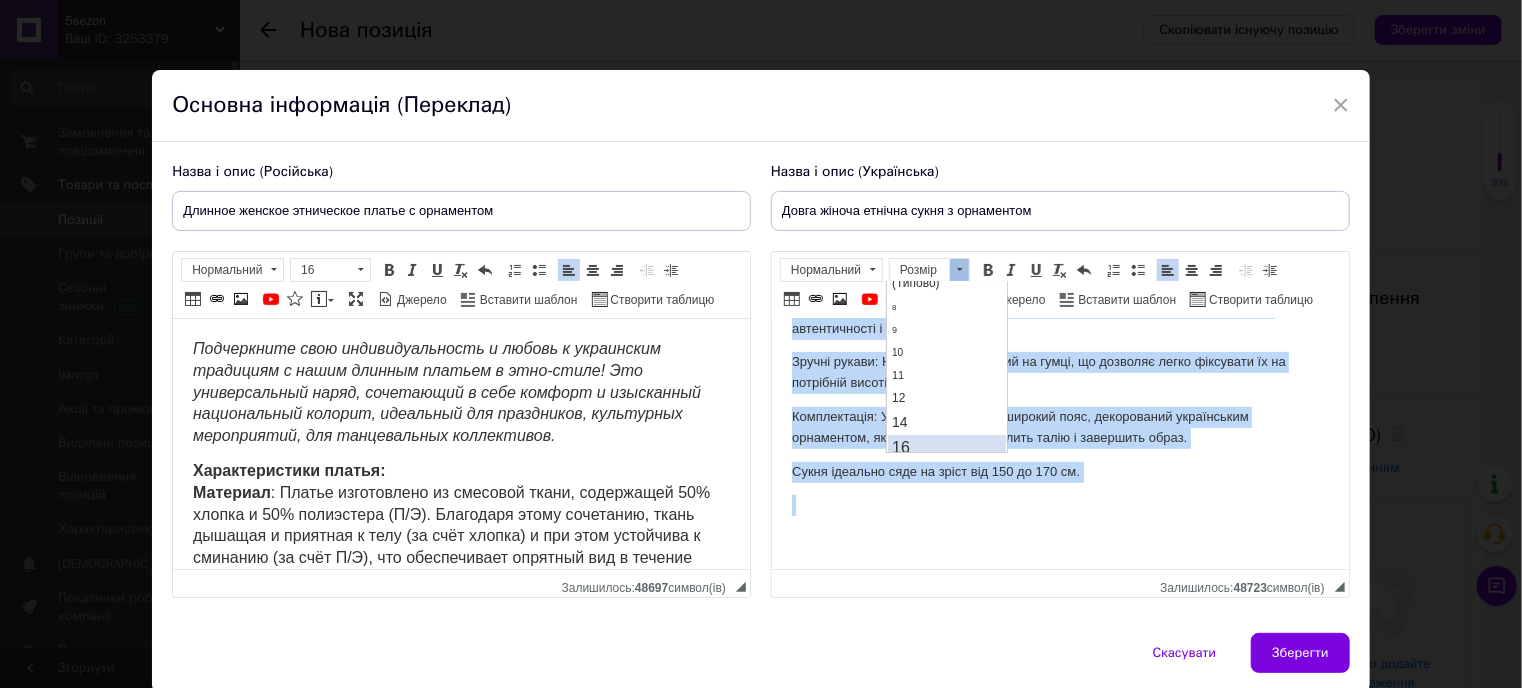 scroll, scrollTop: 0, scrollLeft: 0, axis: both 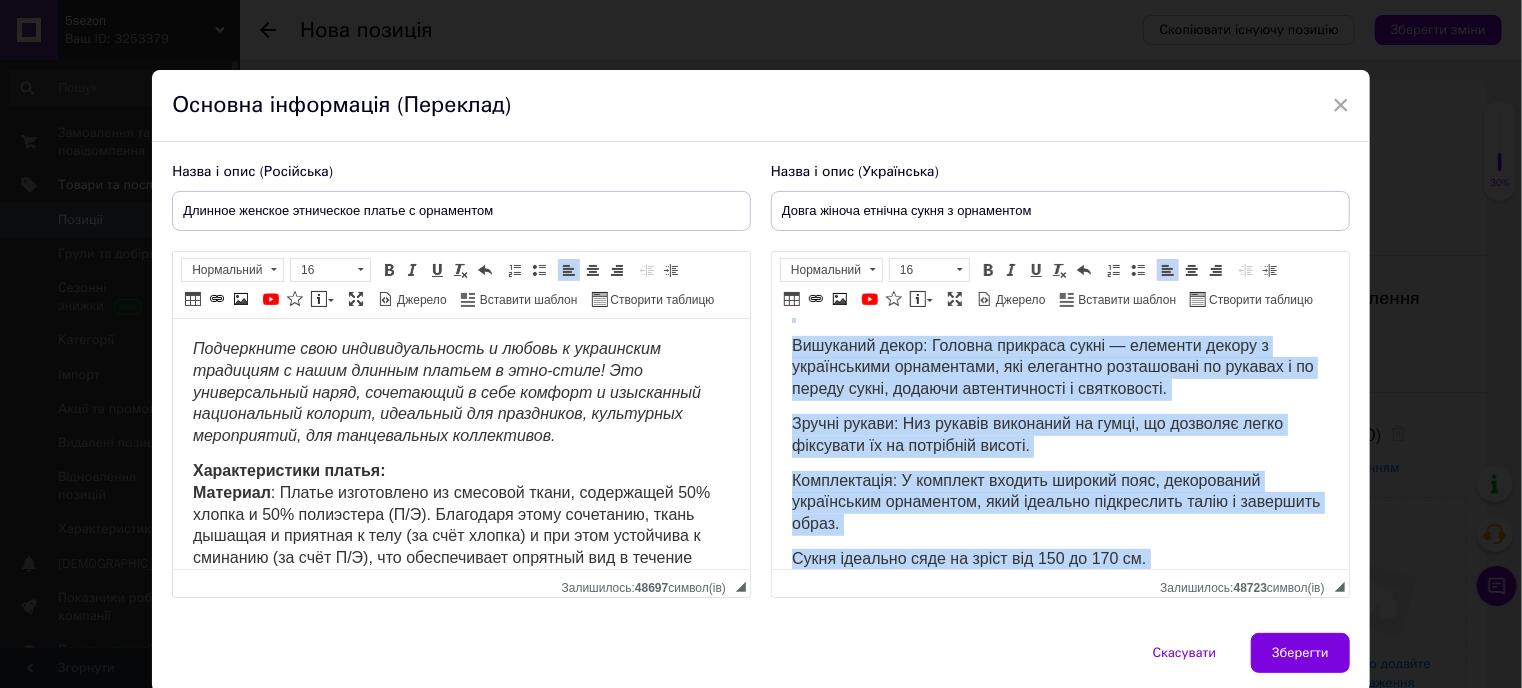 click on "Вишуканий декор: Головна прикраса сукні — елементи декору з українськими орнаментами, які елегантно розташовані по рукавах і по переду сукні, додаючи автентичності і святковості." at bounding box center (1052, 367) 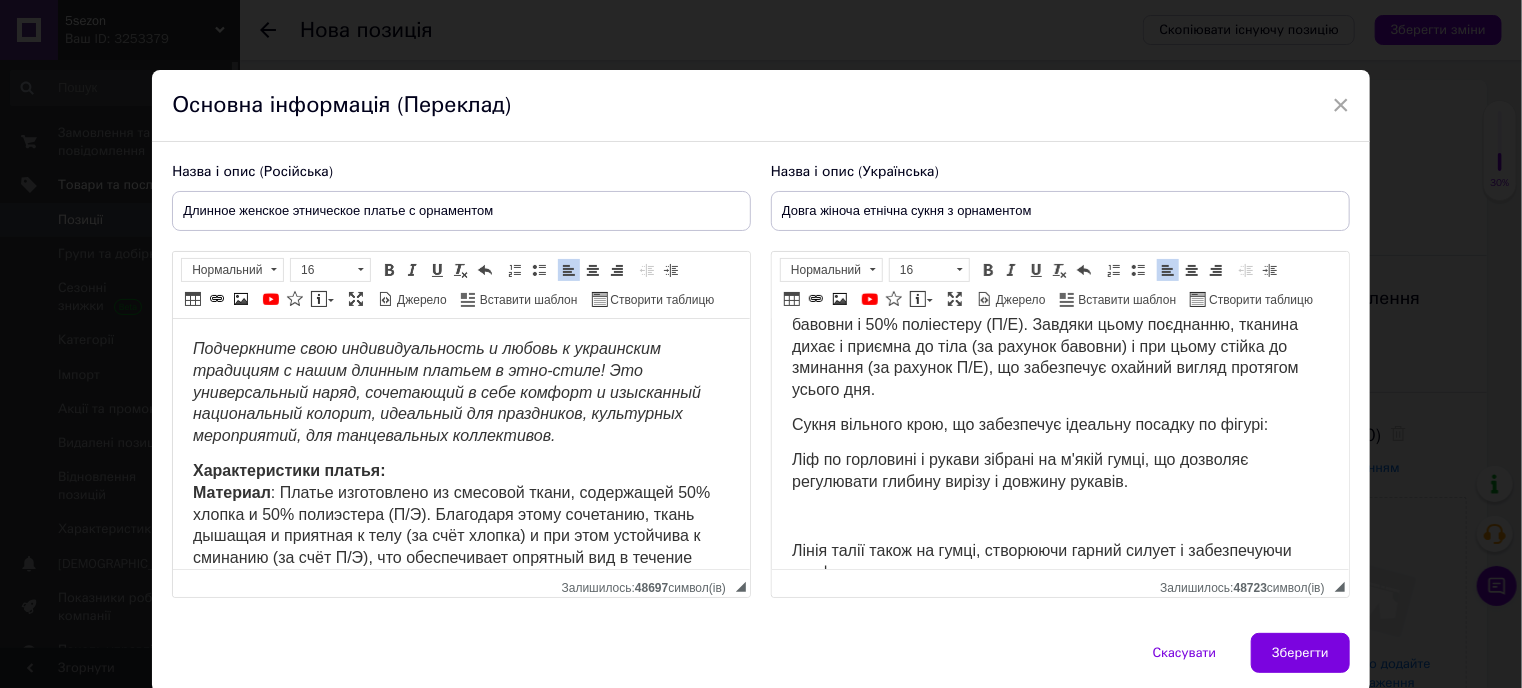 scroll, scrollTop: 0, scrollLeft: 0, axis: both 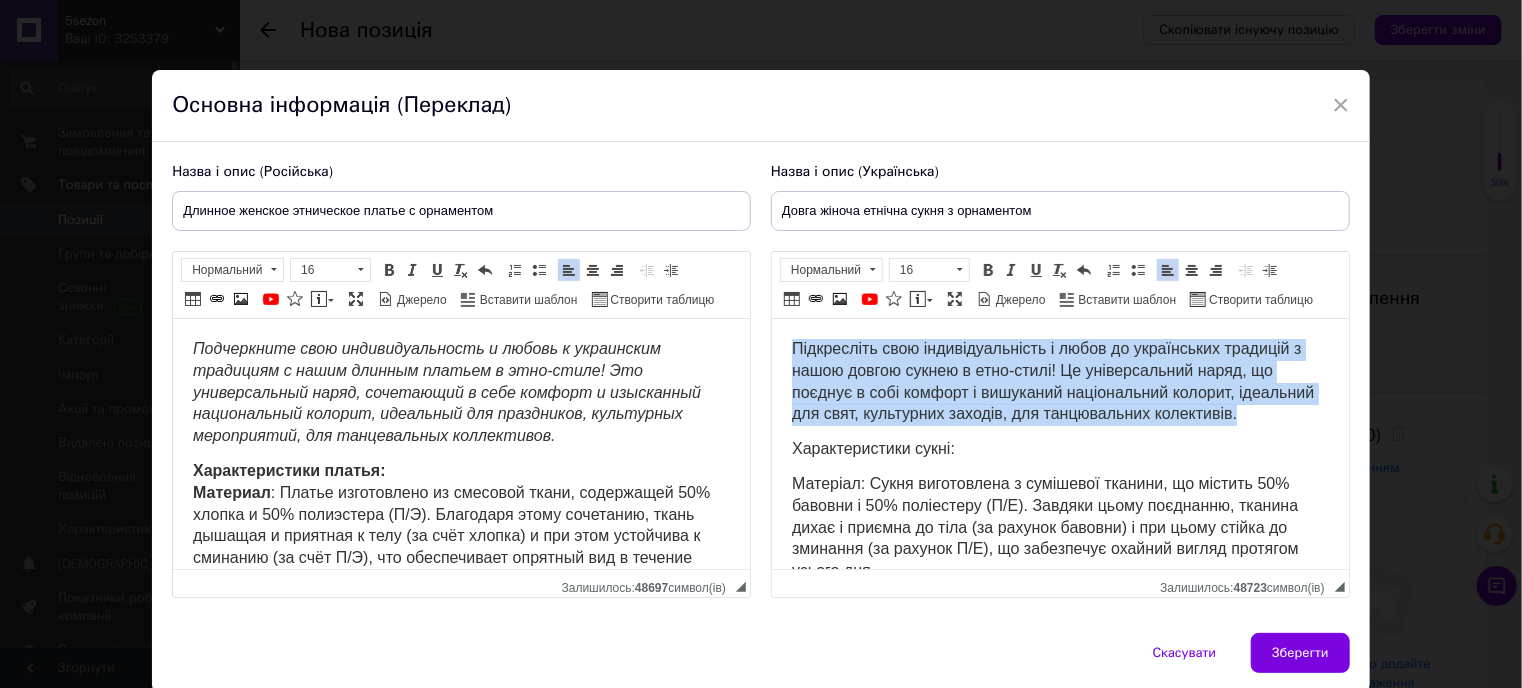drag, startPoint x: 788, startPoint y: 349, endPoint x: 1033, endPoint y: 432, distance: 258.6774 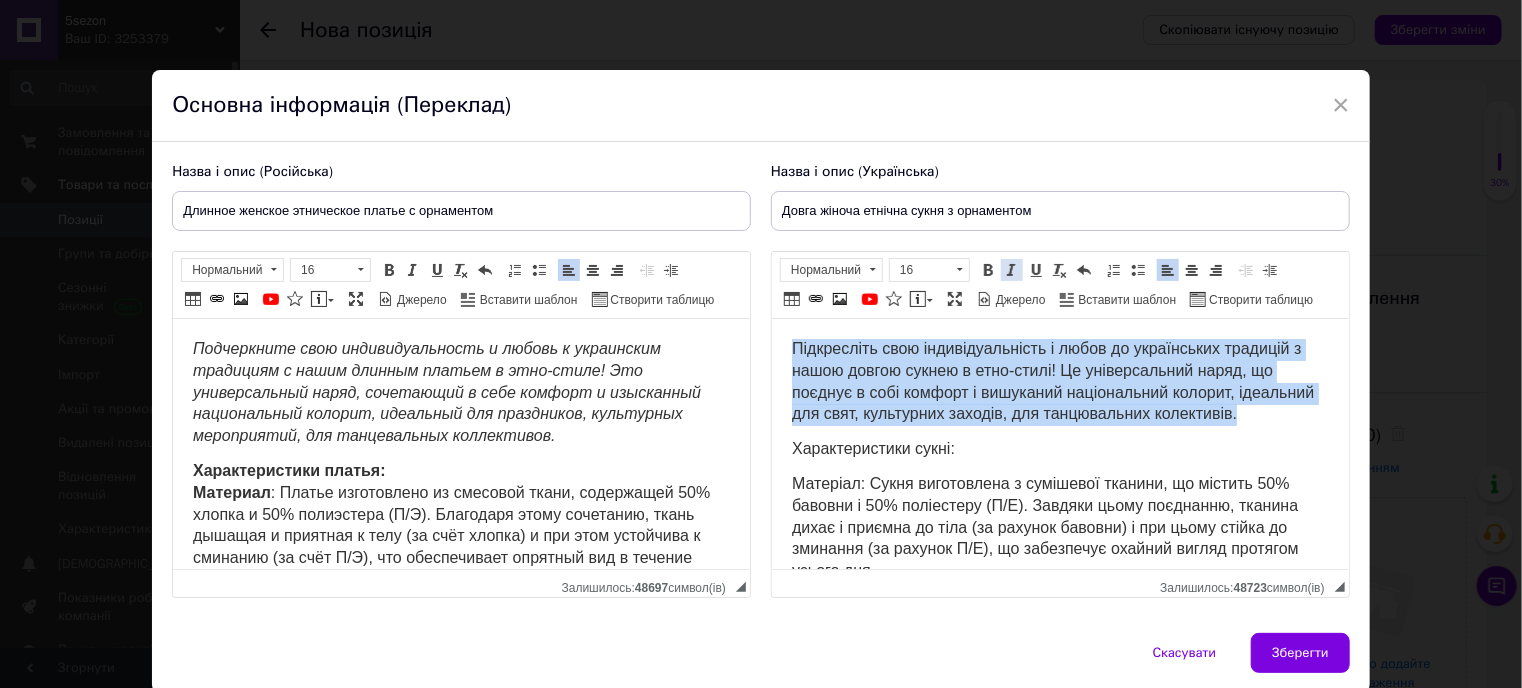click at bounding box center [1012, 270] 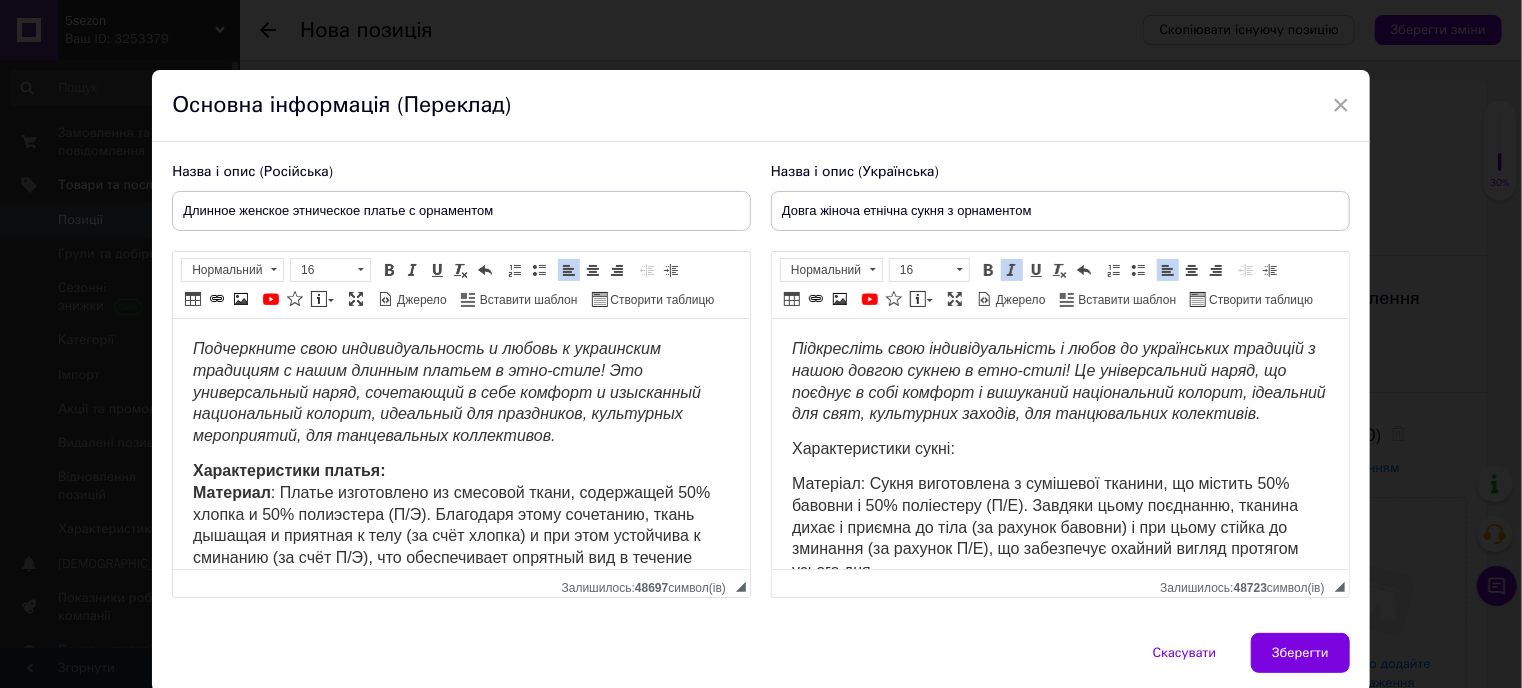 drag, startPoint x: 980, startPoint y: 454, endPoint x: 964, endPoint y: 453, distance: 16.03122 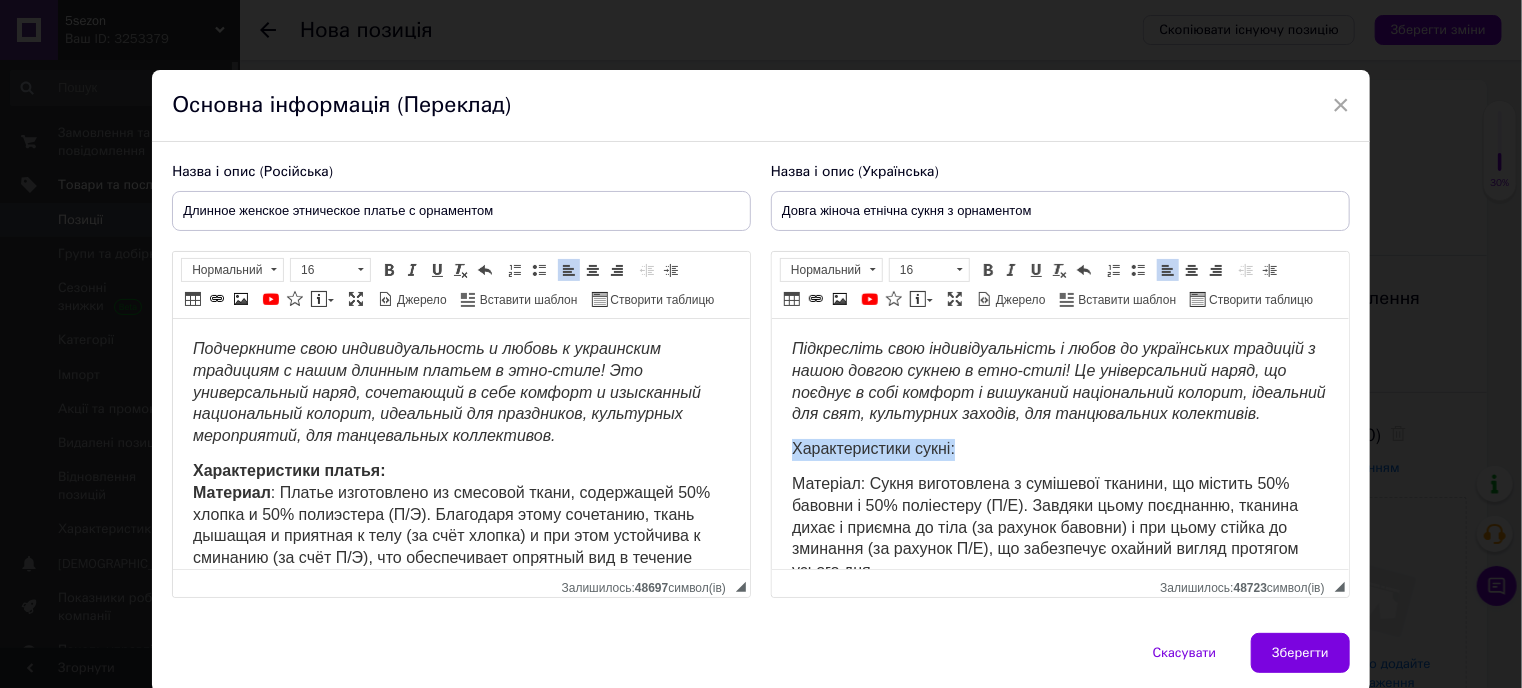 drag, startPoint x: 793, startPoint y: 465, endPoint x: 976, endPoint y: 481, distance: 183.69812 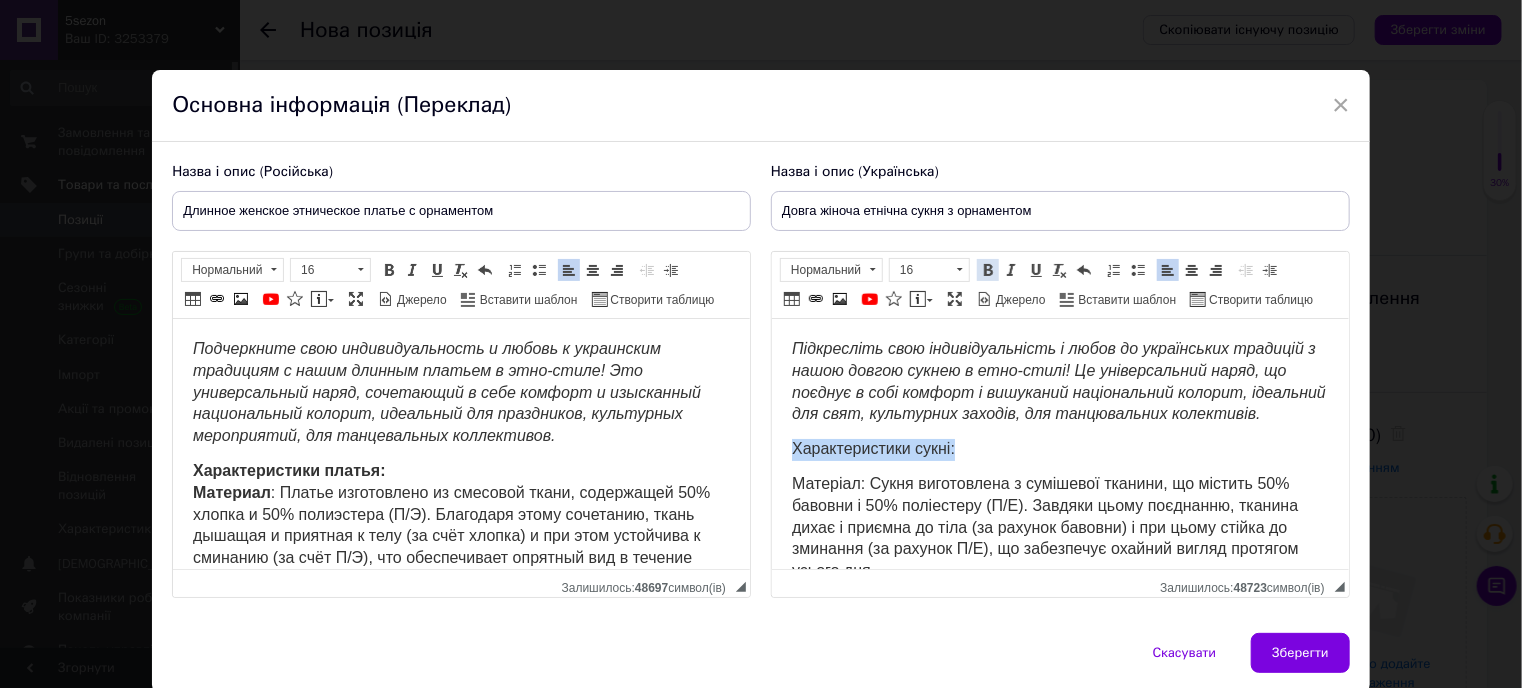 click at bounding box center (988, 270) 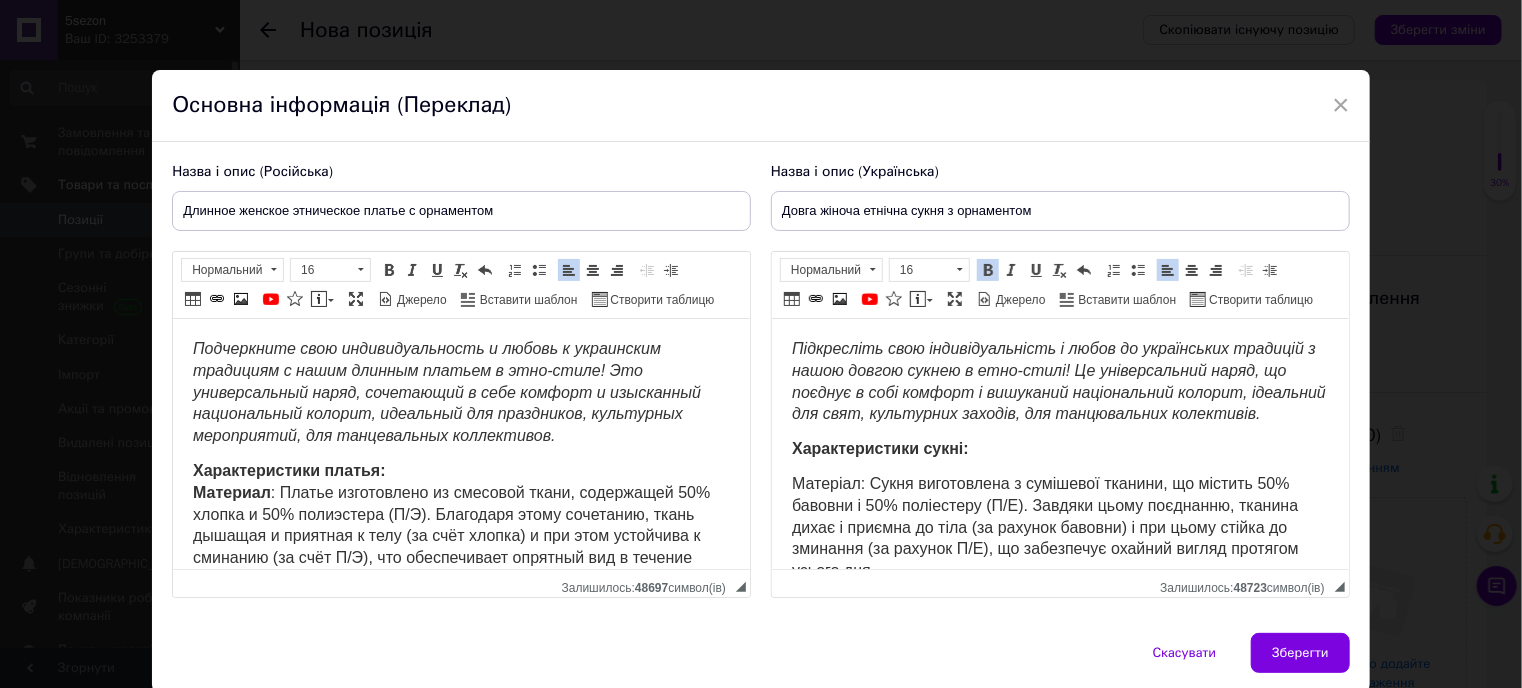 click on "Підкресліть свою індивідуальність і любов до українських традицій з нашою довгою сукнею в етно-стилі! Це універсальний наряд, що поєднує в собі комфорт і вишуканий національний колорит, ідеальний для свят, культурних заходів, для танцювальних колективів." at bounding box center [1059, 382] 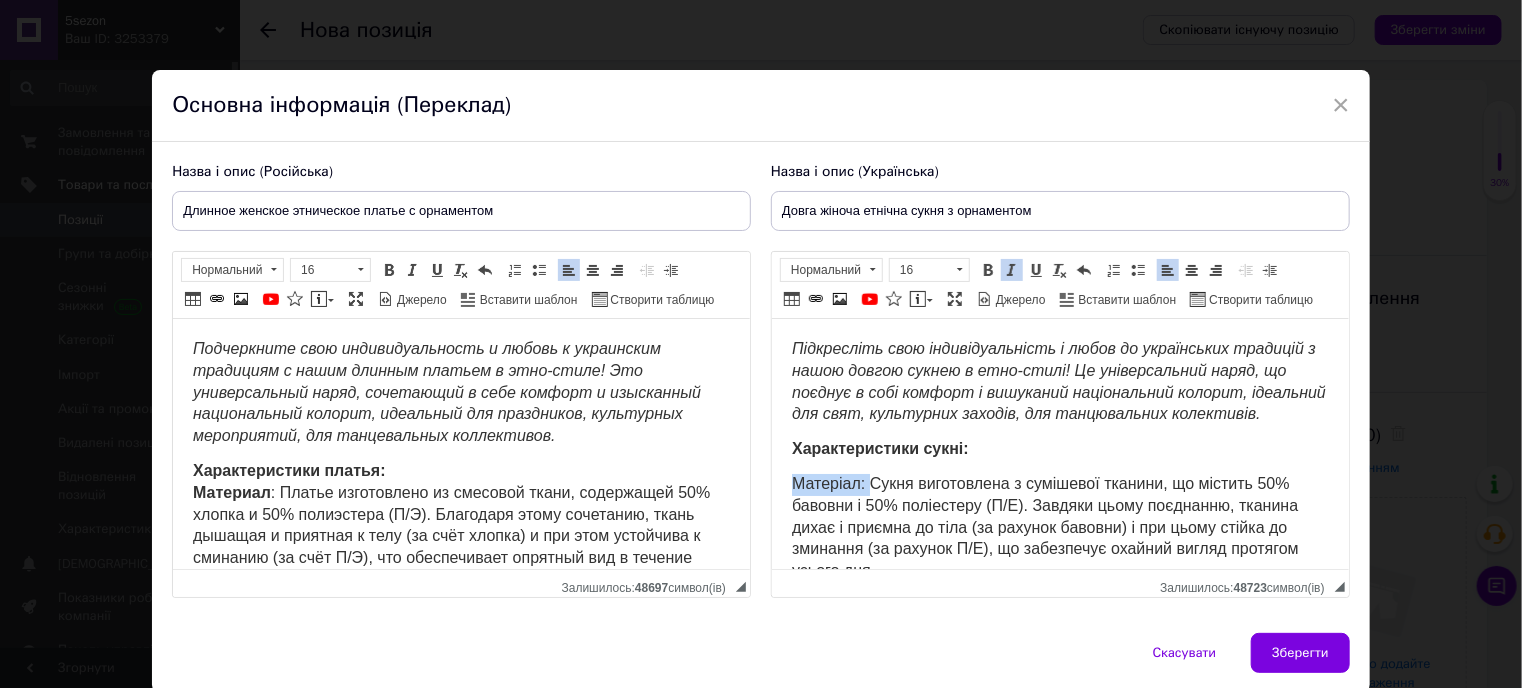 drag, startPoint x: 791, startPoint y: 498, endPoint x: 866, endPoint y: 499, distance: 75.00667 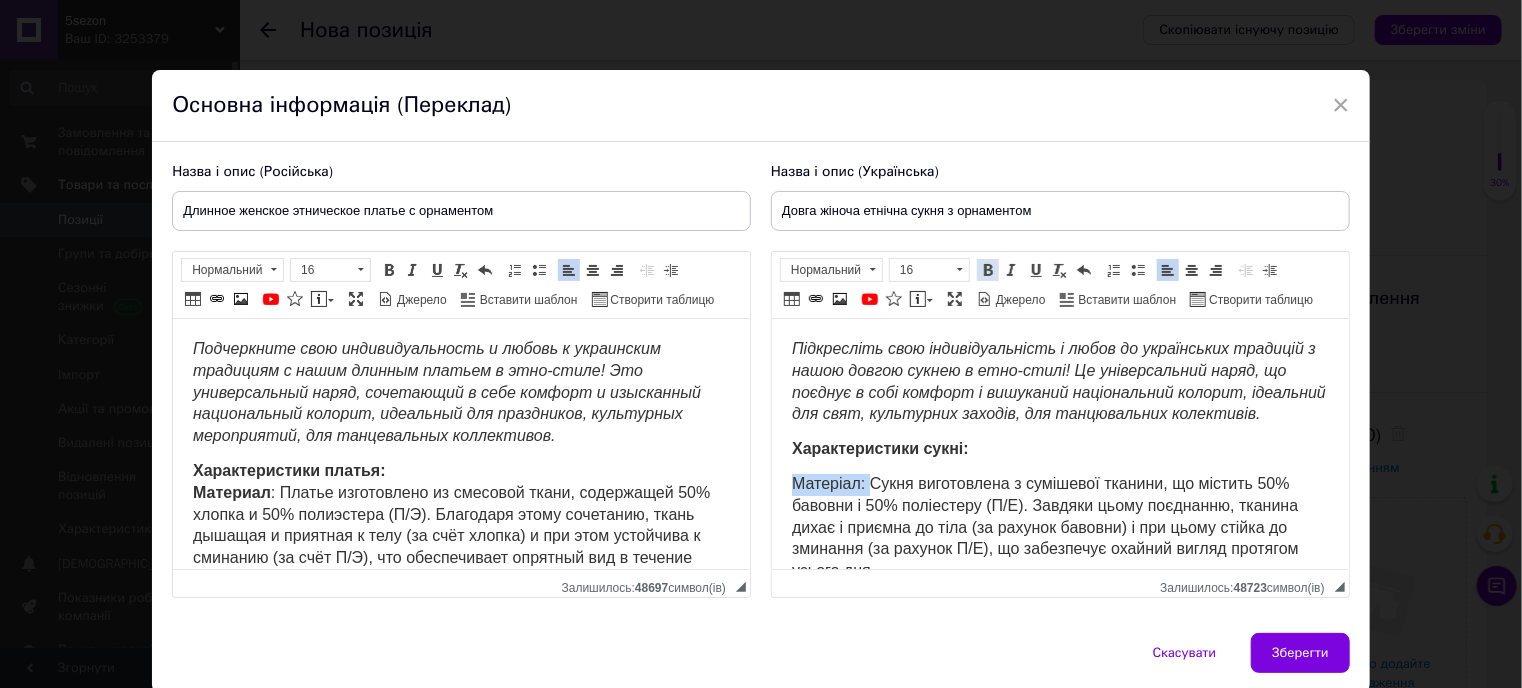 click at bounding box center (988, 270) 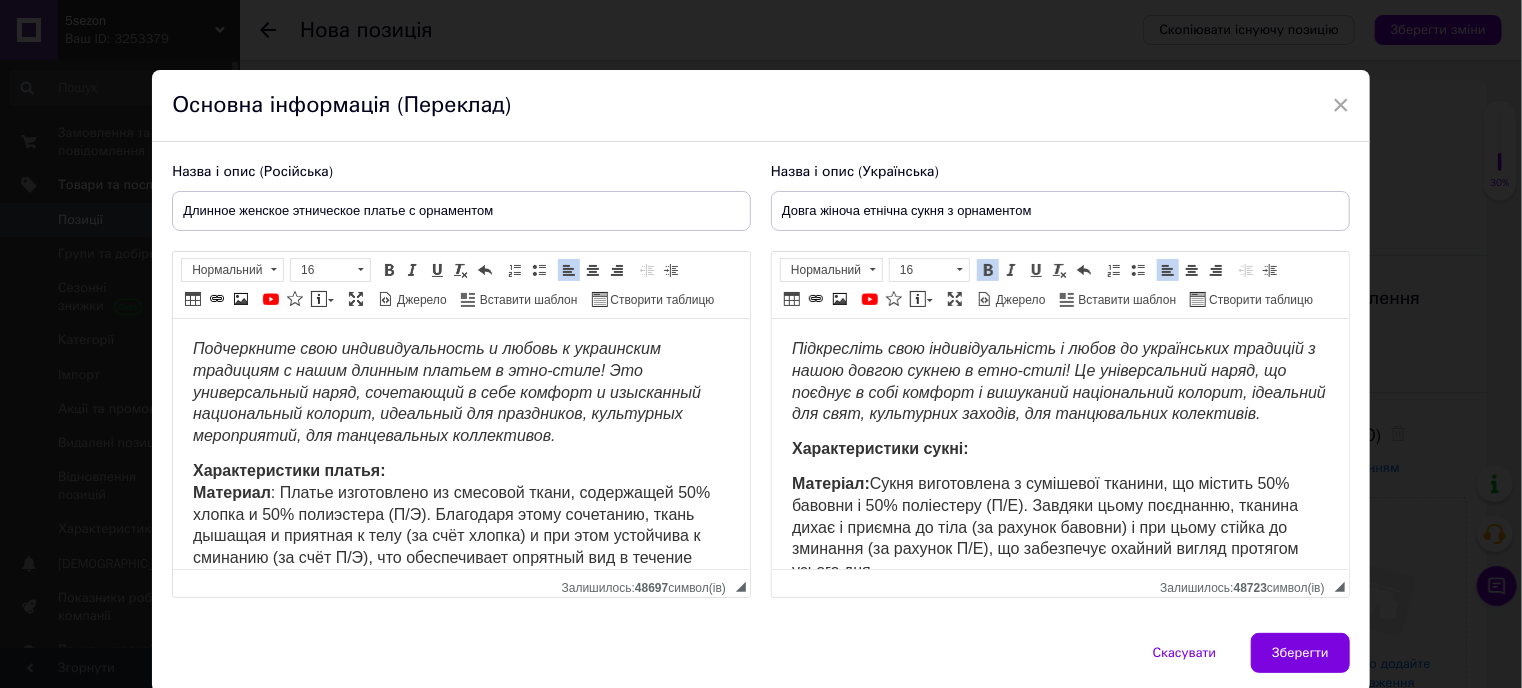 click on "Характеристики сукні:" at bounding box center [1059, 450] 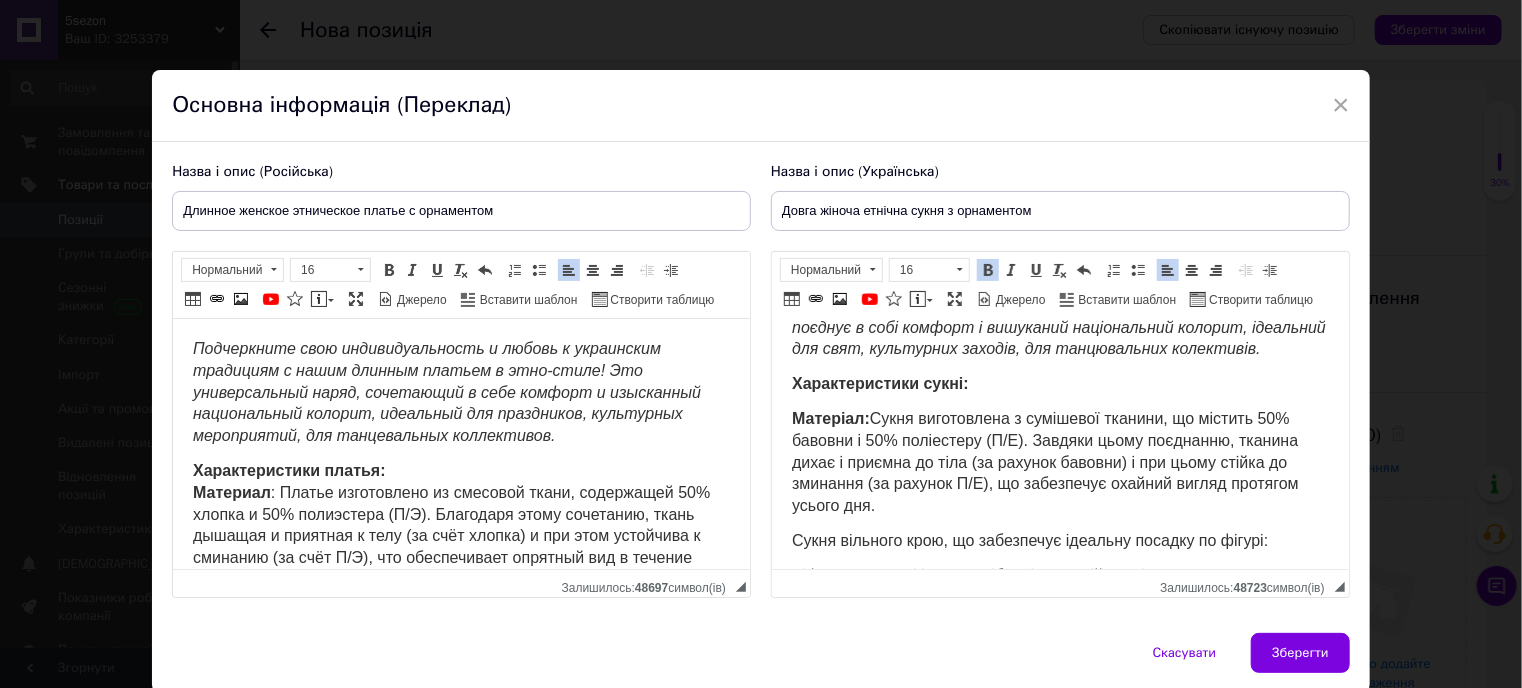 scroll, scrollTop: 100, scrollLeft: 0, axis: vertical 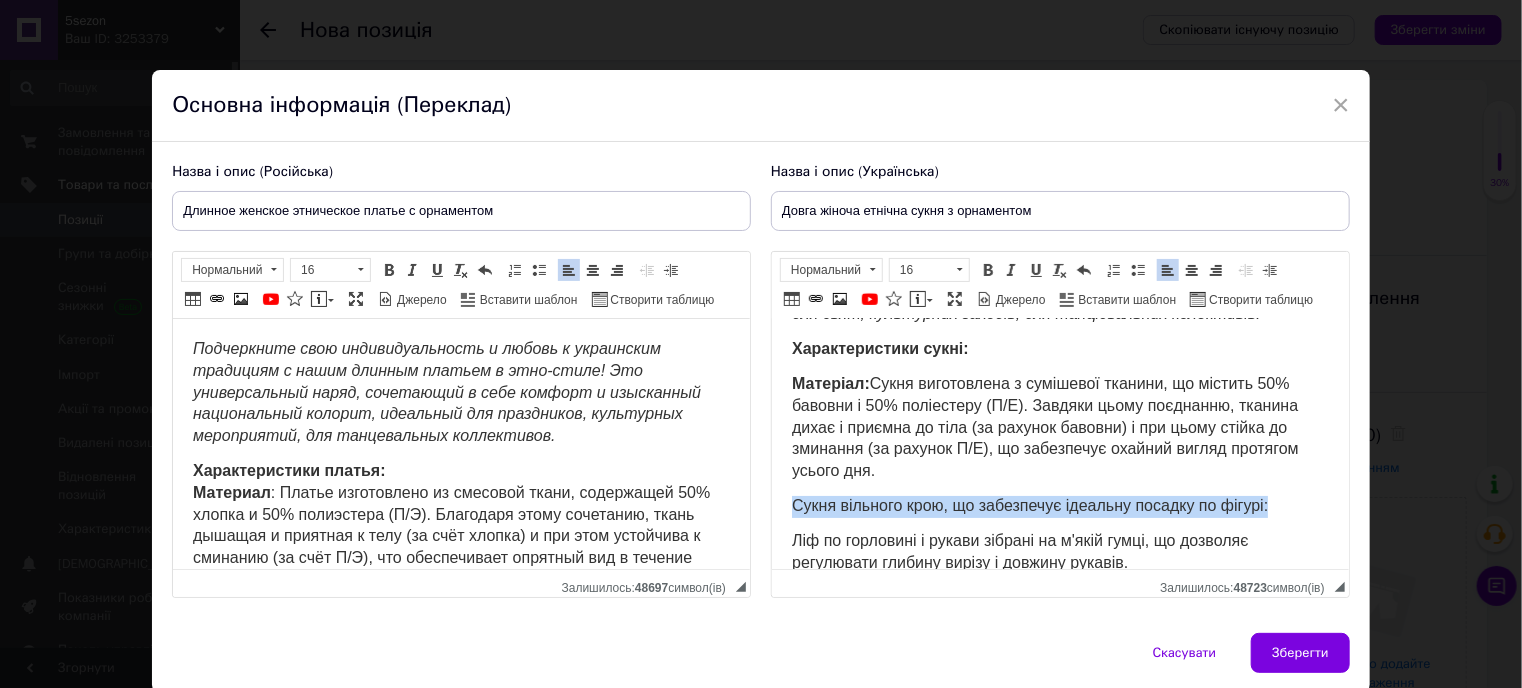 drag, startPoint x: 785, startPoint y: 529, endPoint x: 1279, endPoint y: 514, distance: 494.2277 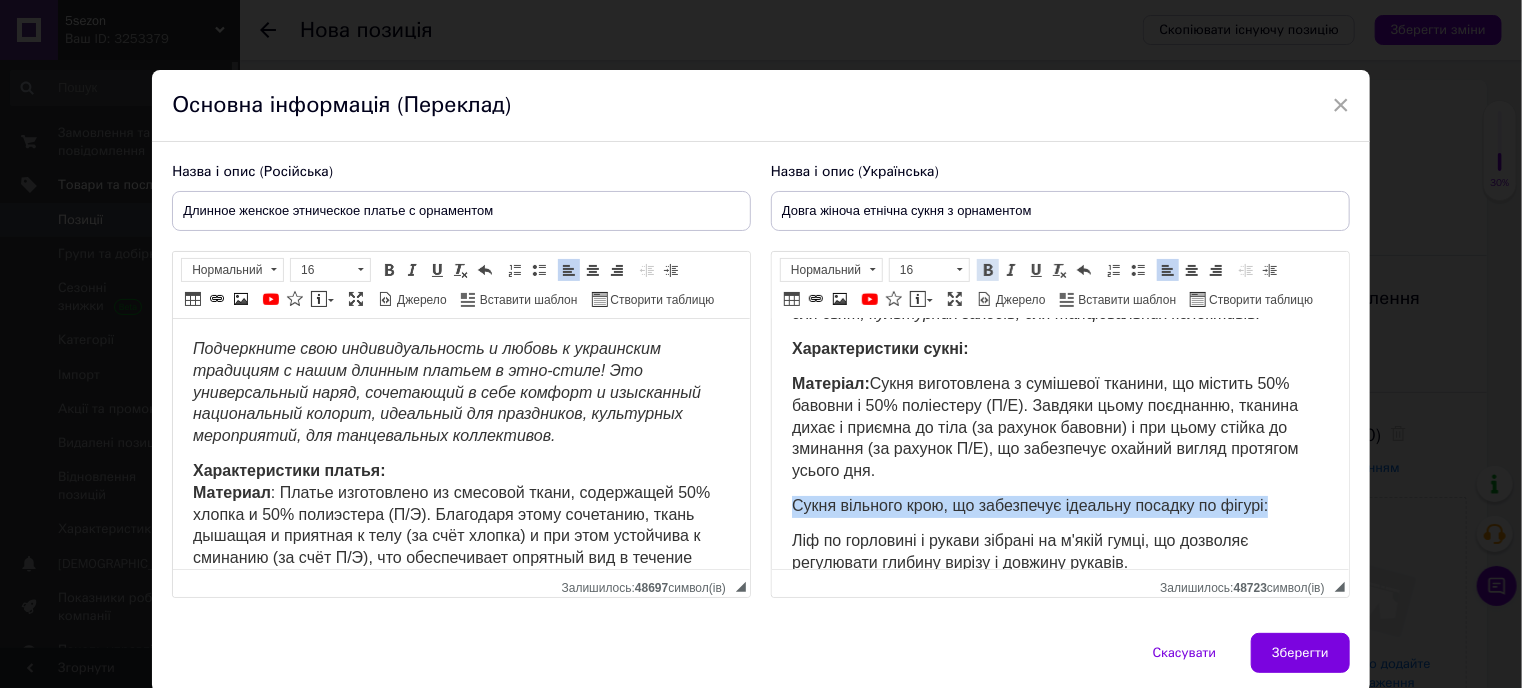 click at bounding box center (988, 270) 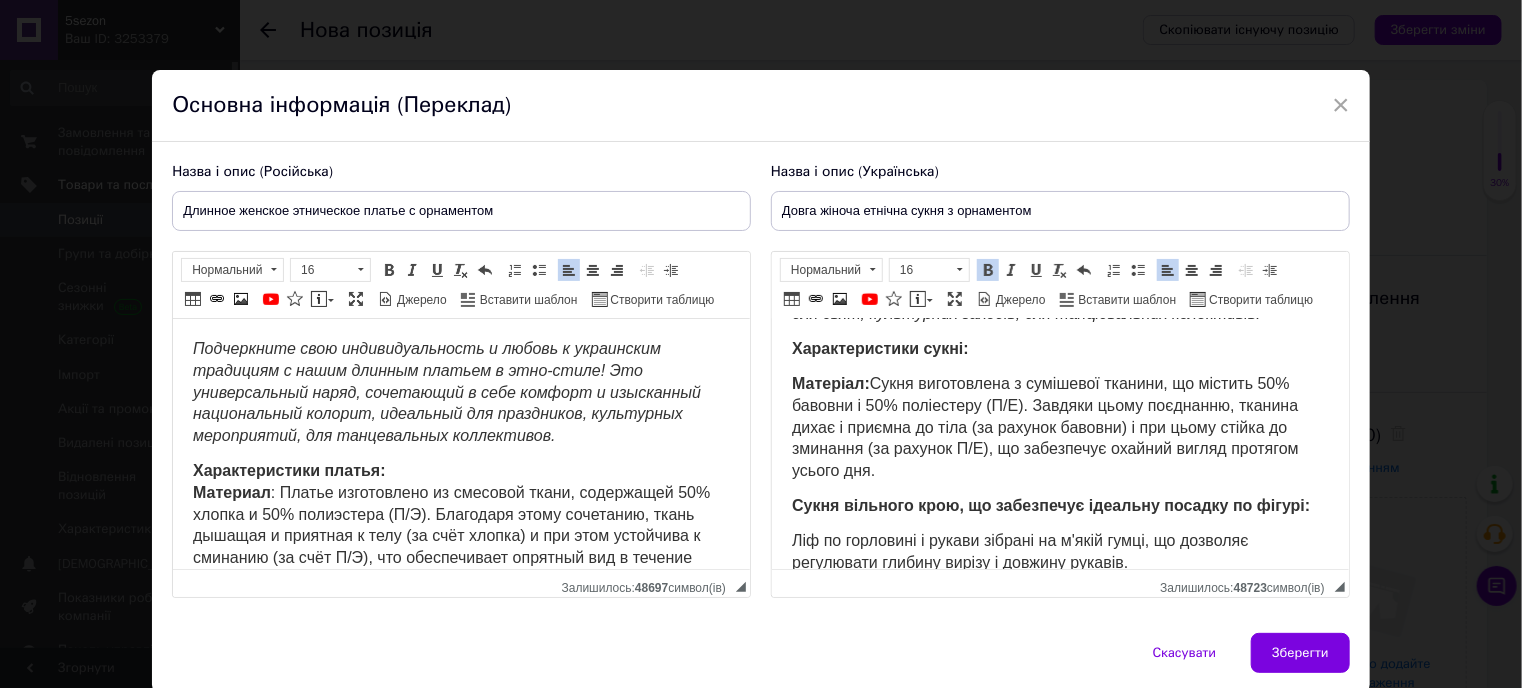 click on "Матеріал:  Сукня виготовлена з сумішевої тканини, що містить 50% бавовни і 50% поліестеру (П/Е). Завдяки цьому поєднанню, тканина дихає і приємна до тіла (за рахунок бавовни) і при цьому стійка до зминання (за рахунок П/Е), що забезпечує охайний вигляд протягом усього дня." at bounding box center [1044, 427] 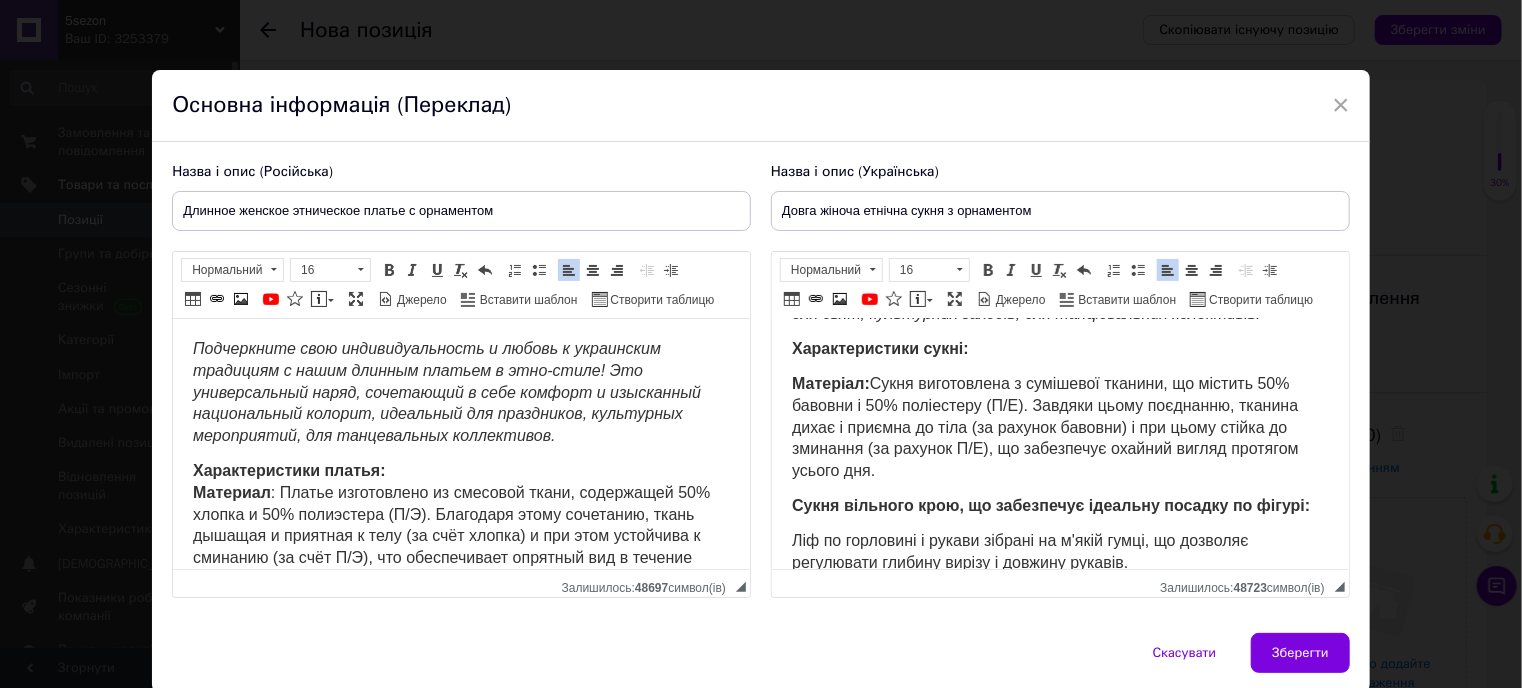 scroll, scrollTop: 200, scrollLeft: 0, axis: vertical 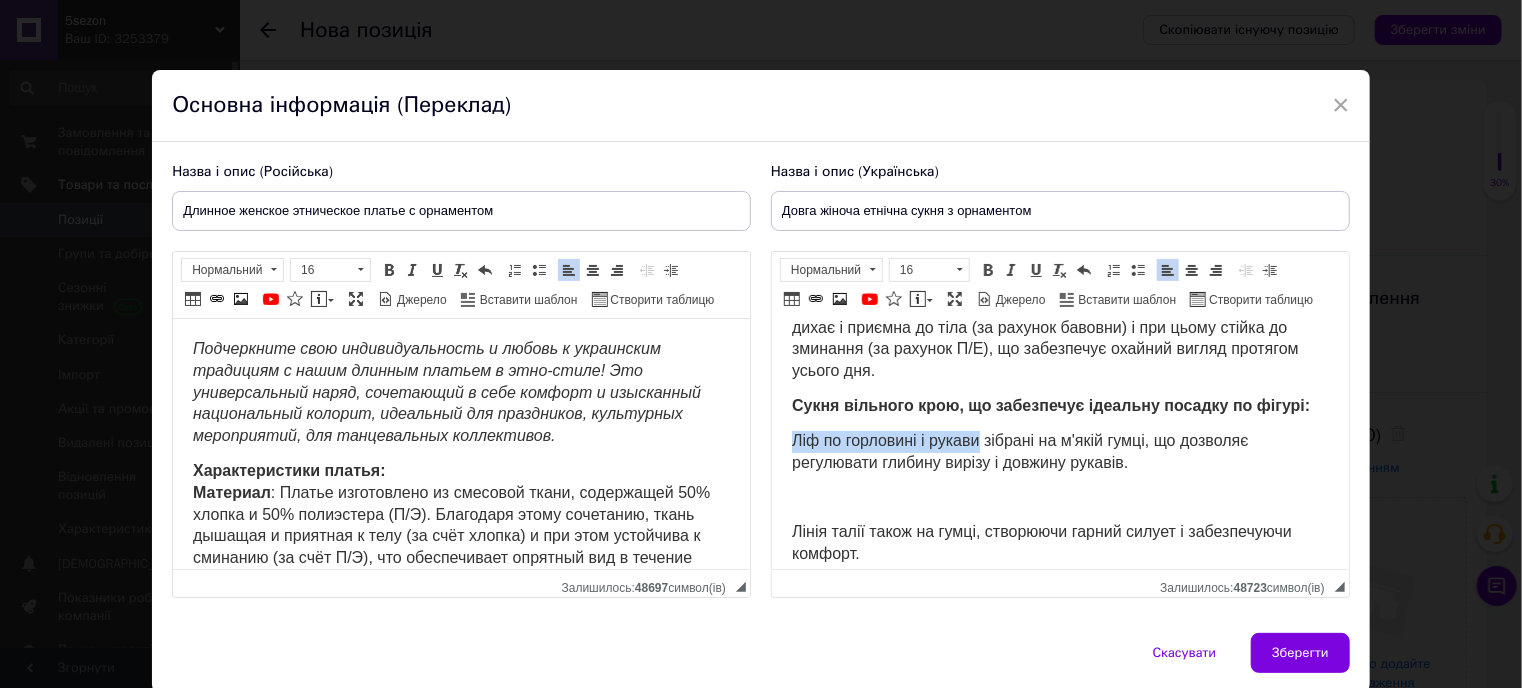 drag, startPoint x: 791, startPoint y: 457, endPoint x: 977, endPoint y: 458, distance: 186.00269 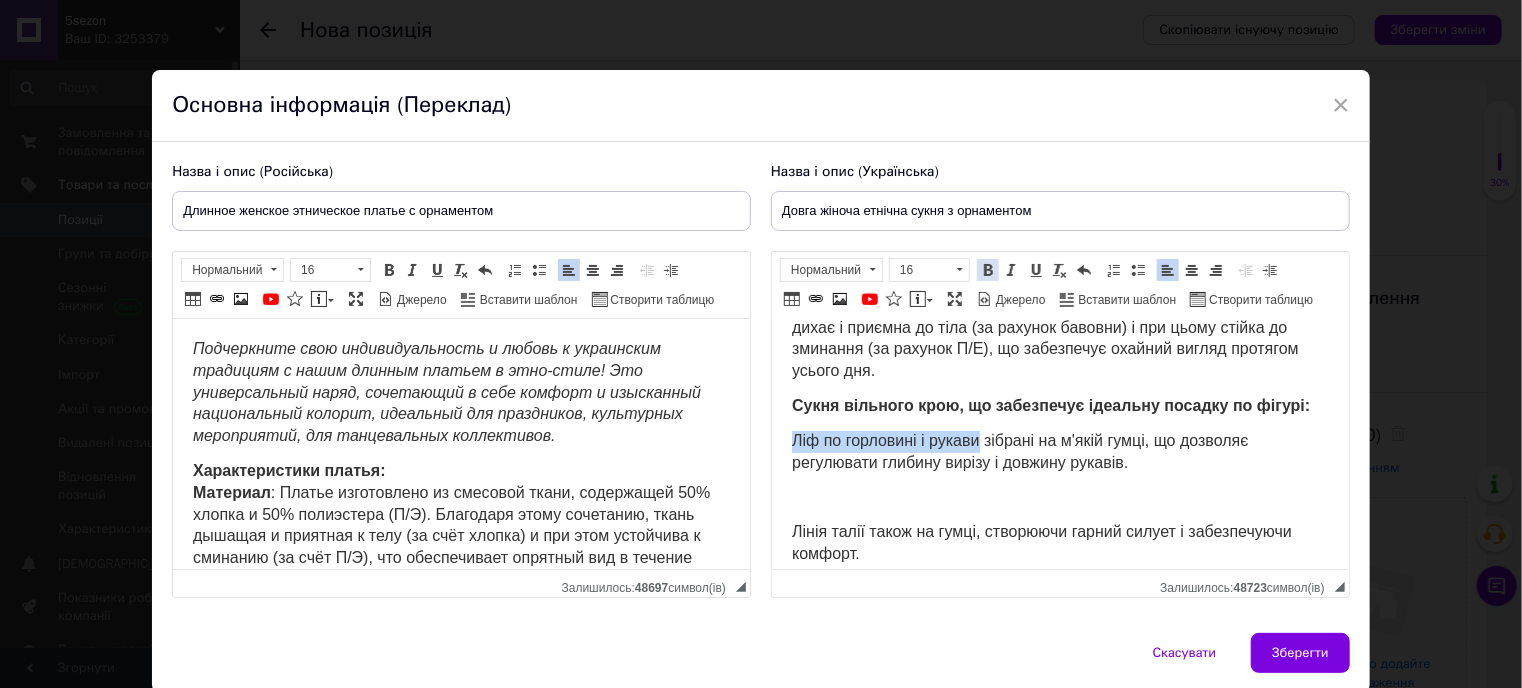 click at bounding box center (988, 270) 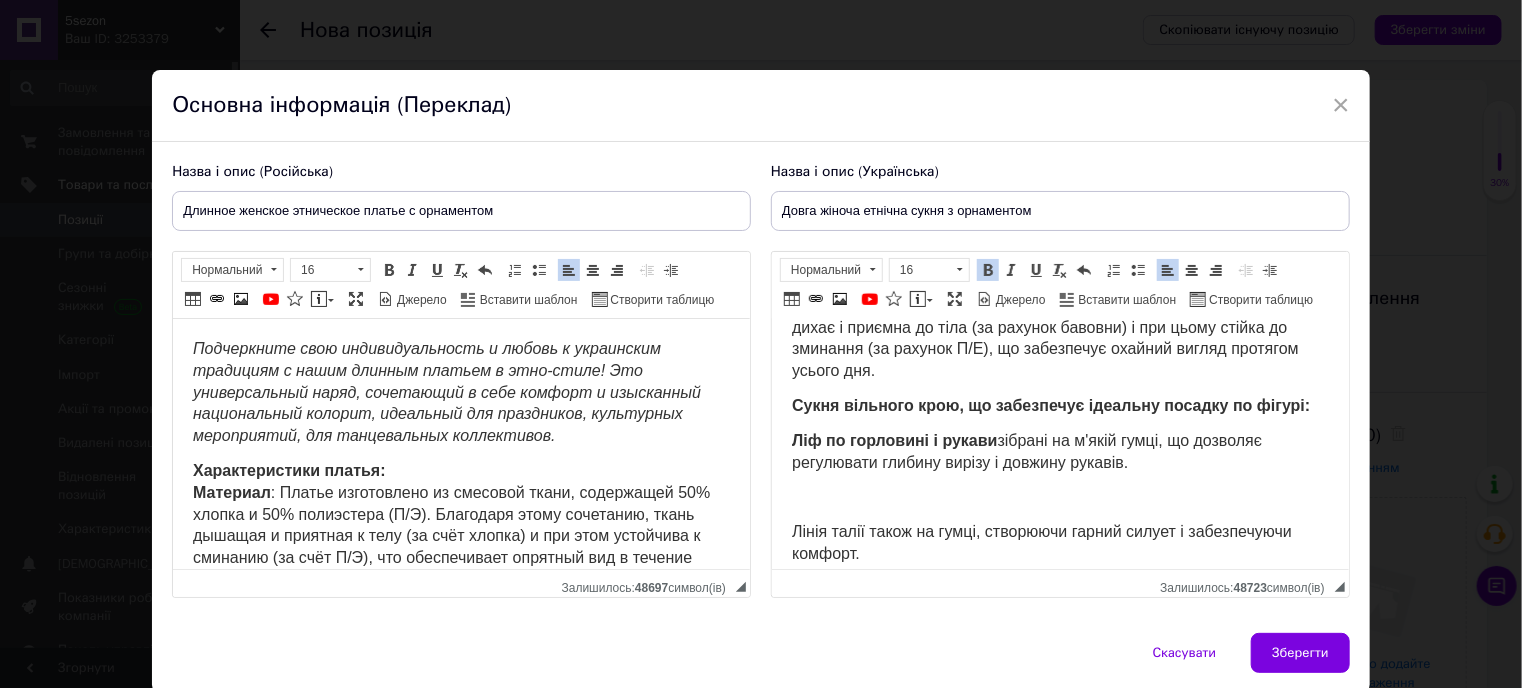 click at bounding box center [1059, 498] 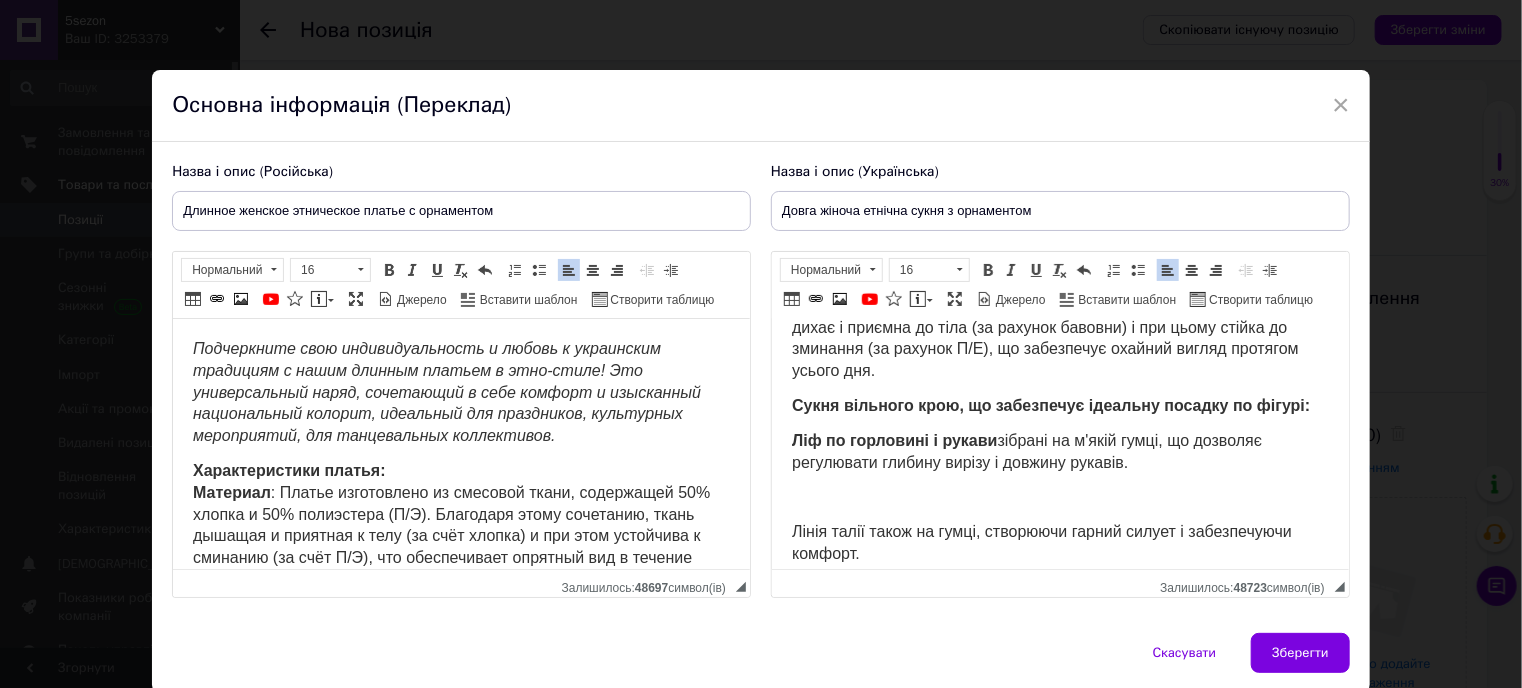 click on "Ліф по горловині і рукави" at bounding box center (893, 440) 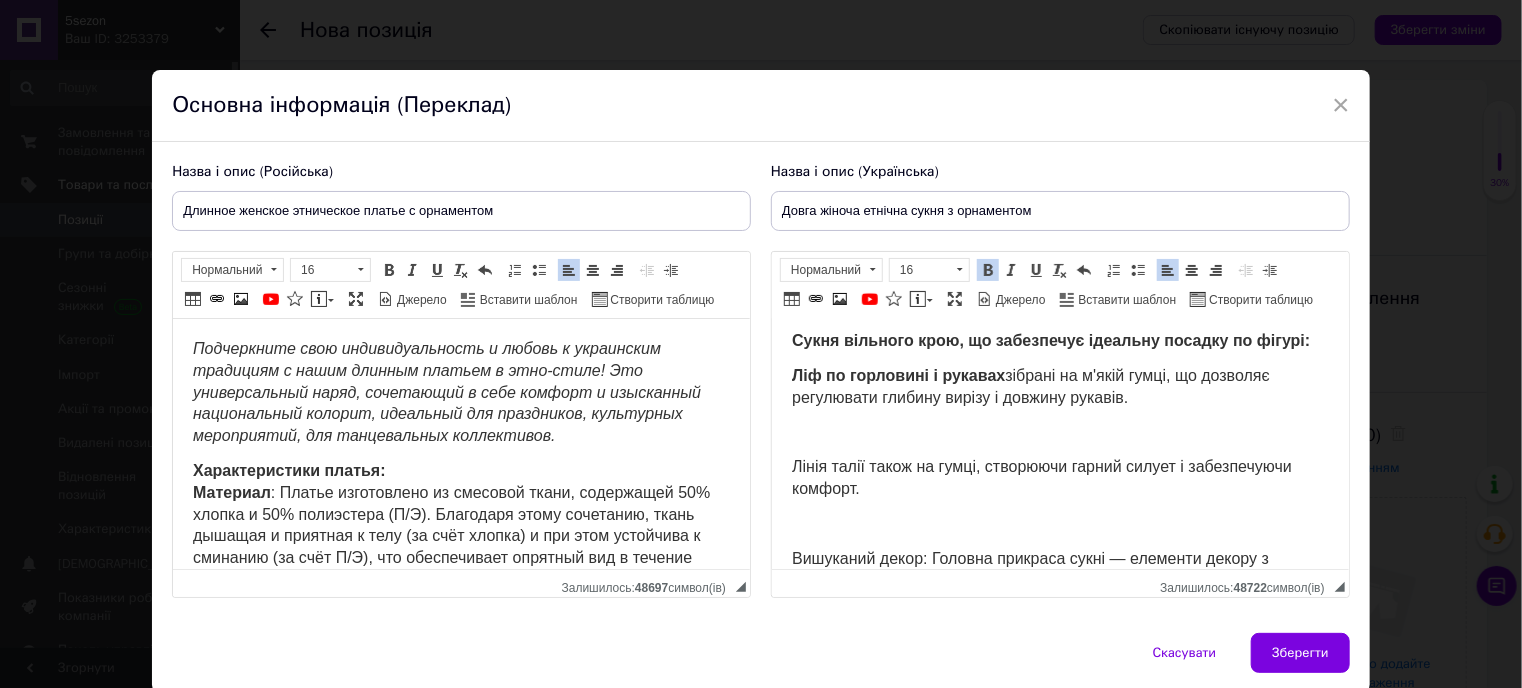 scroll, scrollTop: 300, scrollLeft: 0, axis: vertical 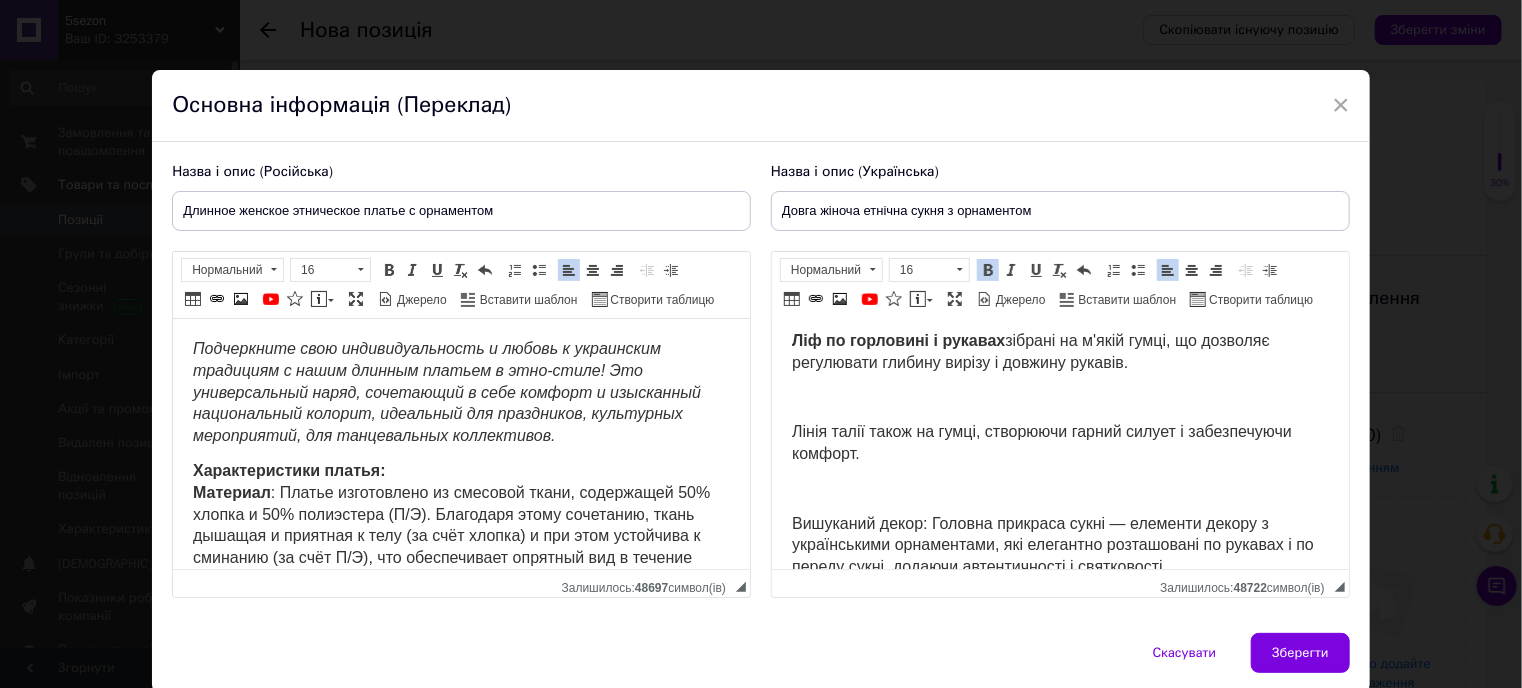 click on "Підкресліть свою індивідуальність і любов до українських традицій з нашою довгою сукнею в етно-стилі! Це універсальний наряд, що поєднує в собі комфорт і вишуканий національний колорит, ідеальний для свят, культурних заходів, для танцювальних колективів. Характеристики сукні: Матеріал:  Сукня виготовлена з сумішевої тканини, що містить 50% бавовни і 50% поліестеру (П/Е). Завдяки цьому поєднанню, тканина дихає і приємна до тіла (за рахунок бавовни) і при цьому стійка до зминання (за рахунок П/Е), що забезпечує охайний вигляд протягом усього дня." at bounding box center [1059, 428] 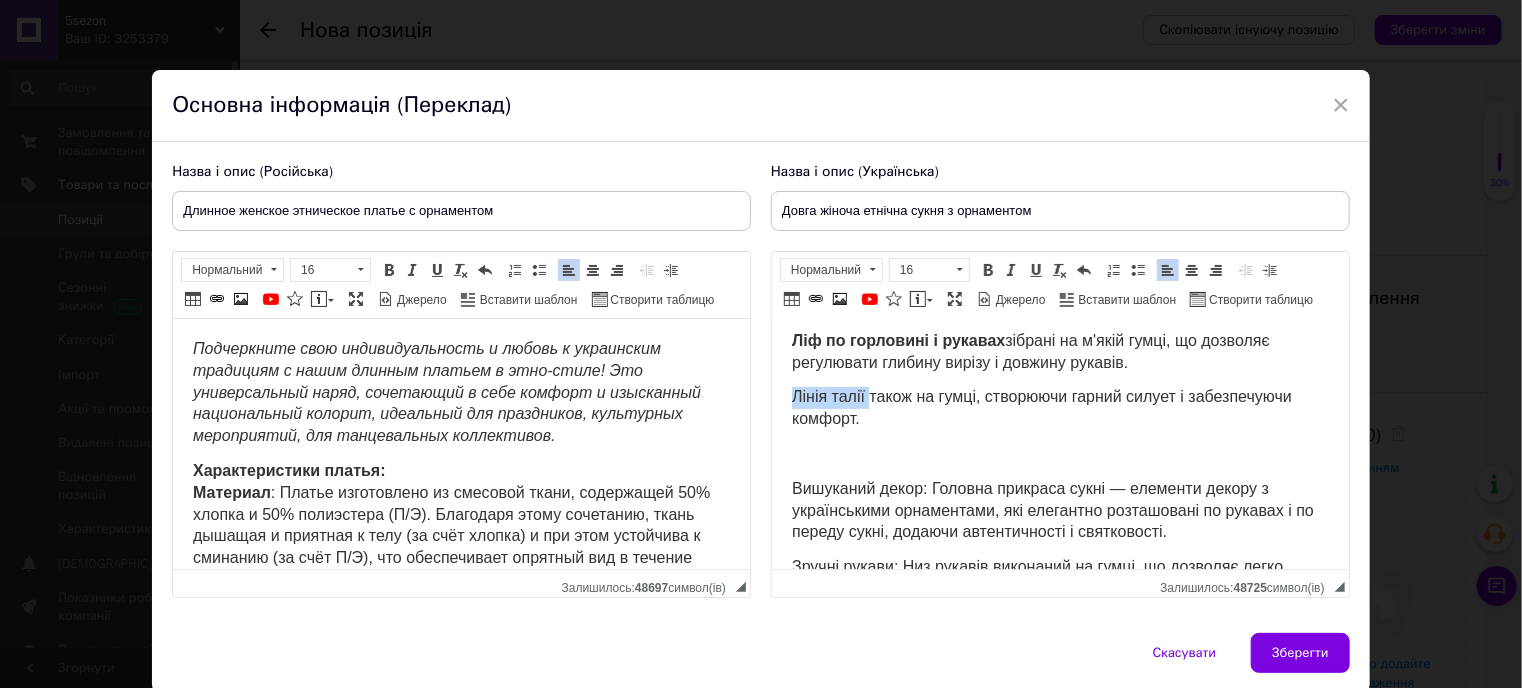 drag, startPoint x: 833, startPoint y: 419, endPoint x: 871, endPoint y: 419, distance: 38 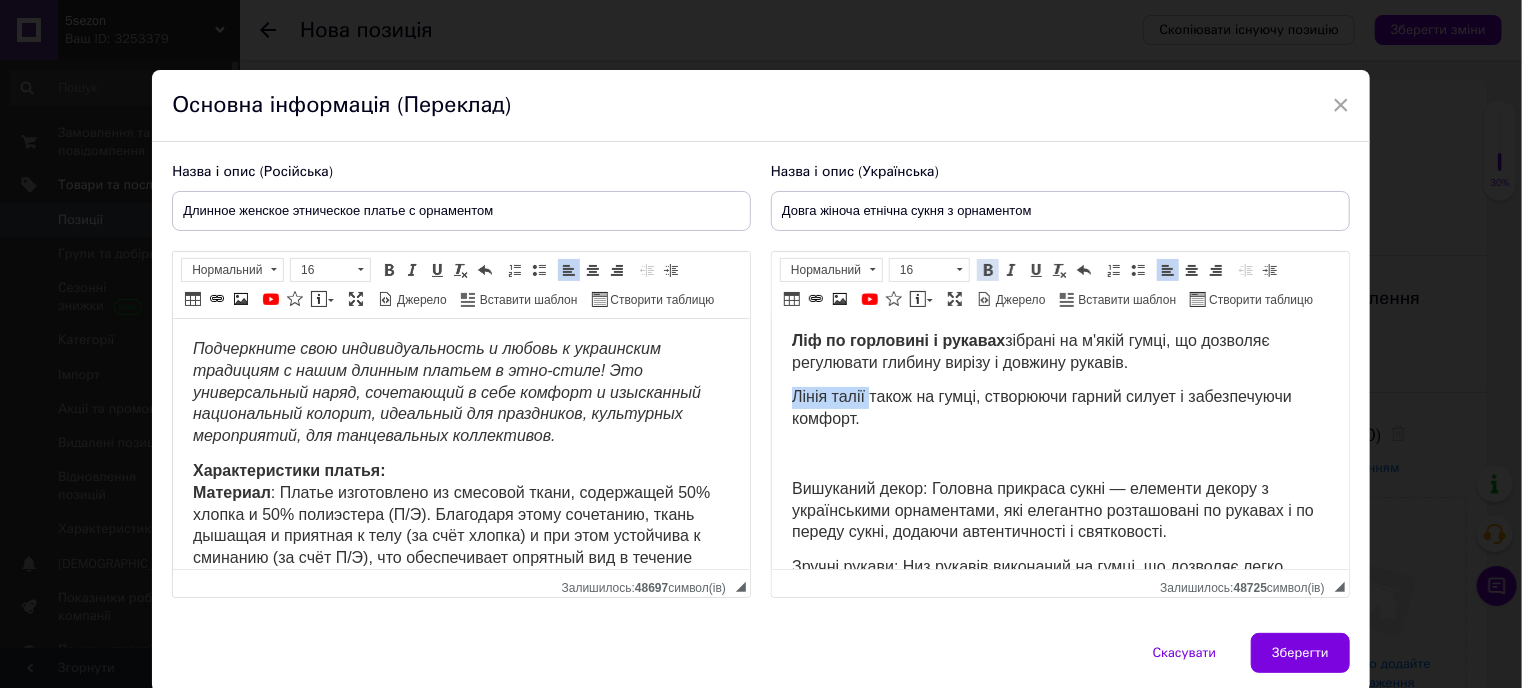 click at bounding box center [988, 270] 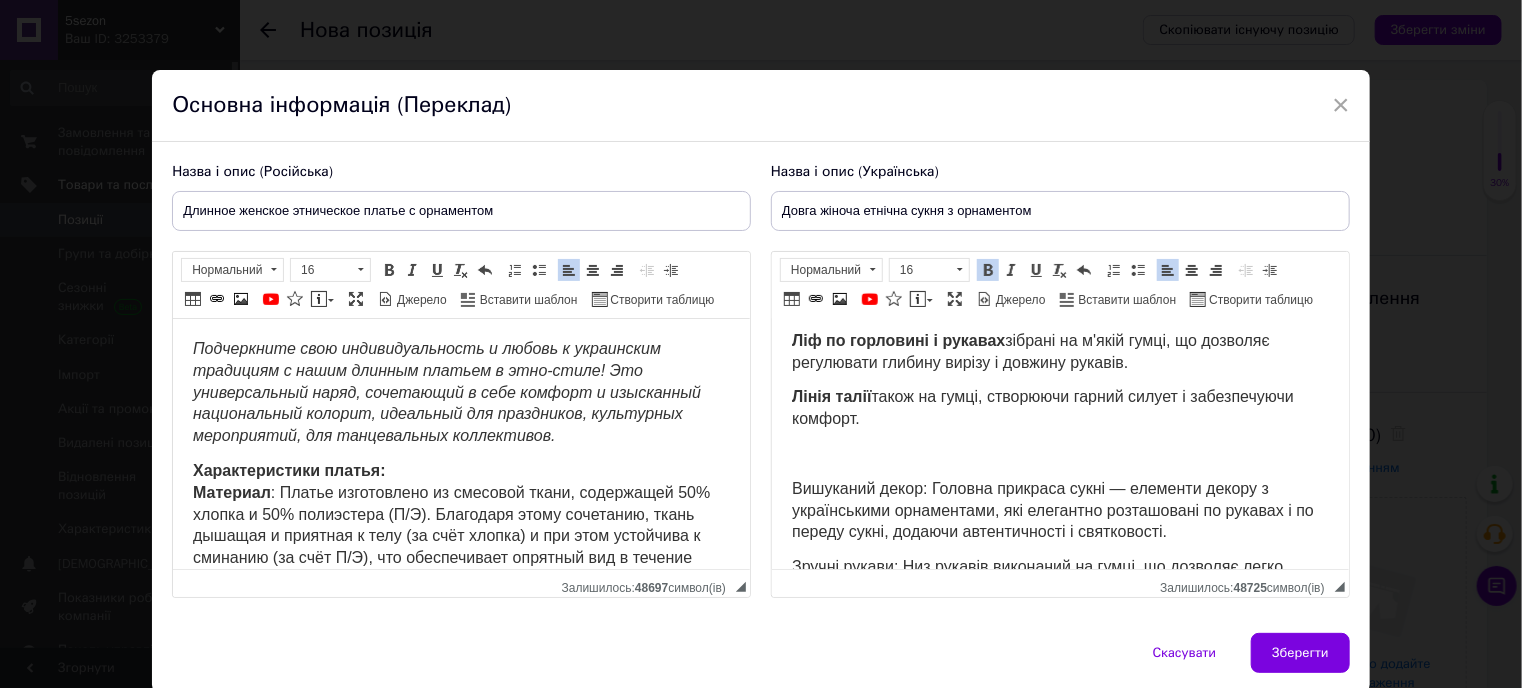 click on "Підкресліть свою індивідуальність і любов до українських традицій з нашою довгою сукнею в етно-стилі! Це універсальний наряд, що поєднує в собі комфорт і вишуканий національний колорит, ідеальний для свят, культурних заходів, для танцювальних колективів. Характеристики сукні: Матеріал:  Сукня виготовлена з сумішевої тканини, що містить 50% бавовни і 50% поліестеру (П/Е). Завдяки цьому поєднанню, тканина дихає і приємна до тіла (за рахунок бавовни) і при цьому стійка до зминання (за рахунок П/Е), що забезпечує охайний вигляд протягом усього дня. [GEOGRAPHIC_DATA] талії" at bounding box center (1059, 411) 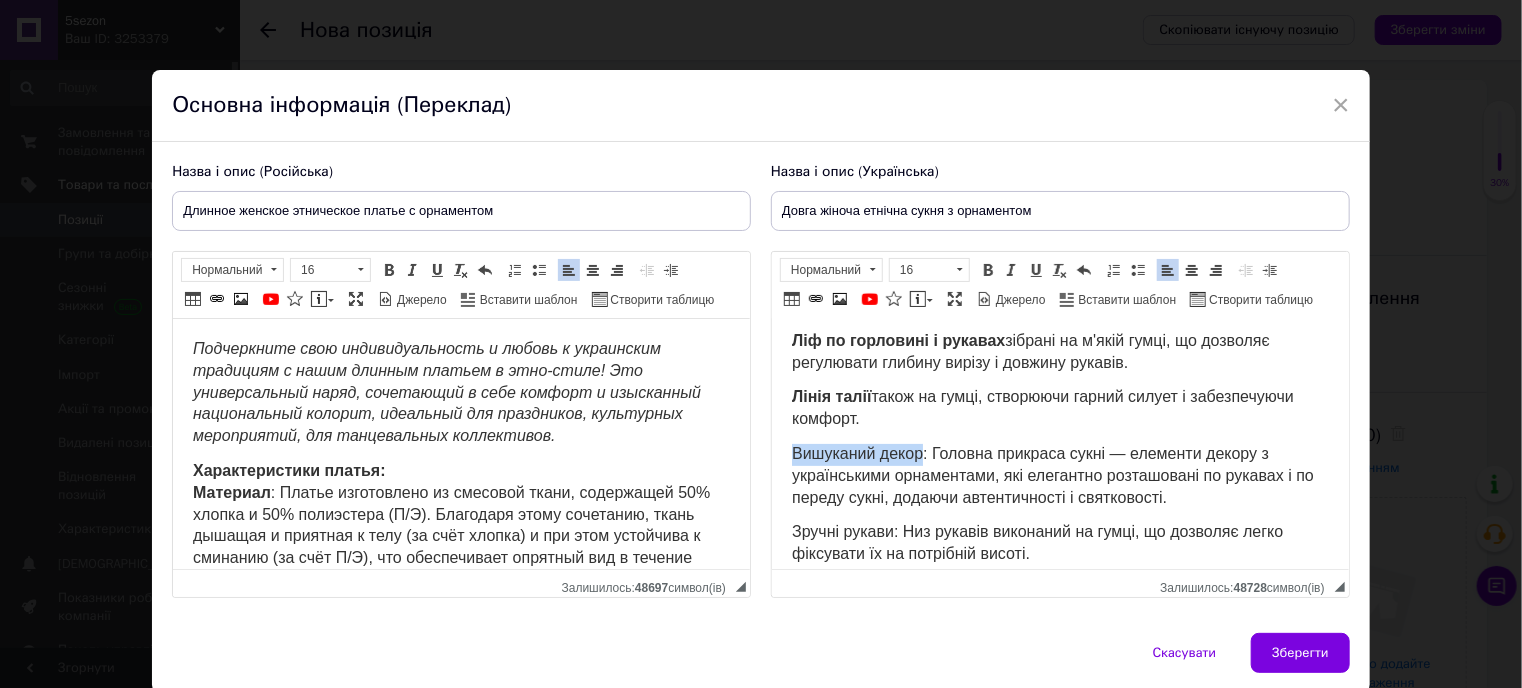 drag, startPoint x: 785, startPoint y: 480, endPoint x: 923, endPoint y: 462, distance: 139.16896 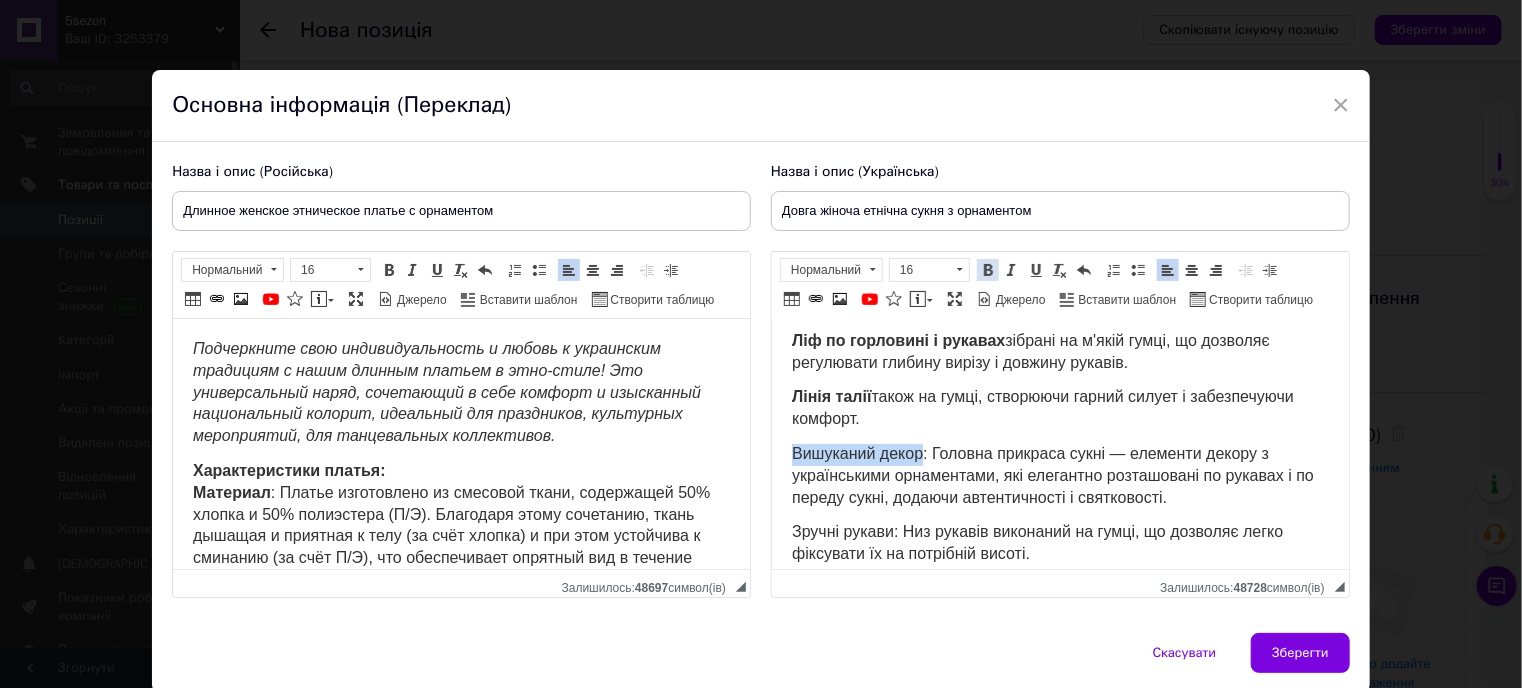 click at bounding box center [988, 270] 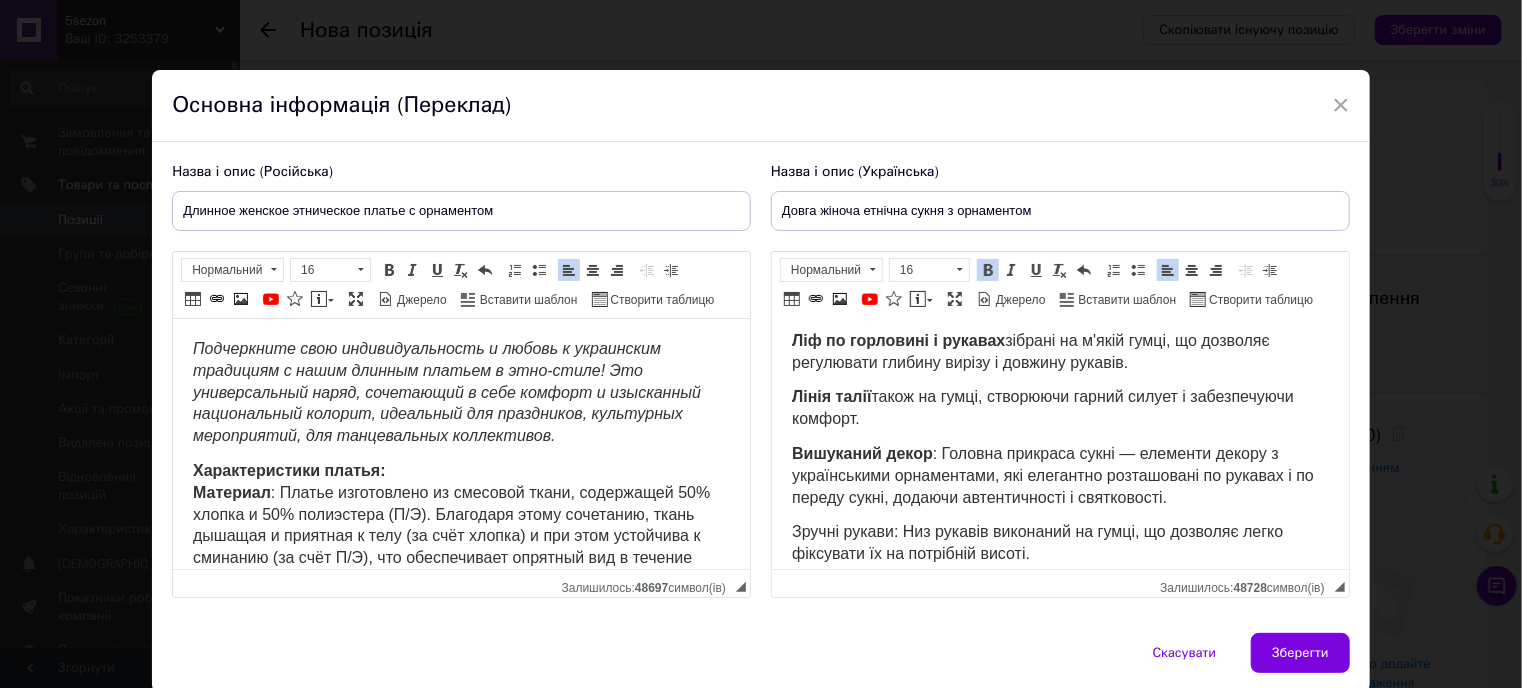 click on "Лінія талії  також на гумці, створюючи гарний силует і забезпечуючи комфорт." at bounding box center [1059, 409] 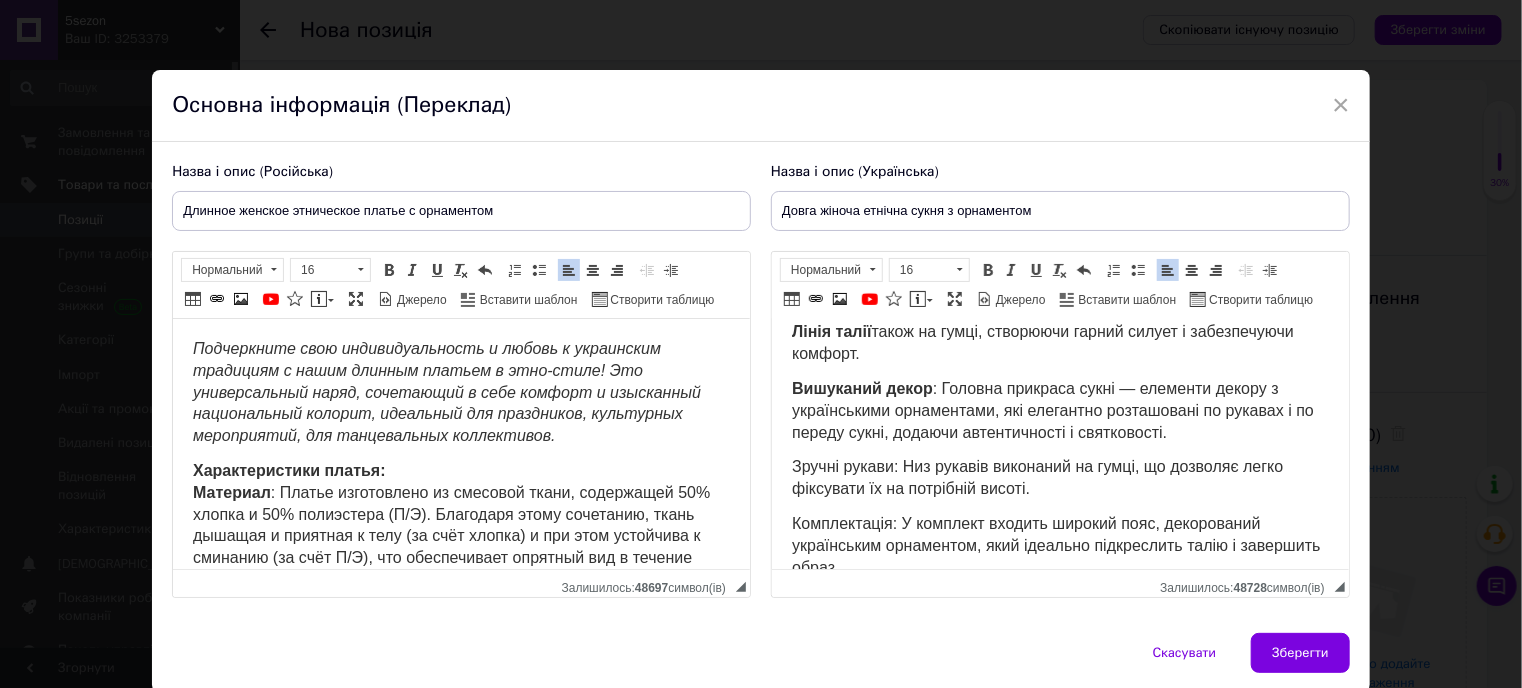 scroll, scrollTop: 400, scrollLeft: 0, axis: vertical 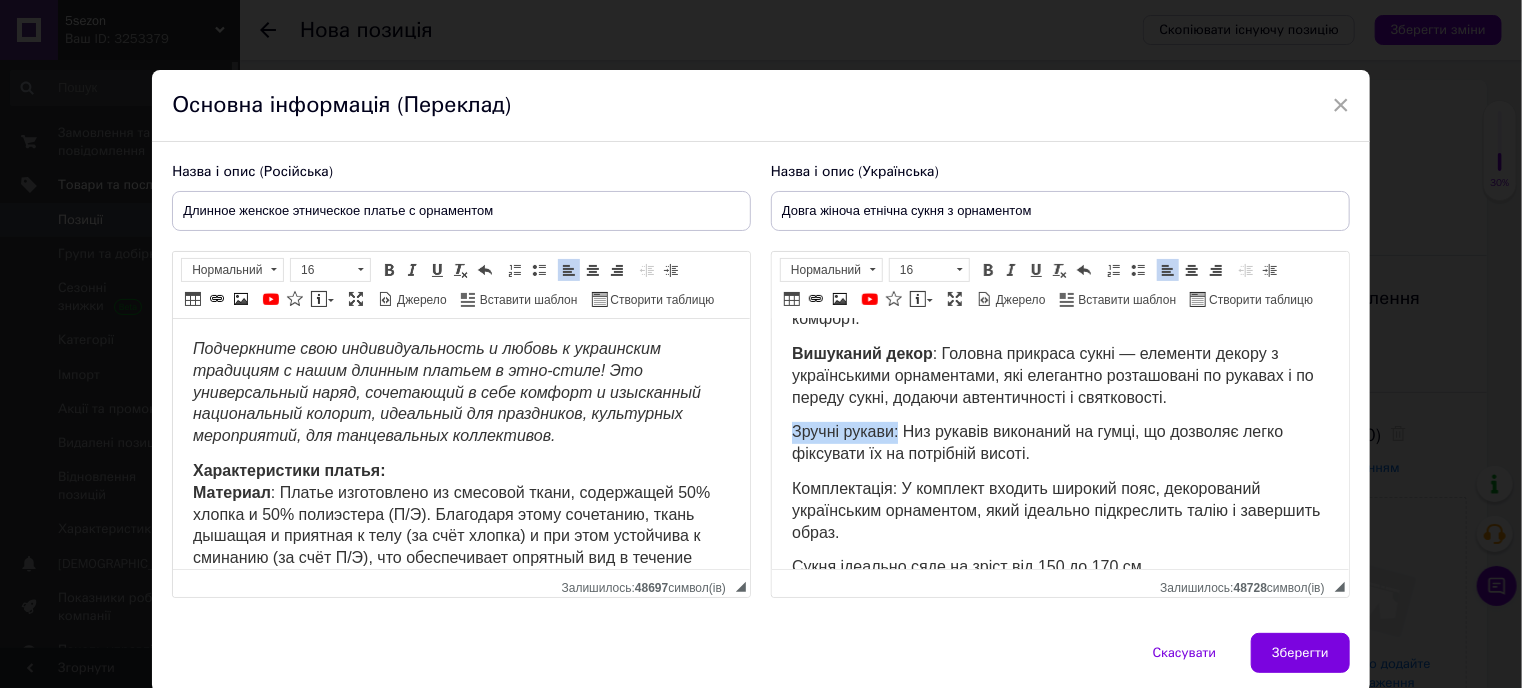 drag, startPoint x: 792, startPoint y: 447, endPoint x: 895, endPoint y: 448, distance: 103.00485 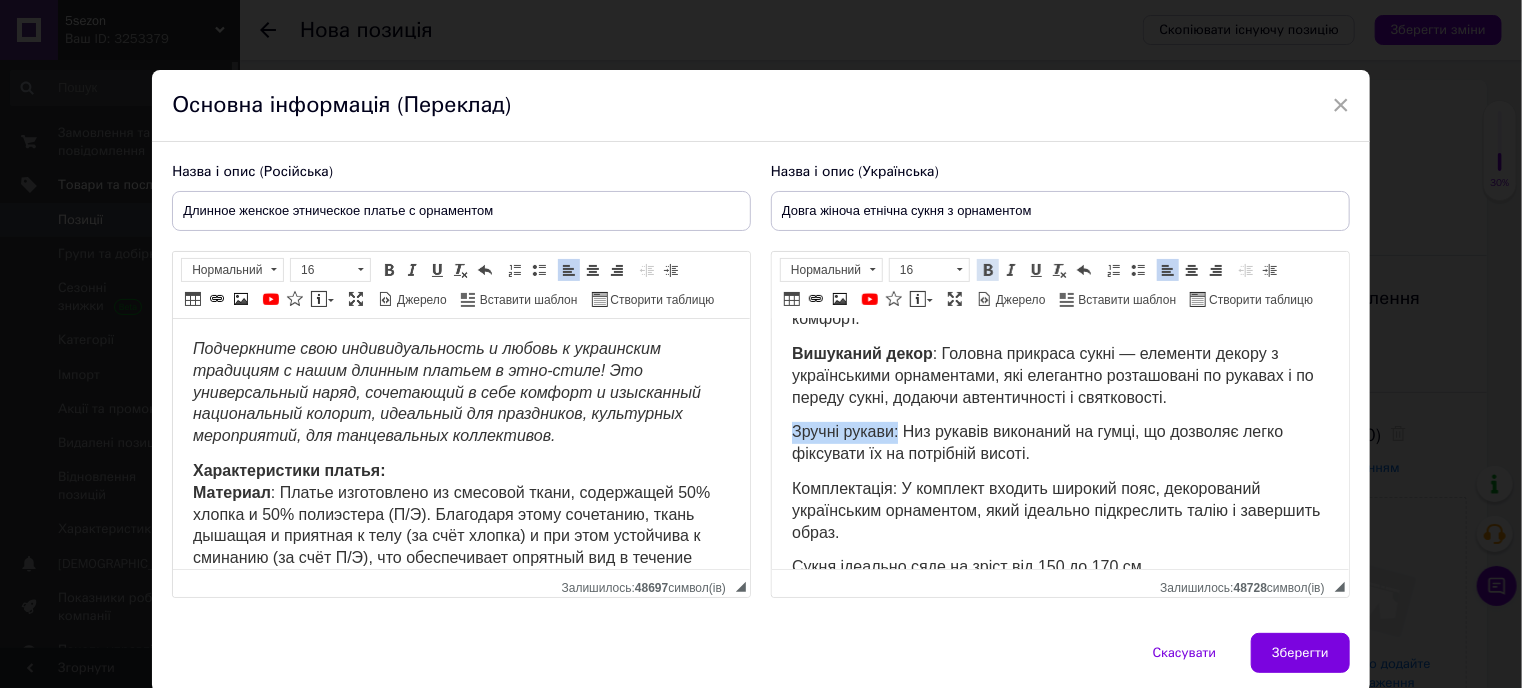 click at bounding box center (988, 270) 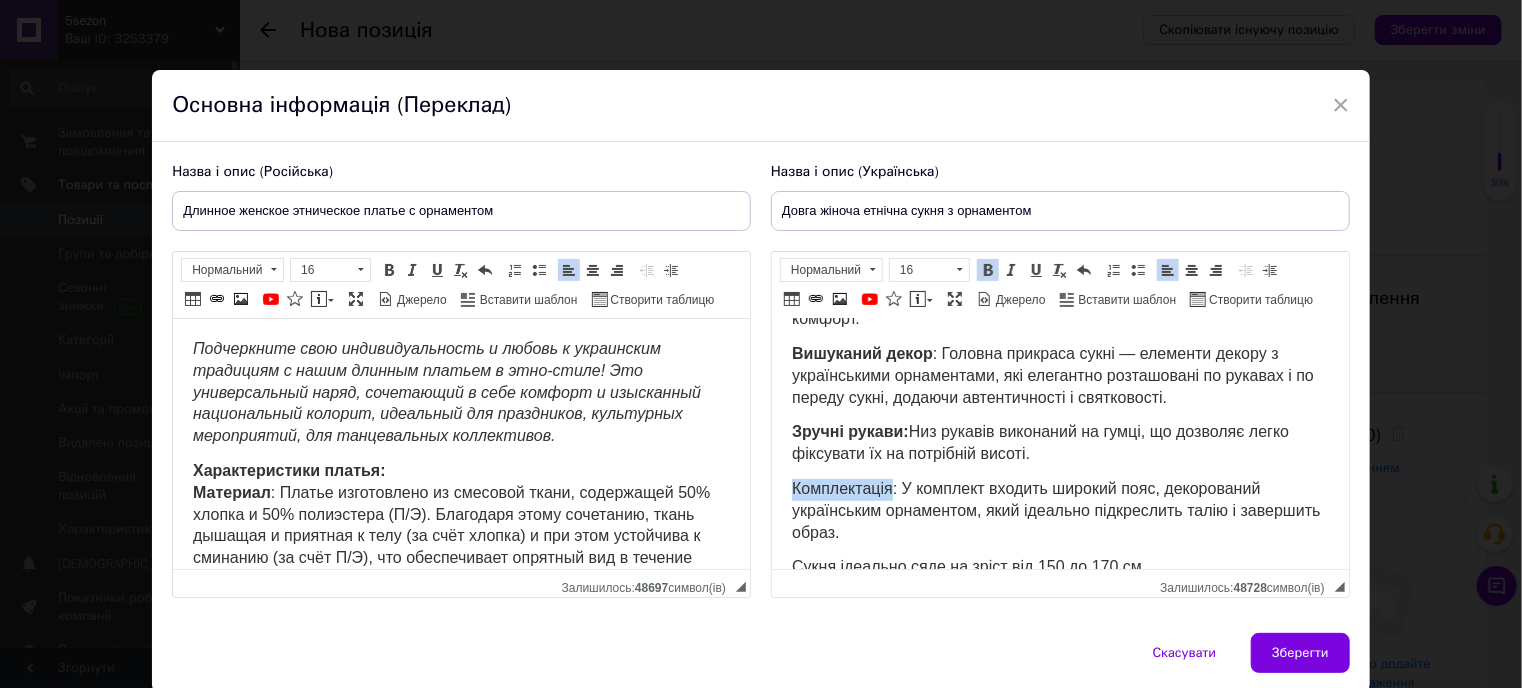 drag, startPoint x: 792, startPoint y: 509, endPoint x: 892, endPoint y: 498, distance: 100.60318 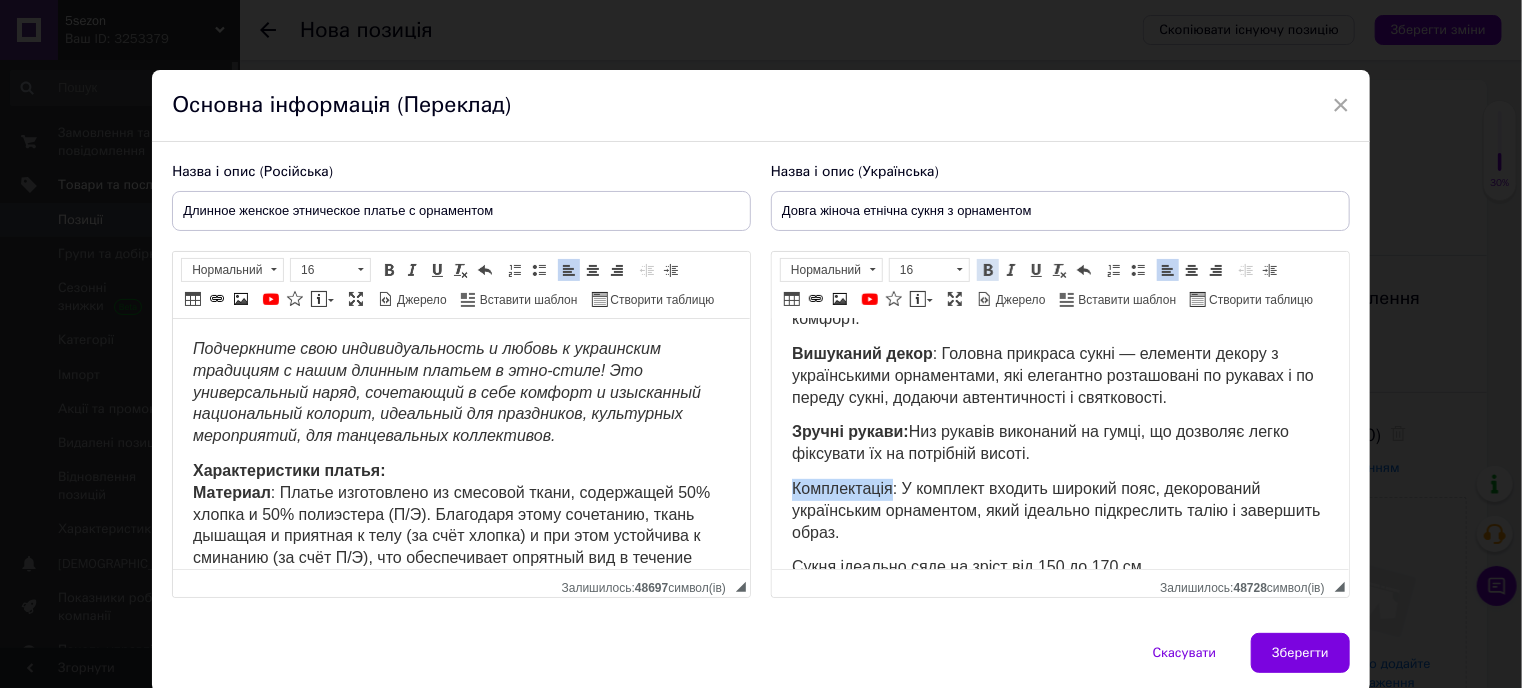 click on "Жирний  Сполучення клавіш Ctrl+B" at bounding box center [988, 270] 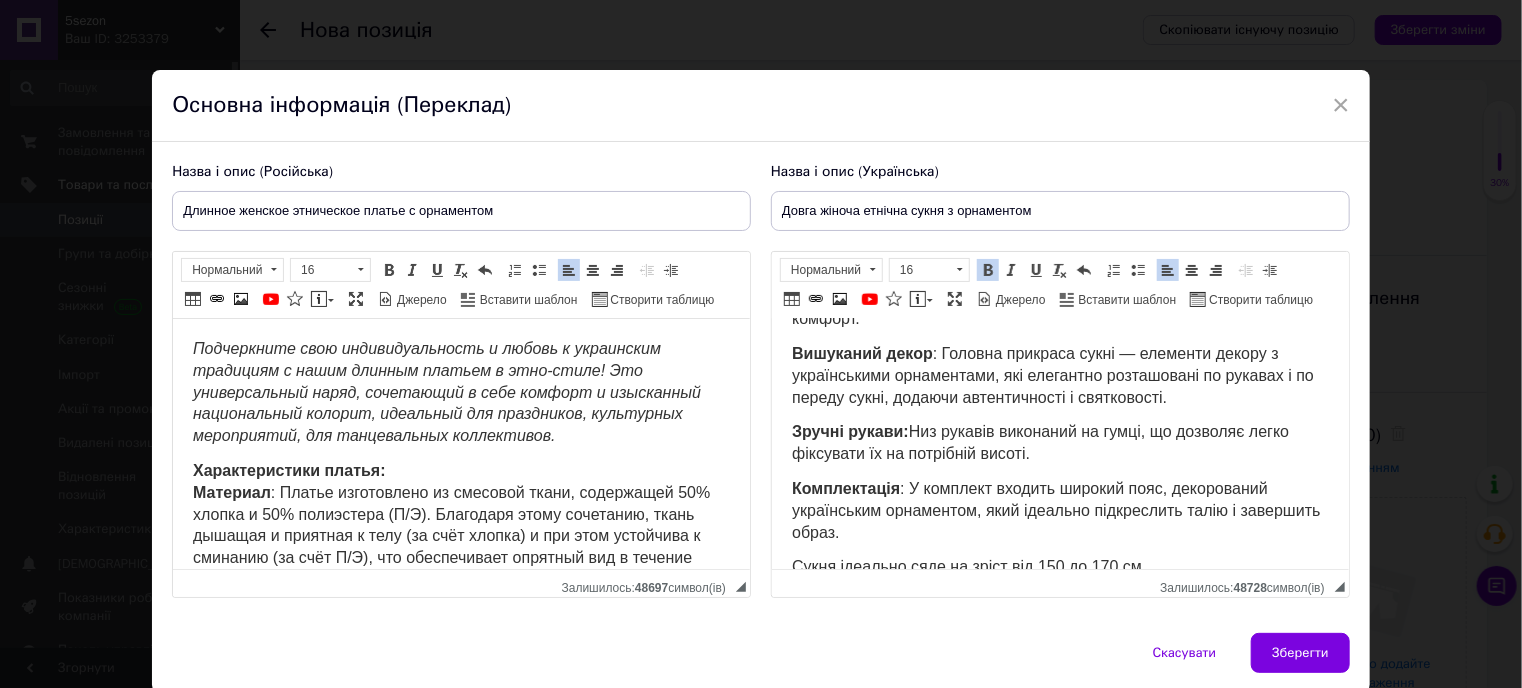 click on "Зручні рукави:  Низ рукавів виконаний на гумці, що дозволяє легко фіксувати їх на потрібній висоті." at bounding box center (1039, 442) 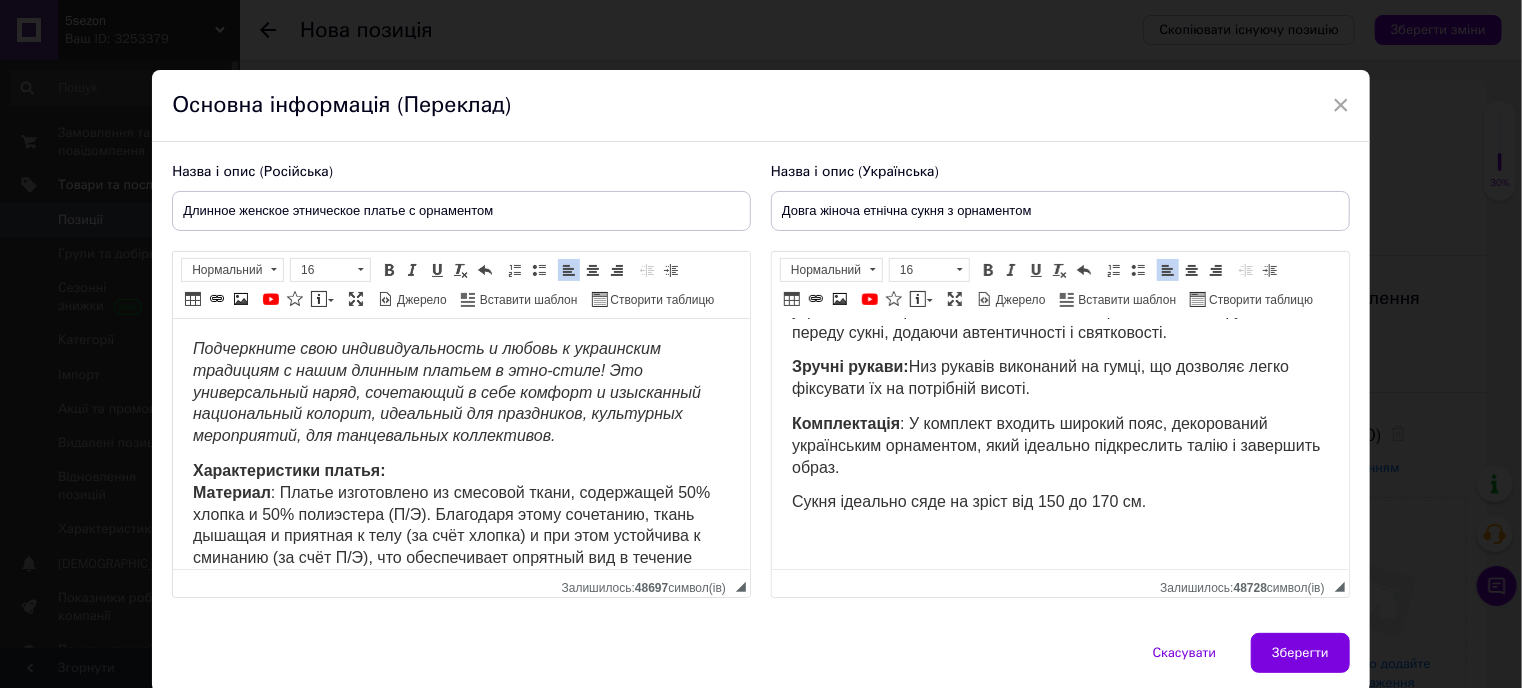 scroll, scrollTop: 500, scrollLeft: 0, axis: vertical 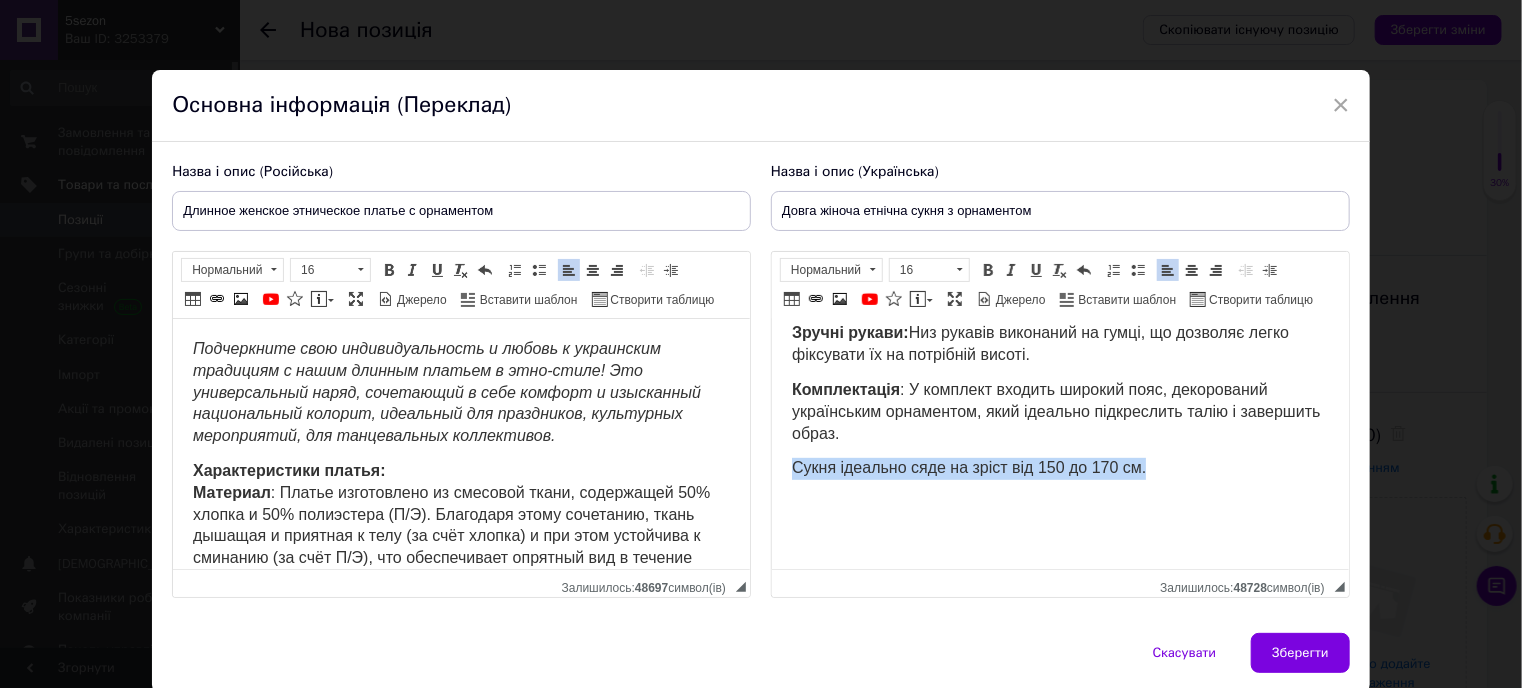 drag, startPoint x: 790, startPoint y: 486, endPoint x: 1177, endPoint y: 481, distance: 387.0323 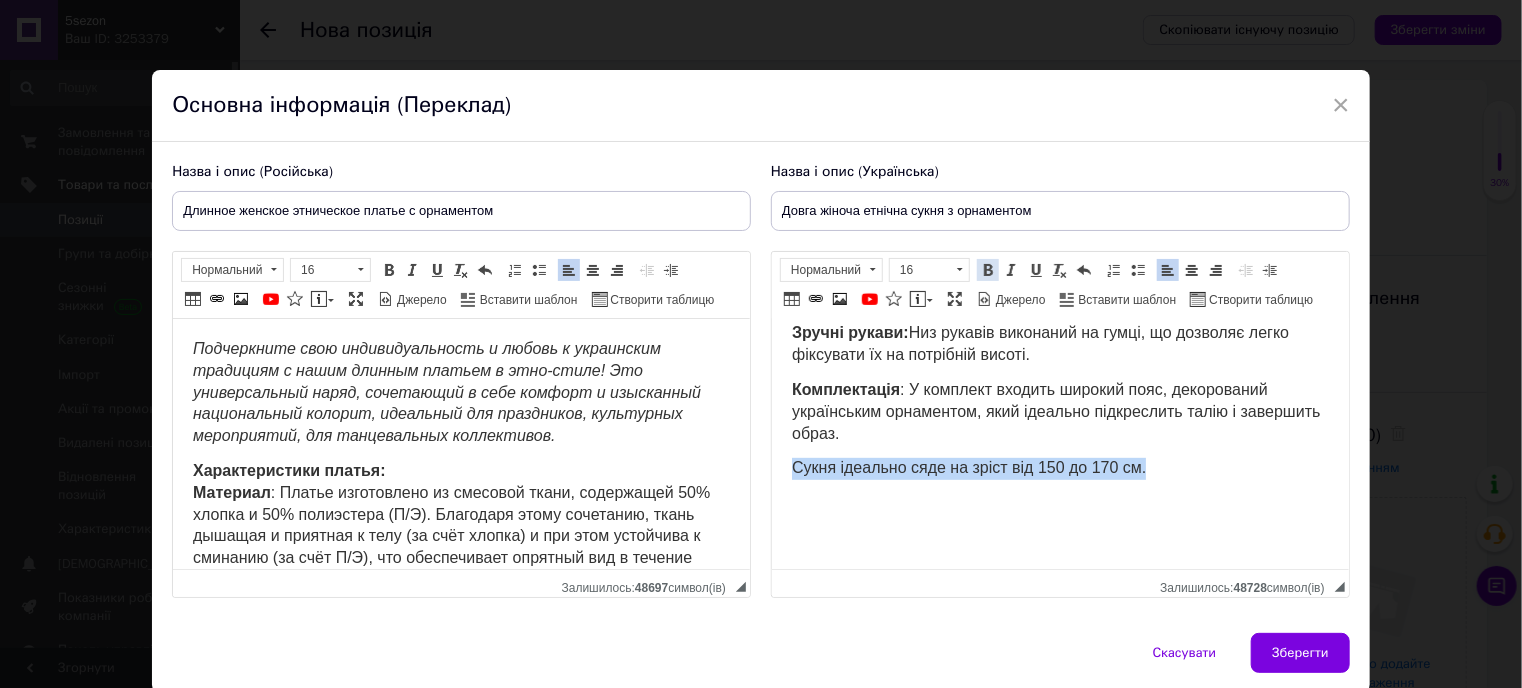 click at bounding box center [988, 270] 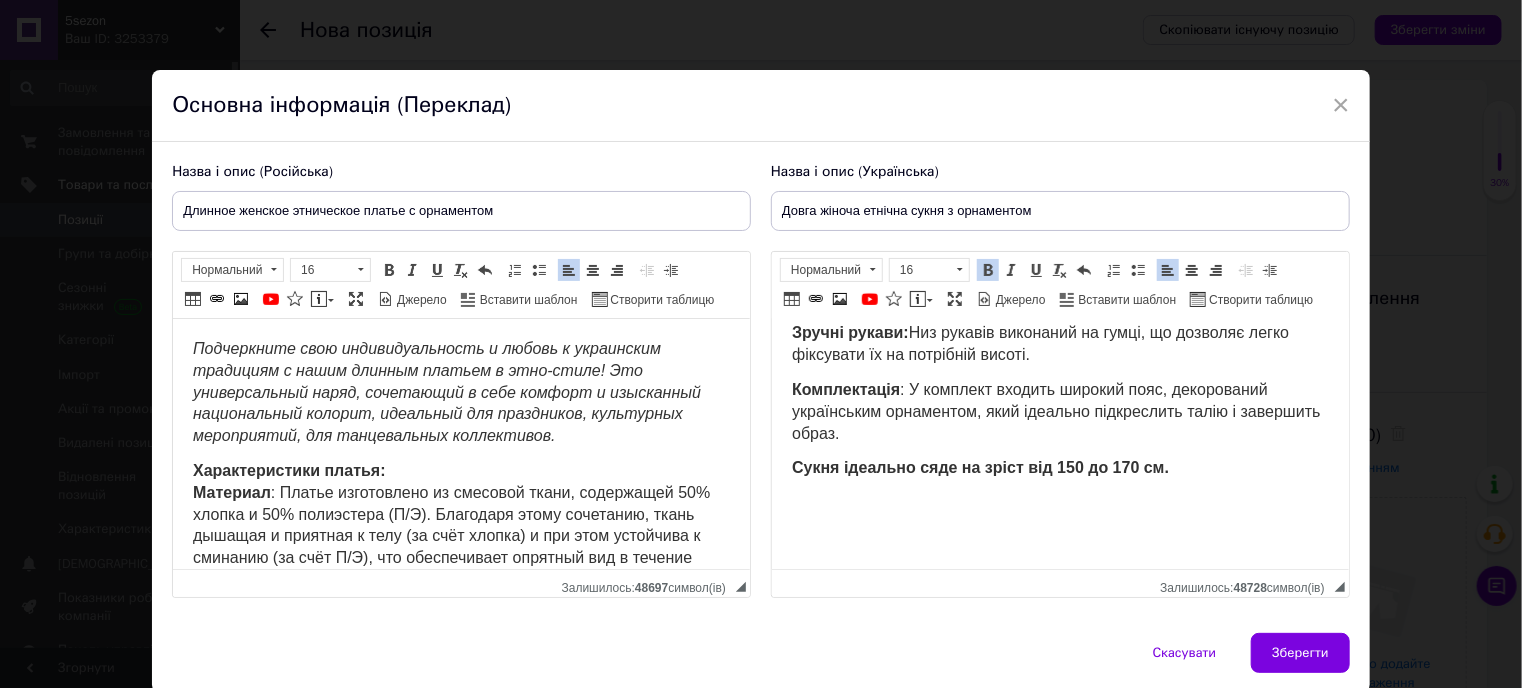 click on "Комплектація : У комплект входить широкий пояс, декорований українським орнаментом, який ідеально підкреслить талію і завершить образ." at bounding box center (1059, 412) 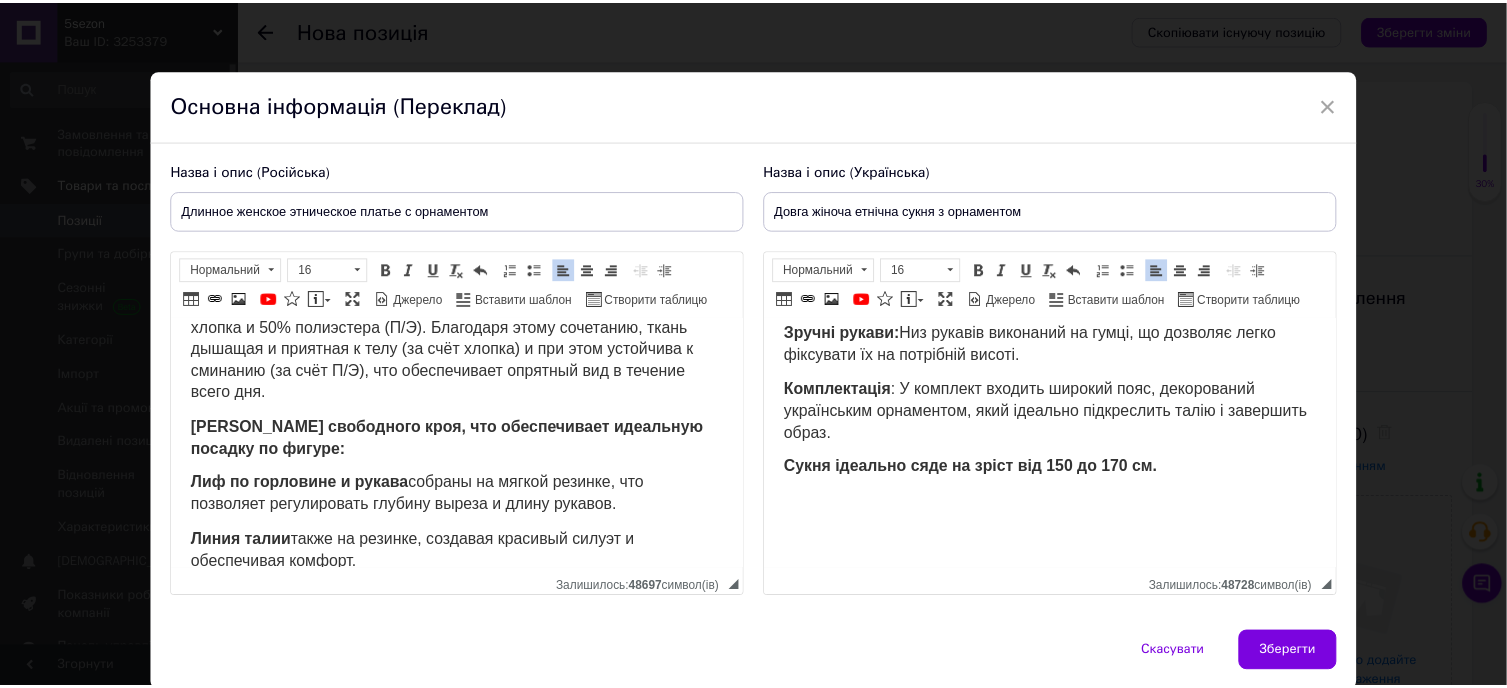 scroll, scrollTop: 476, scrollLeft: 0, axis: vertical 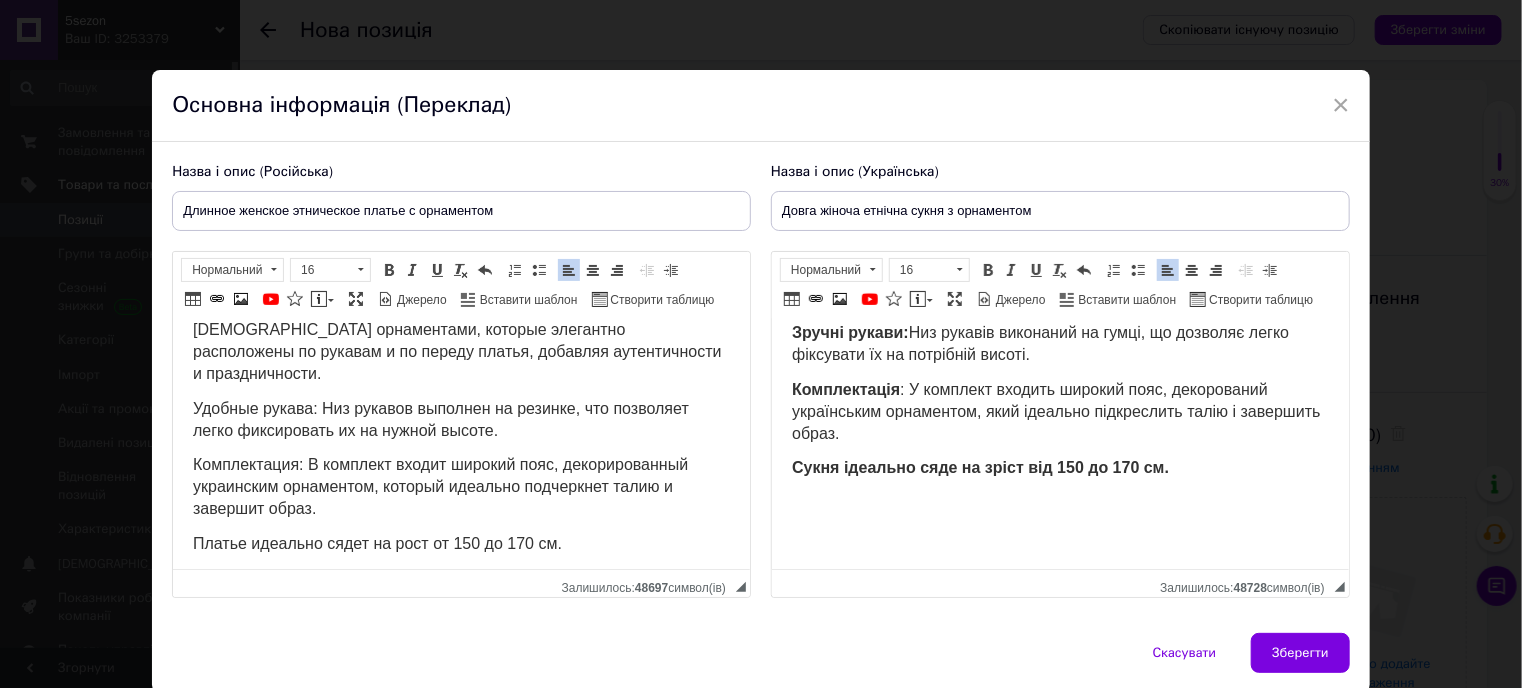 drag, startPoint x: 198, startPoint y: 534, endPoint x: 482, endPoint y: 542, distance: 284.11264 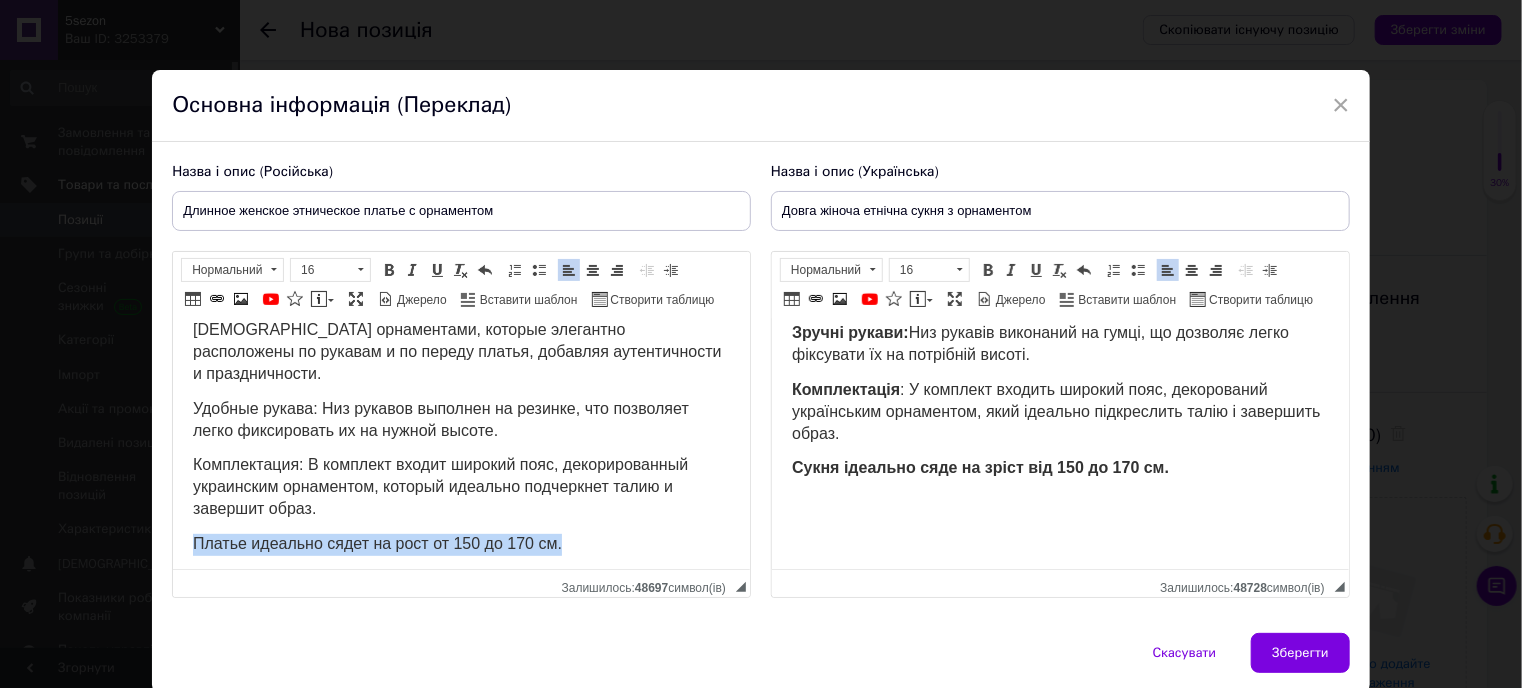 drag, startPoint x: 185, startPoint y: 534, endPoint x: 592, endPoint y: 541, distance: 407.06018 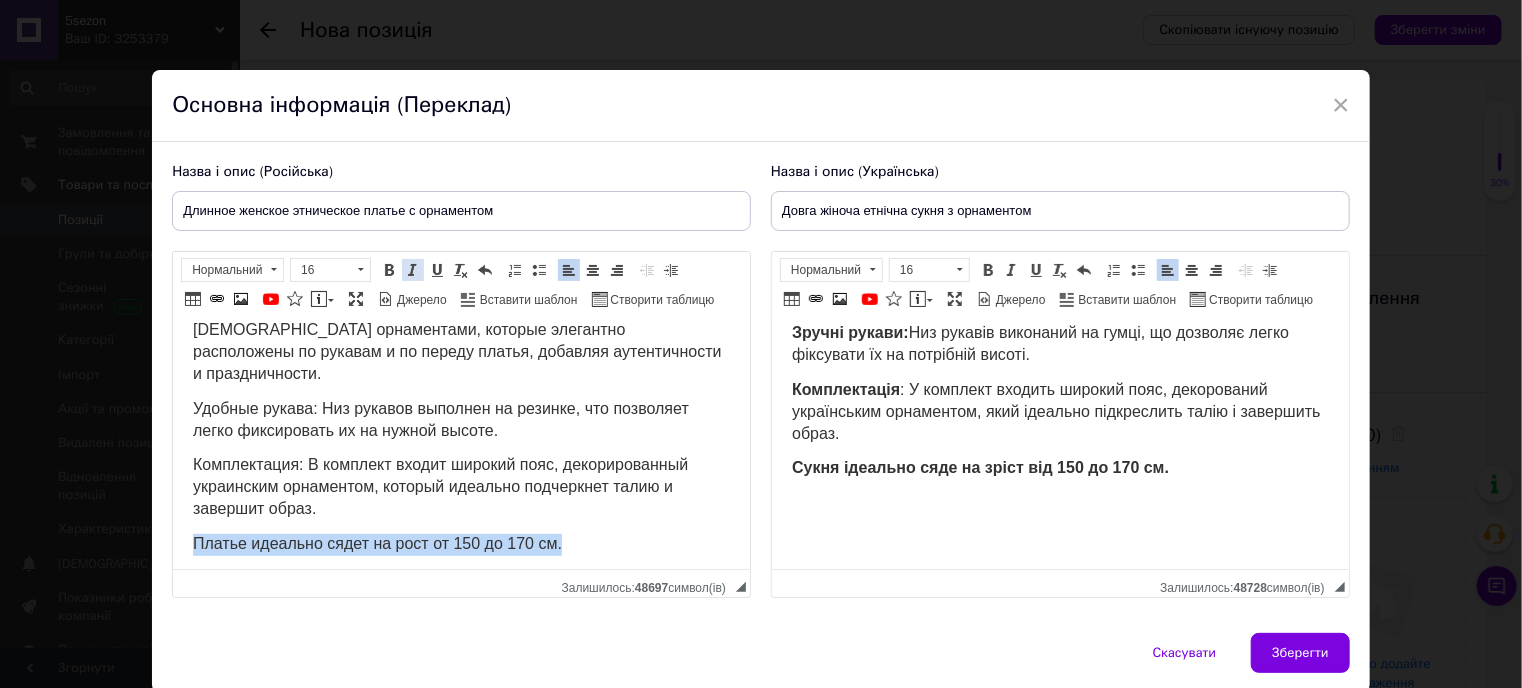 drag, startPoint x: 384, startPoint y: 264, endPoint x: 410, endPoint y: 272, distance: 27.202942 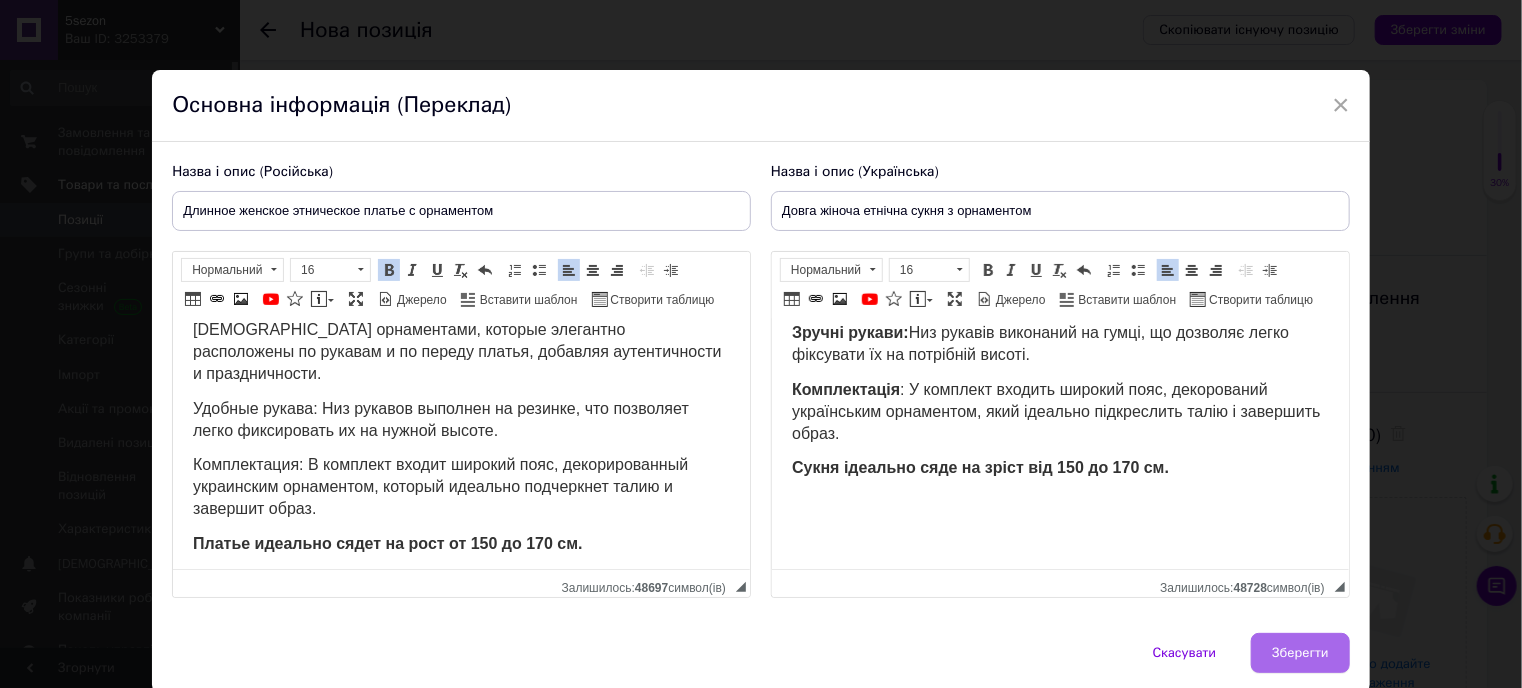 drag, startPoint x: 1298, startPoint y: 649, endPoint x: 1296, endPoint y: 639, distance: 10.198039 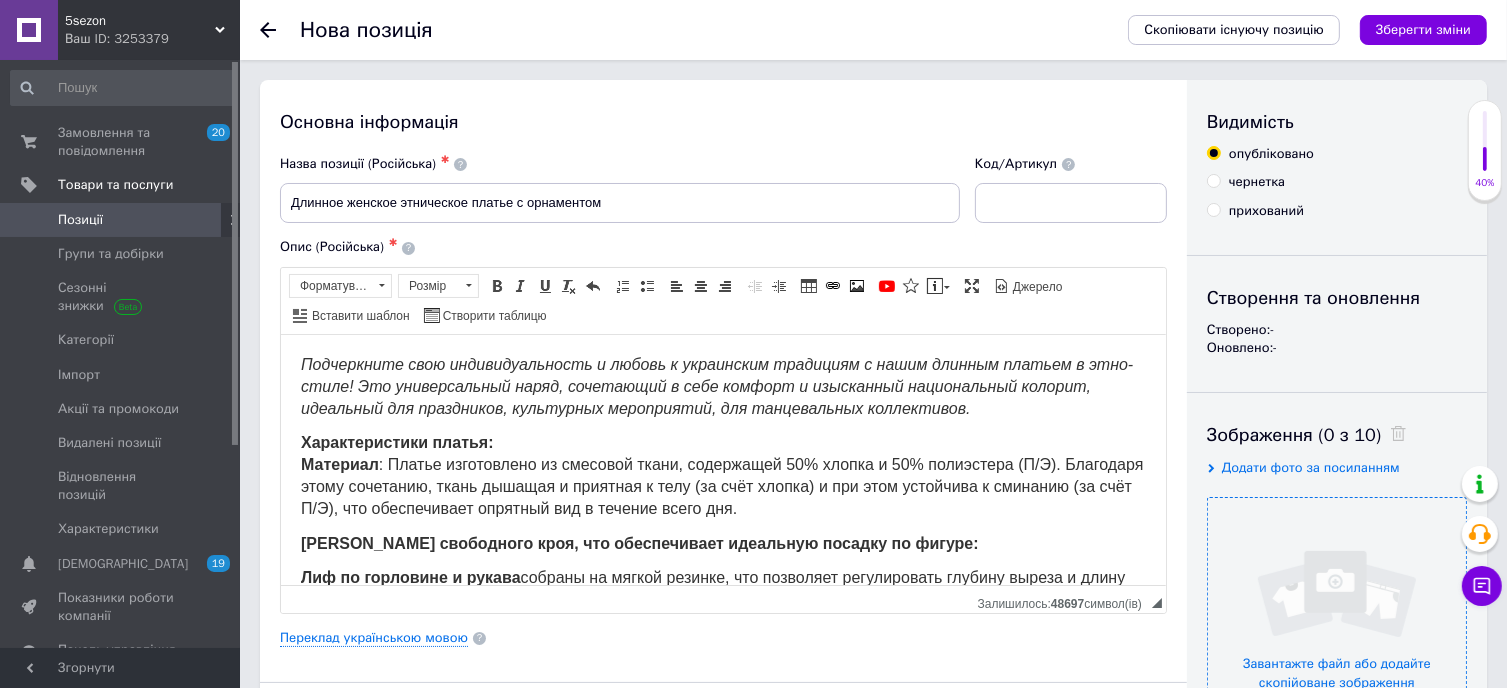 click at bounding box center [1337, 627] 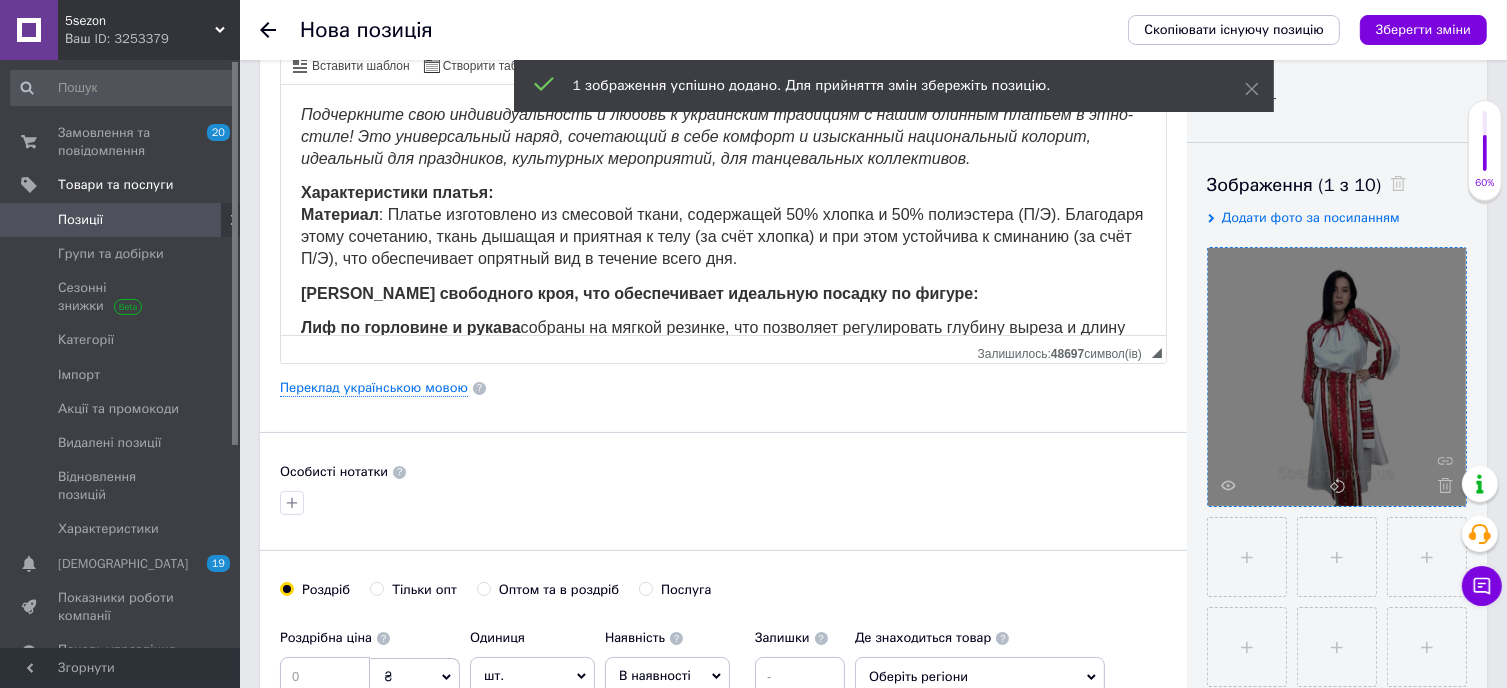 scroll, scrollTop: 300, scrollLeft: 0, axis: vertical 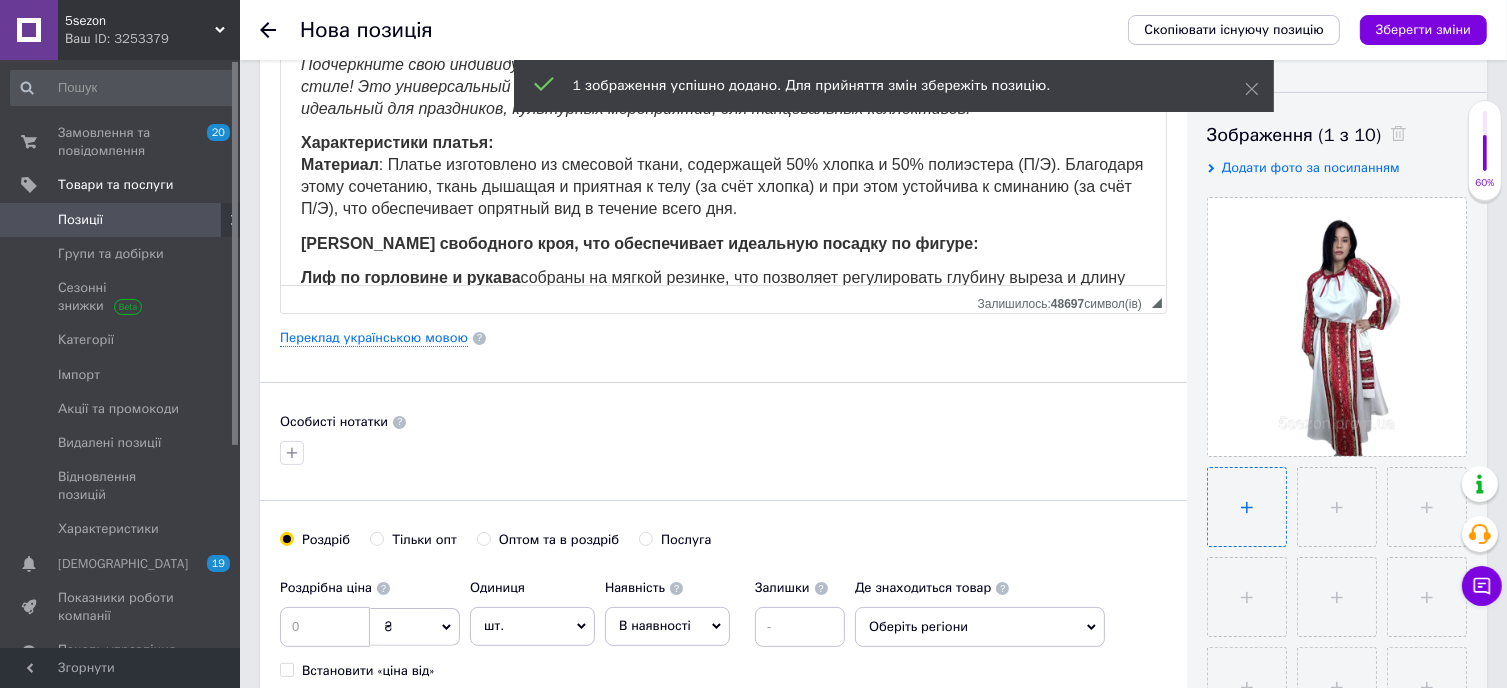 click at bounding box center (1247, 507) 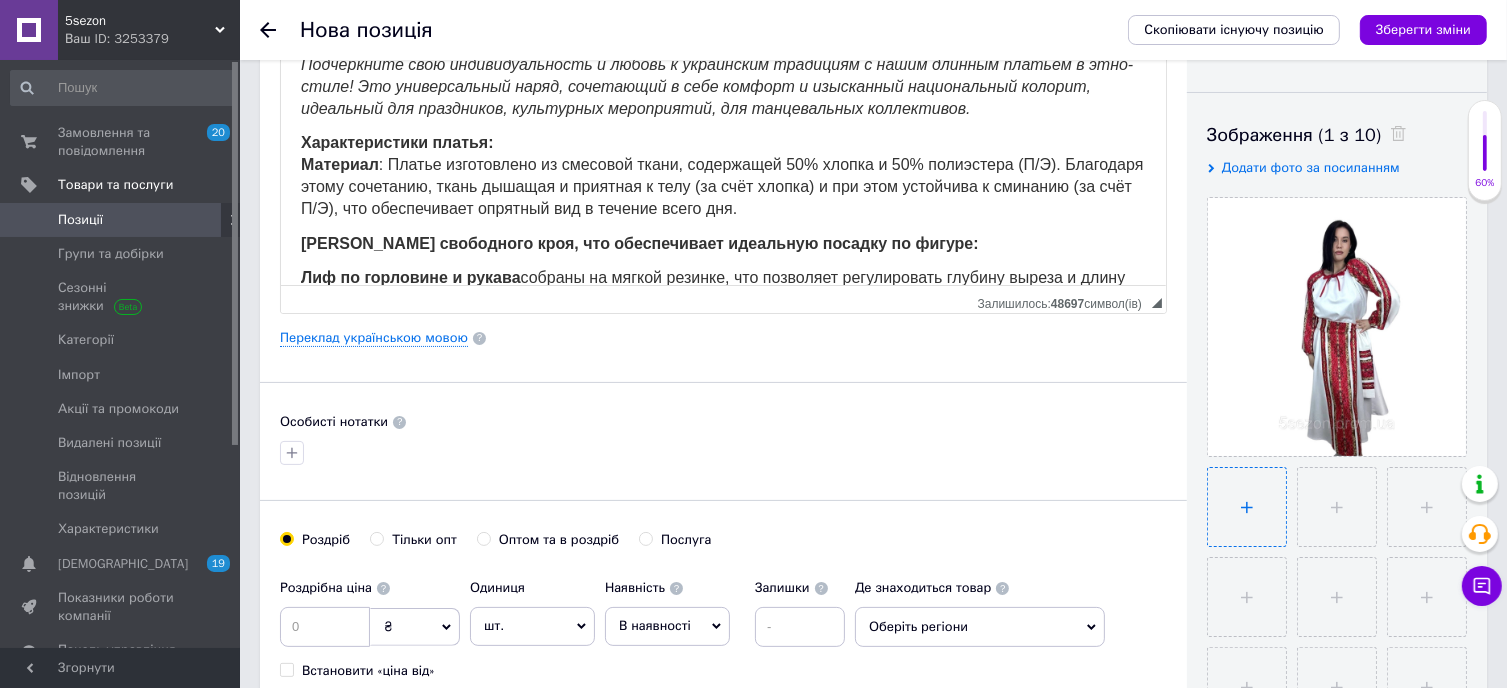 type on "C:\fakepath\сукня-етно-стиль-українська.jpg" 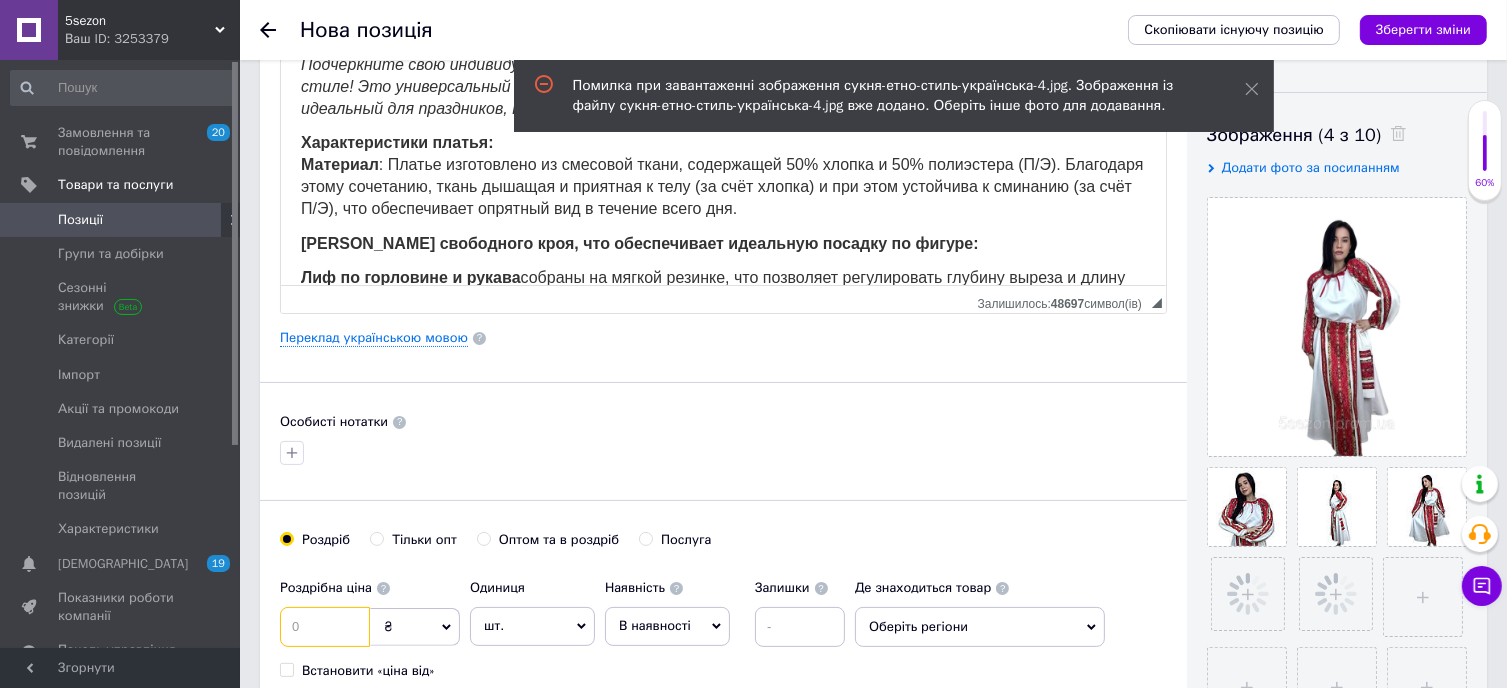 click at bounding box center [325, 627] 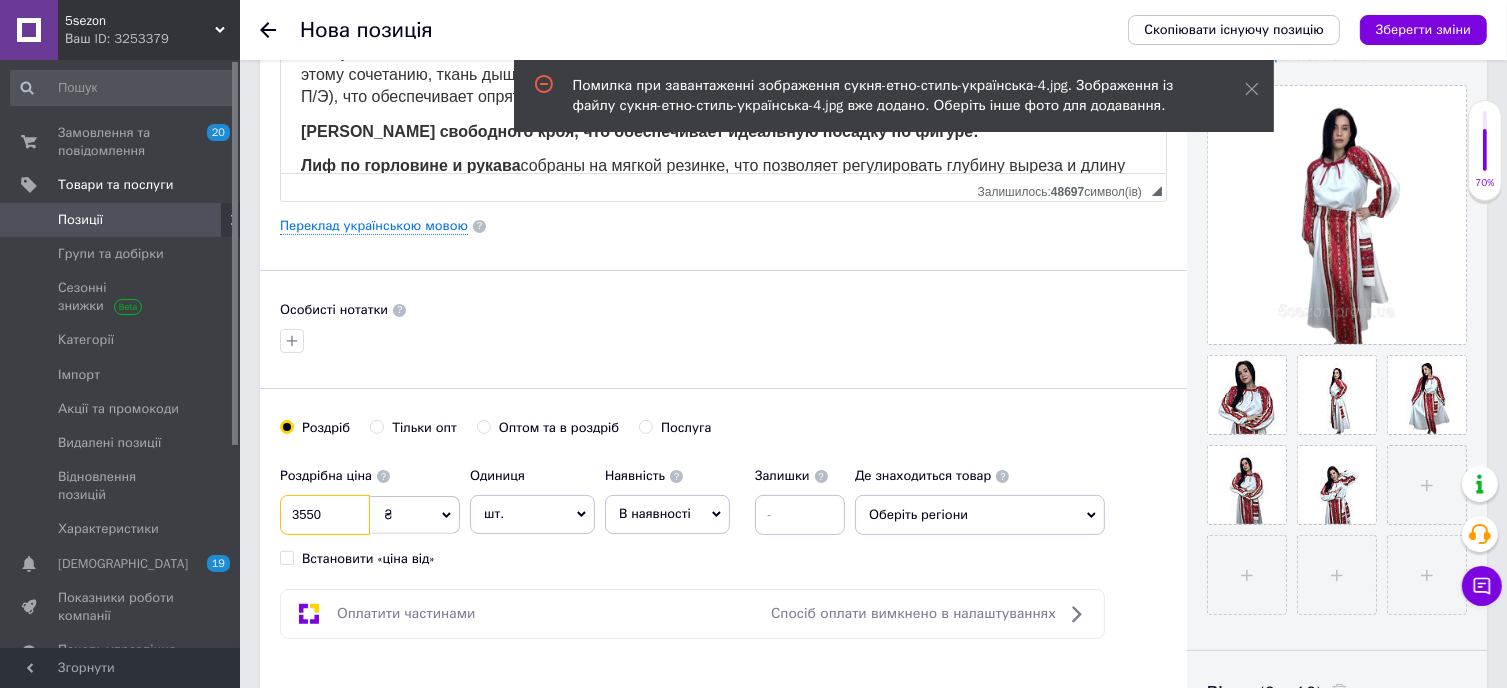 scroll, scrollTop: 600, scrollLeft: 0, axis: vertical 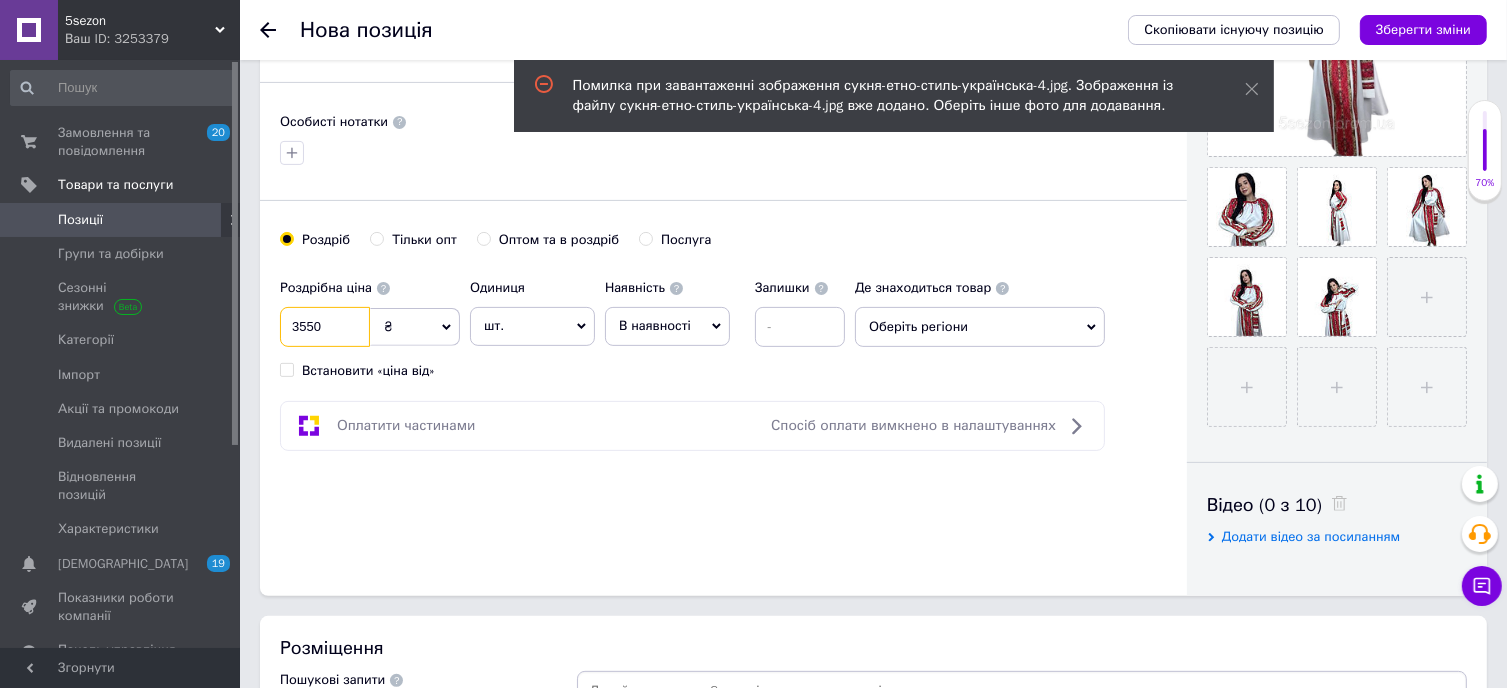 type on "3550" 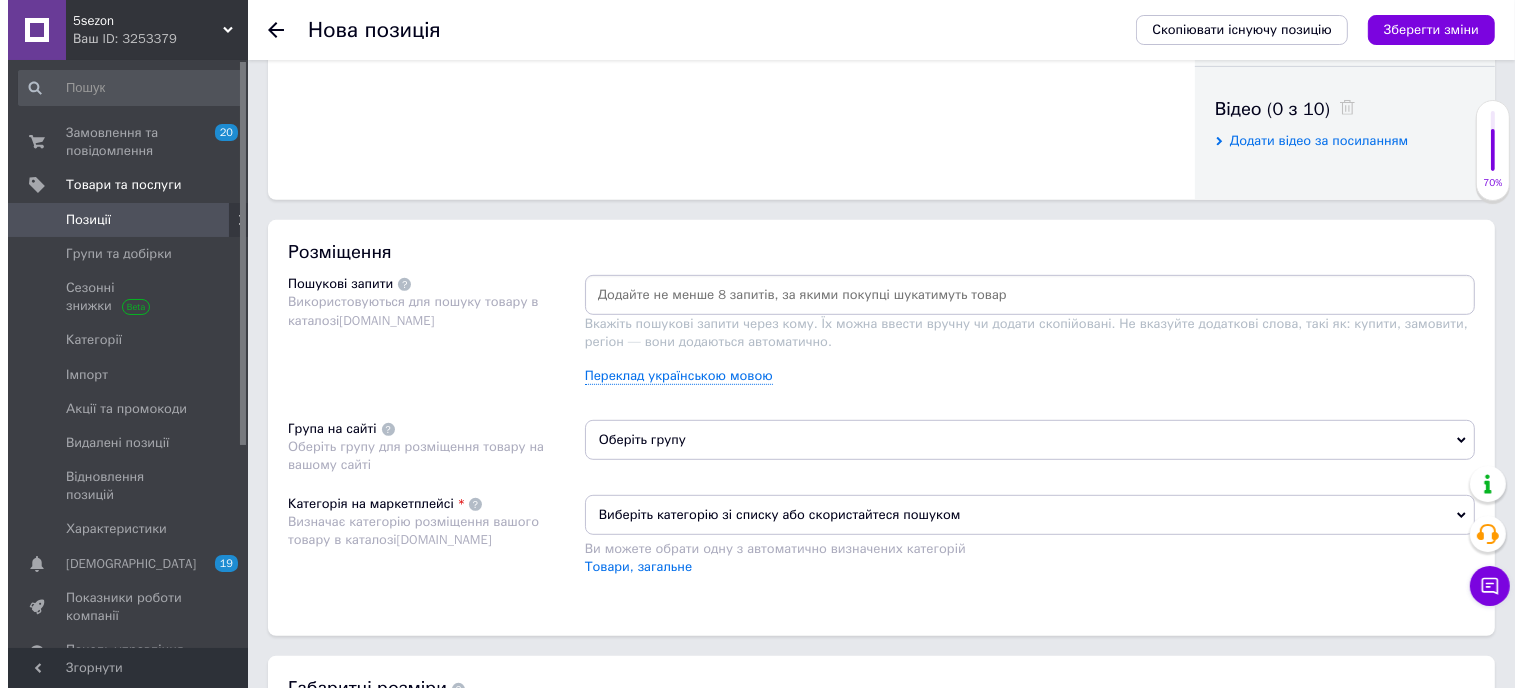 scroll, scrollTop: 1000, scrollLeft: 0, axis: vertical 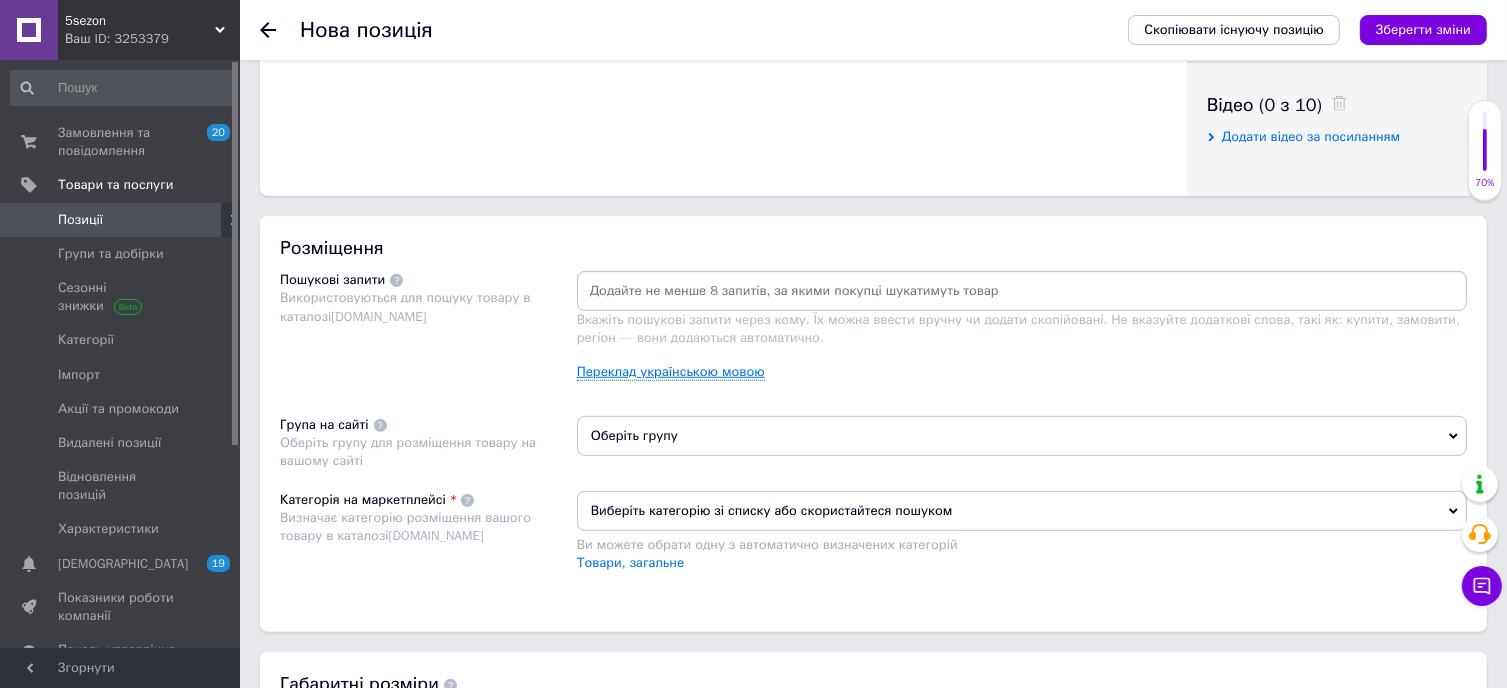 click on "Переклад українською мовою" at bounding box center [671, 372] 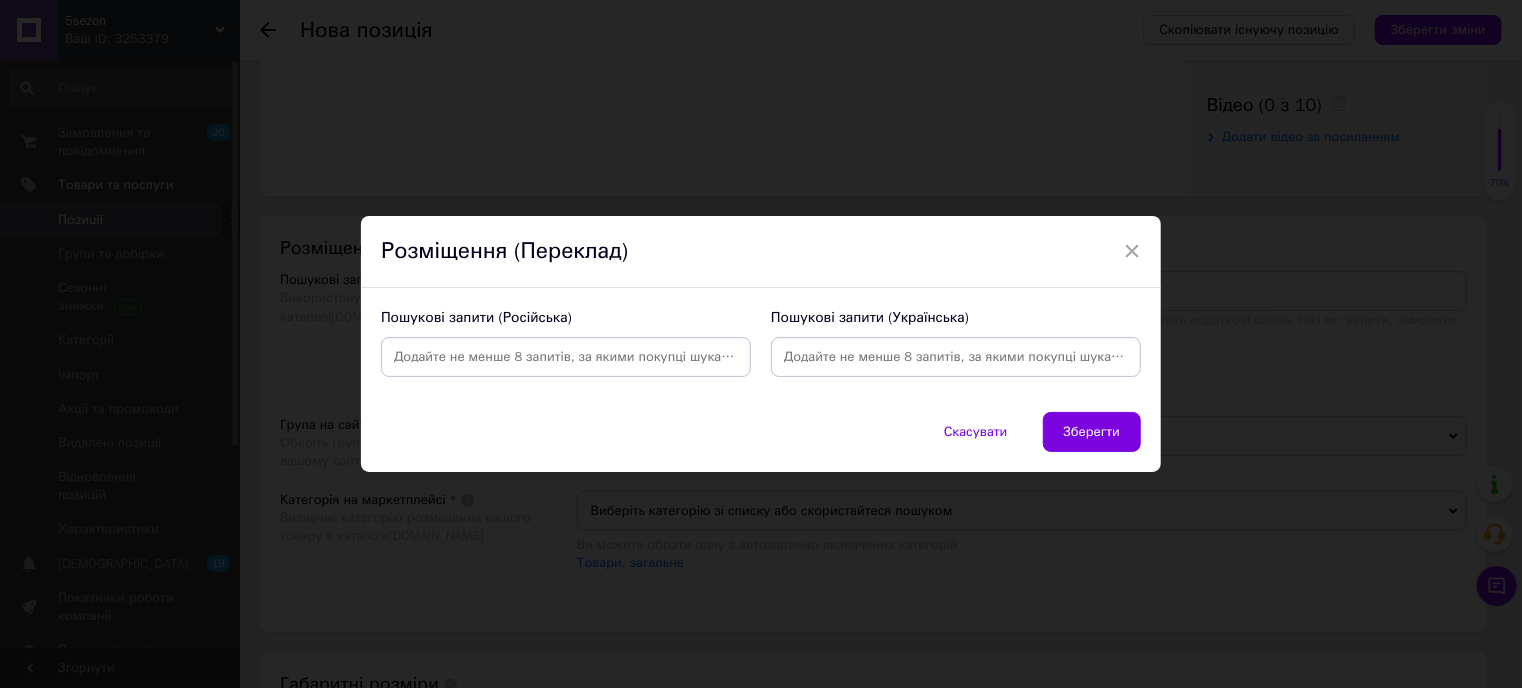 click at bounding box center (566, 357) 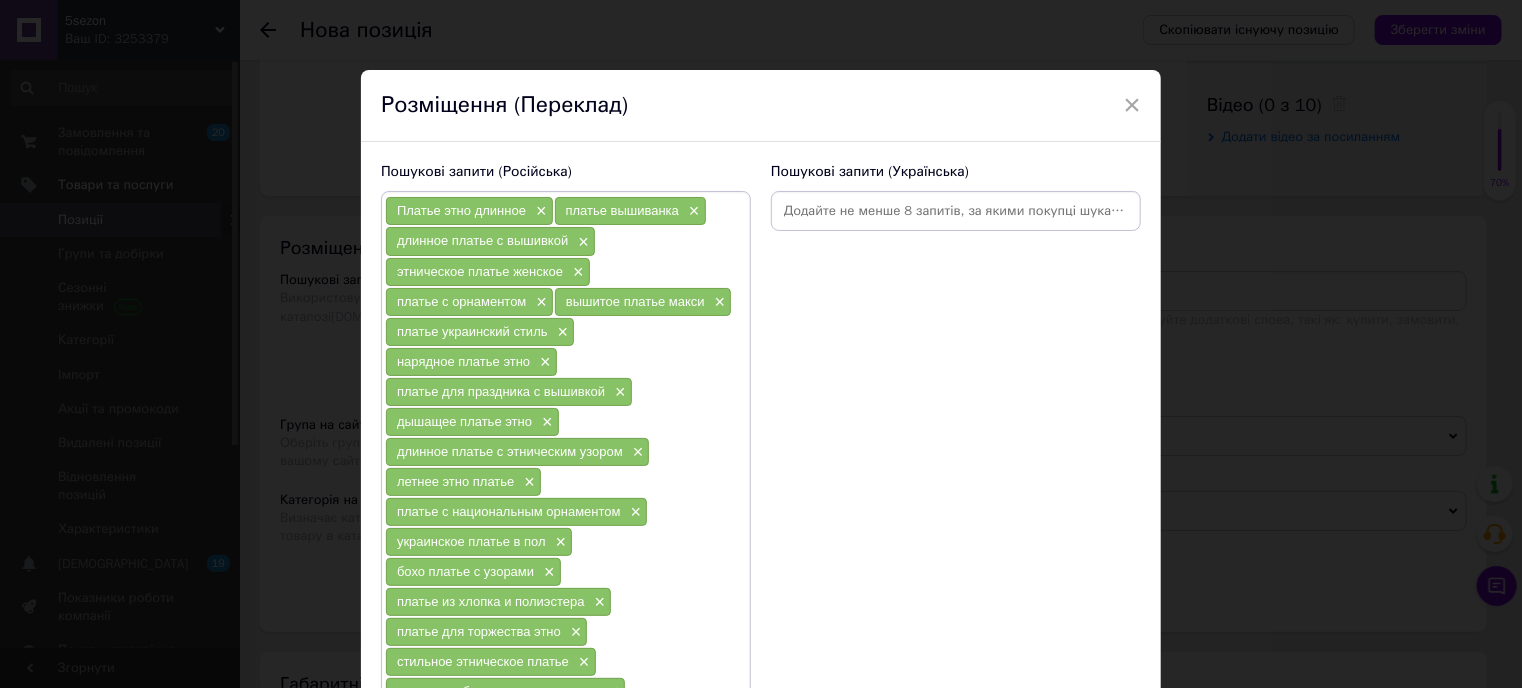 click at bounding box center (956, 211) 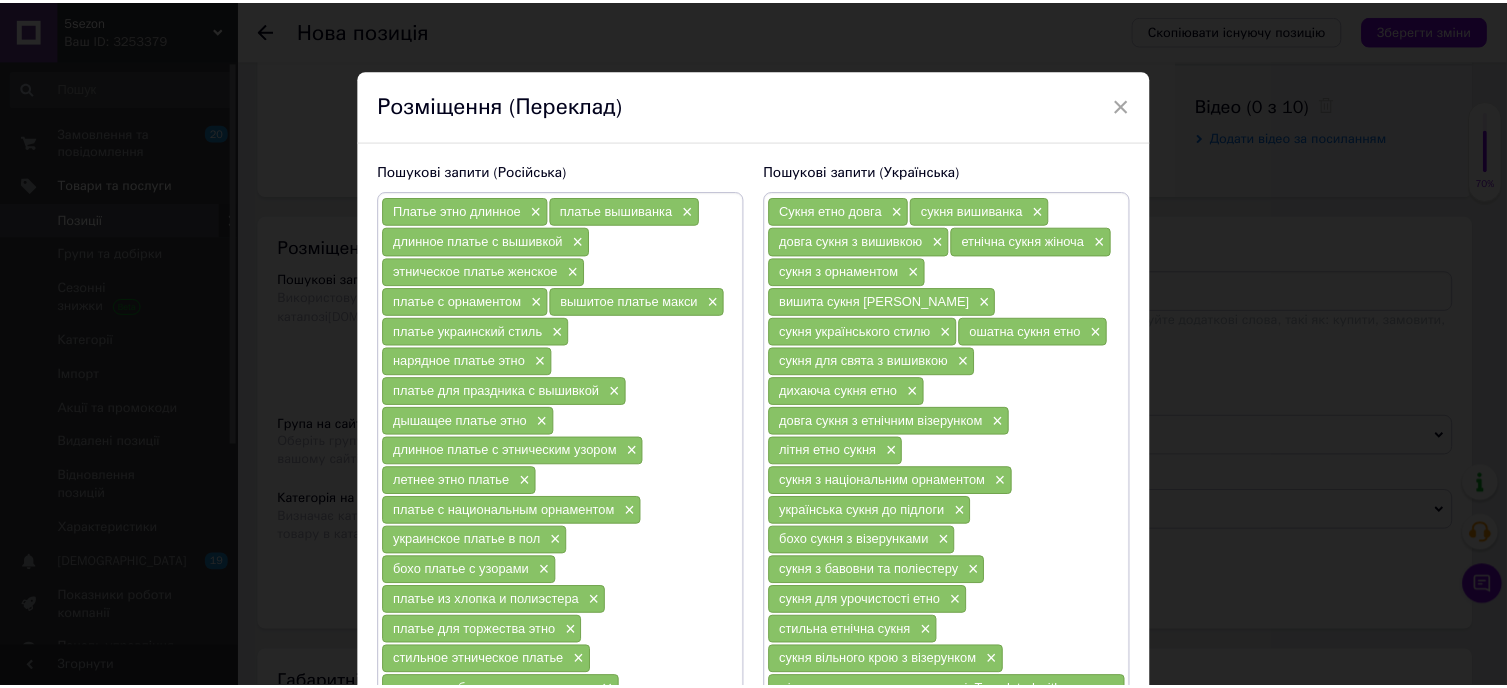 scroll, scrollTop: 200, scrollLeft: 0, axis: vertical 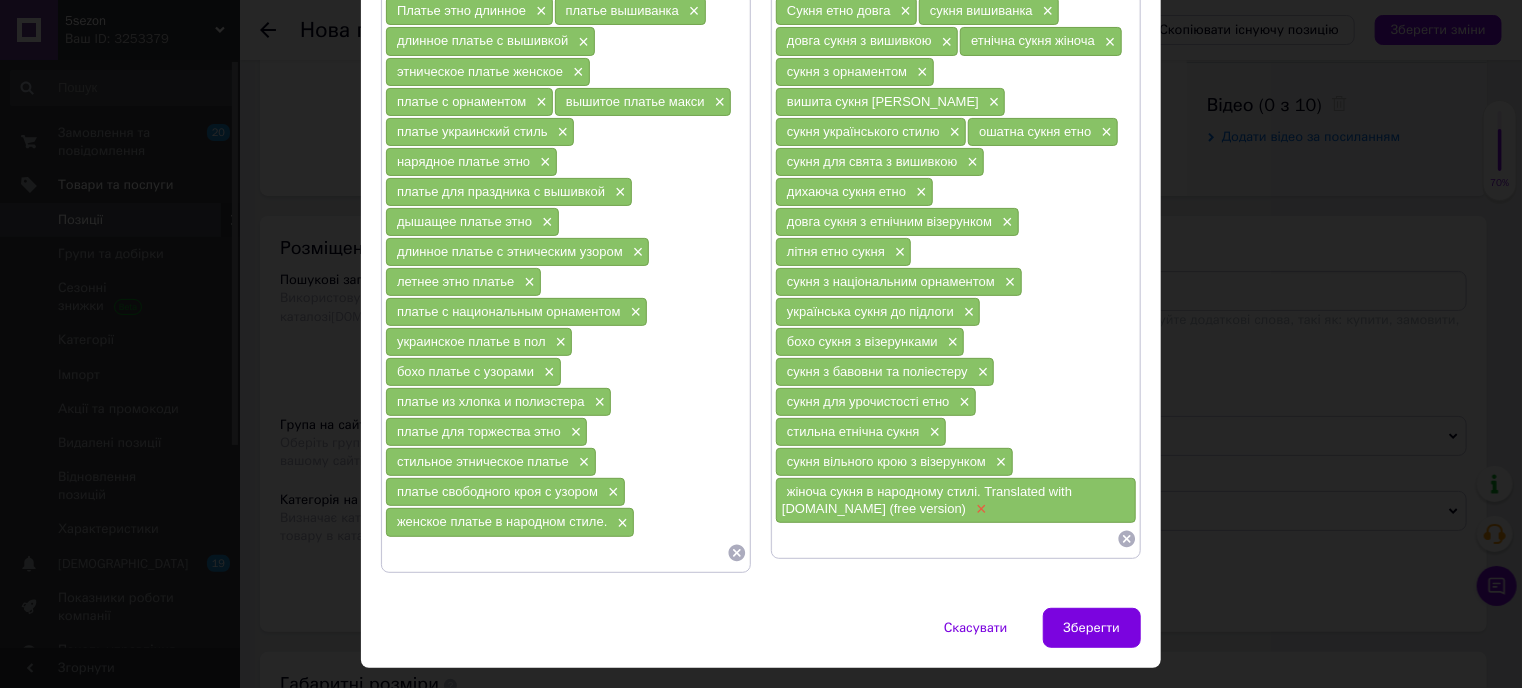click on "×" at bounding box center (979, 509) 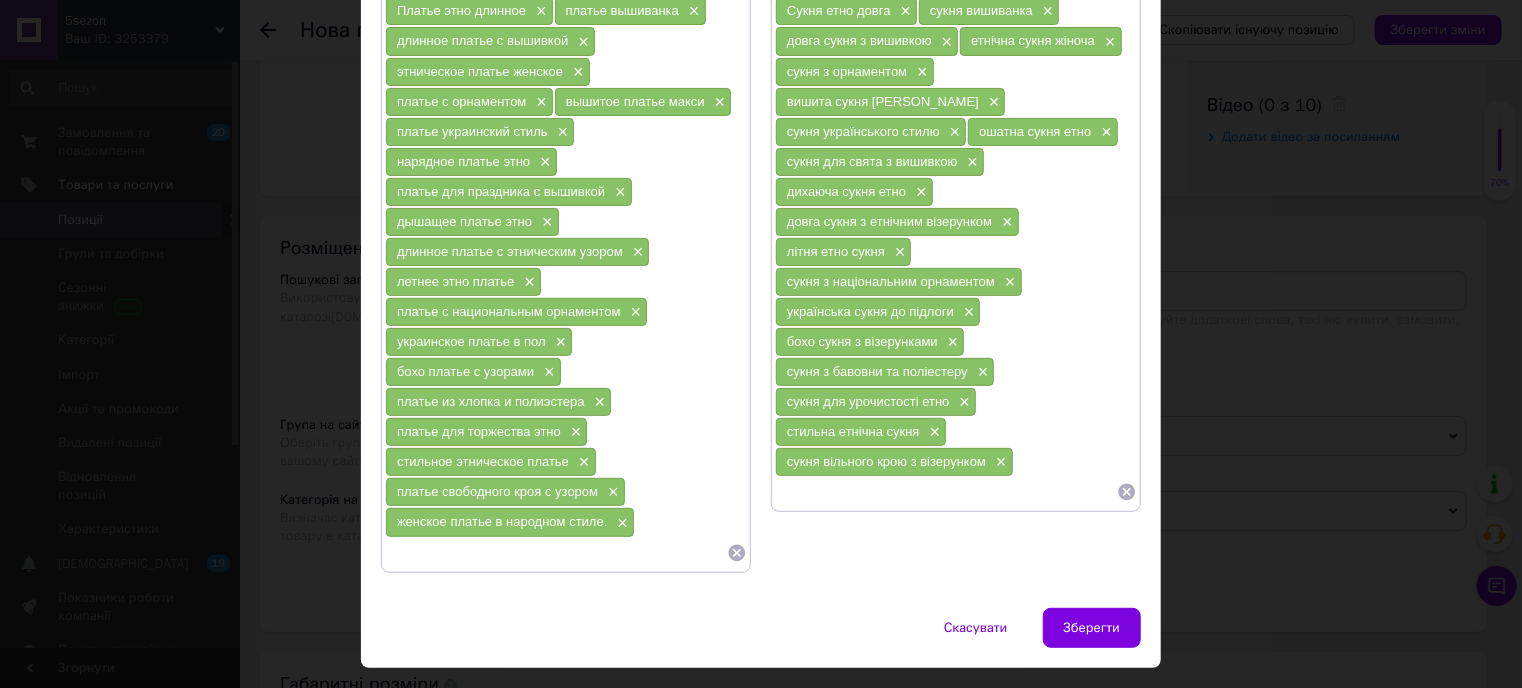 click at bounding box center (946, 492) 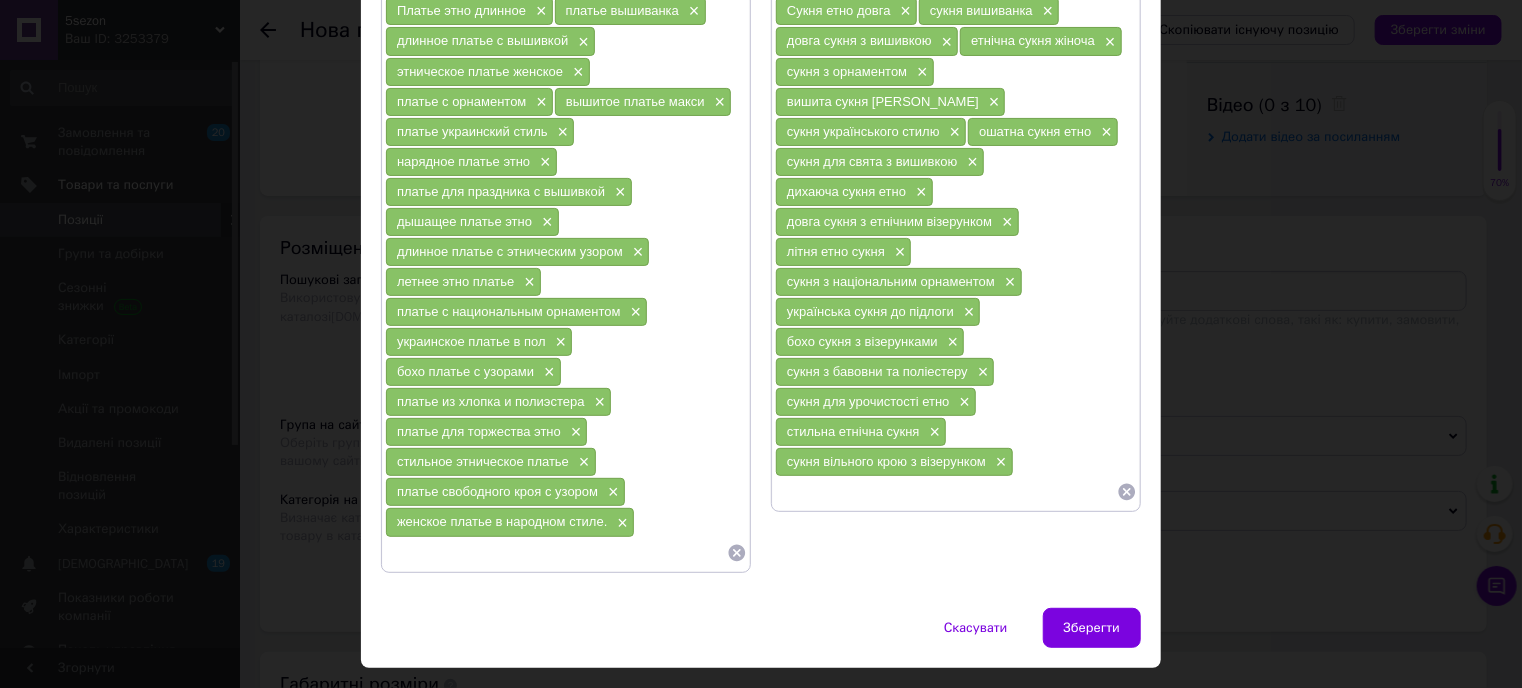 paste on "жіноча сукня в народному стилі." 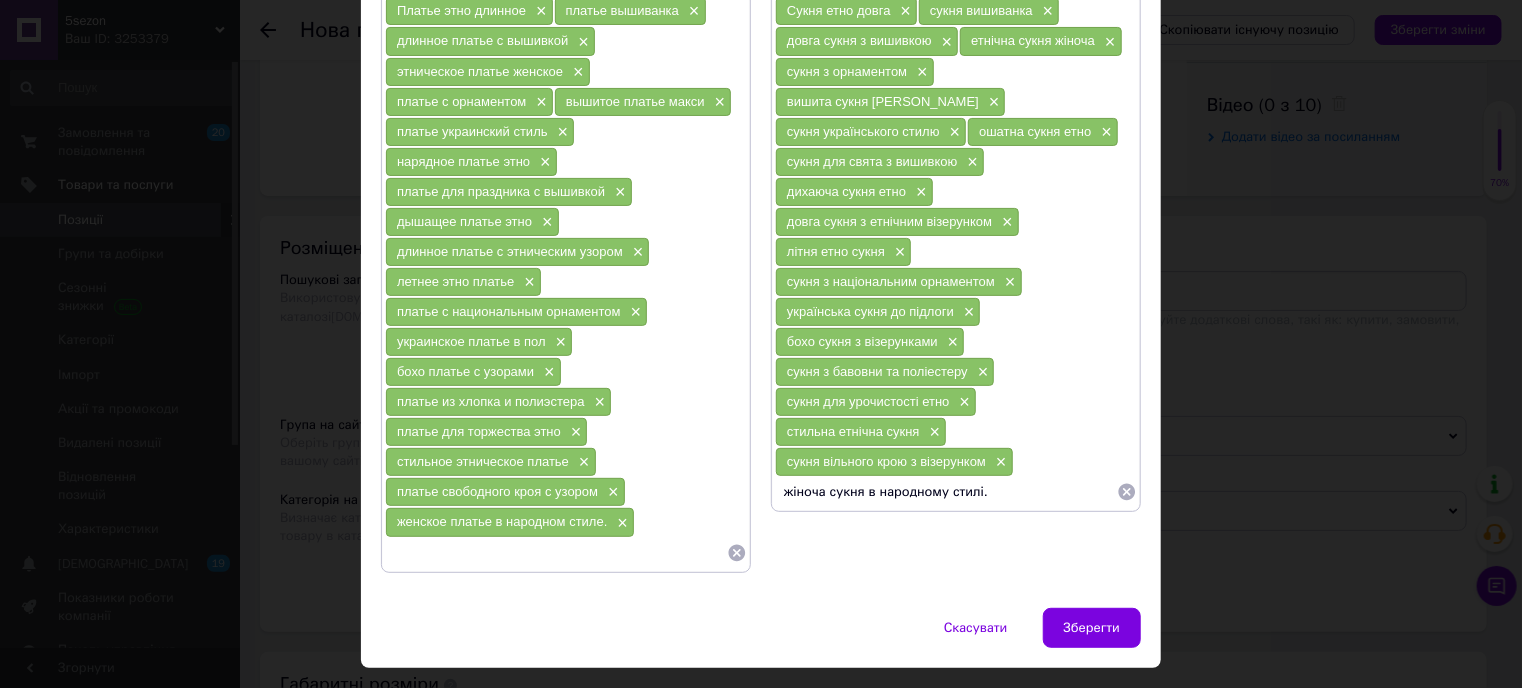type 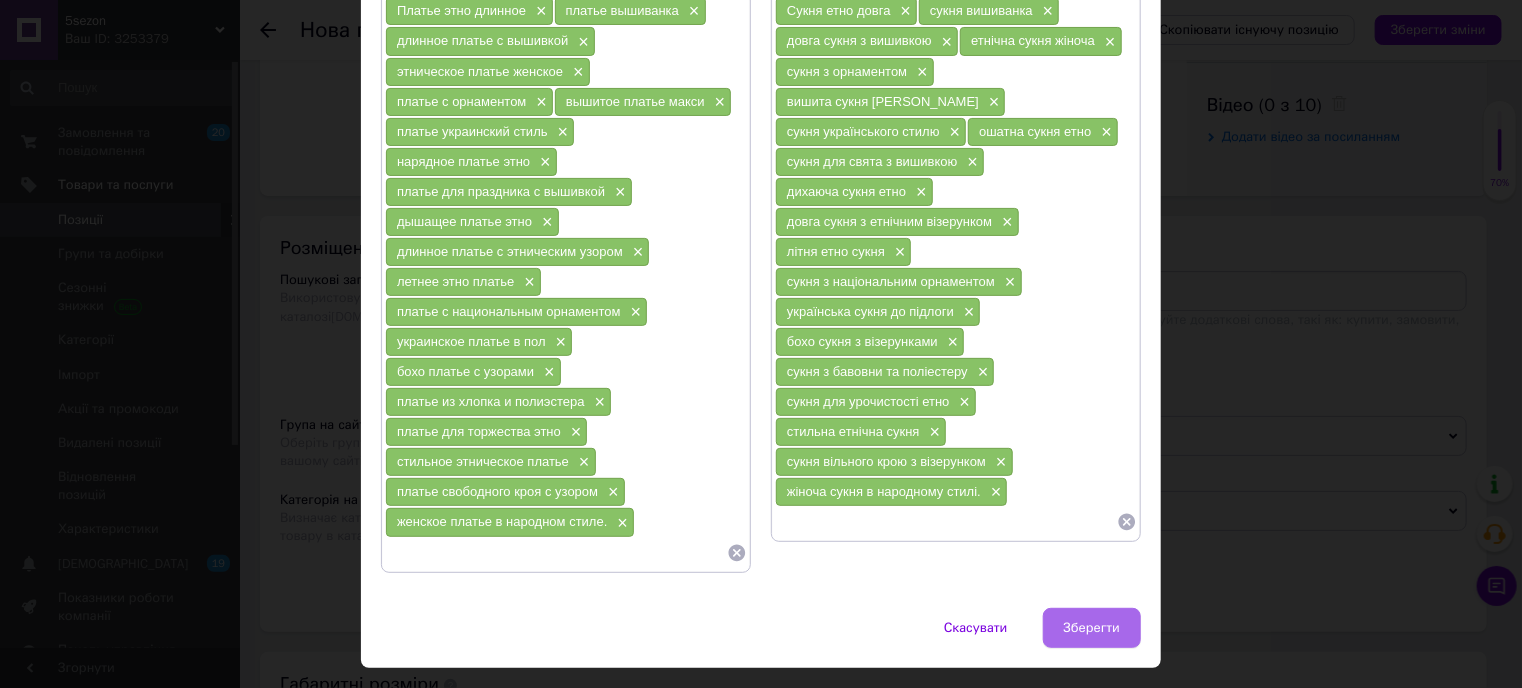 click on "Зберегти" at bounding box center (1092, 628) 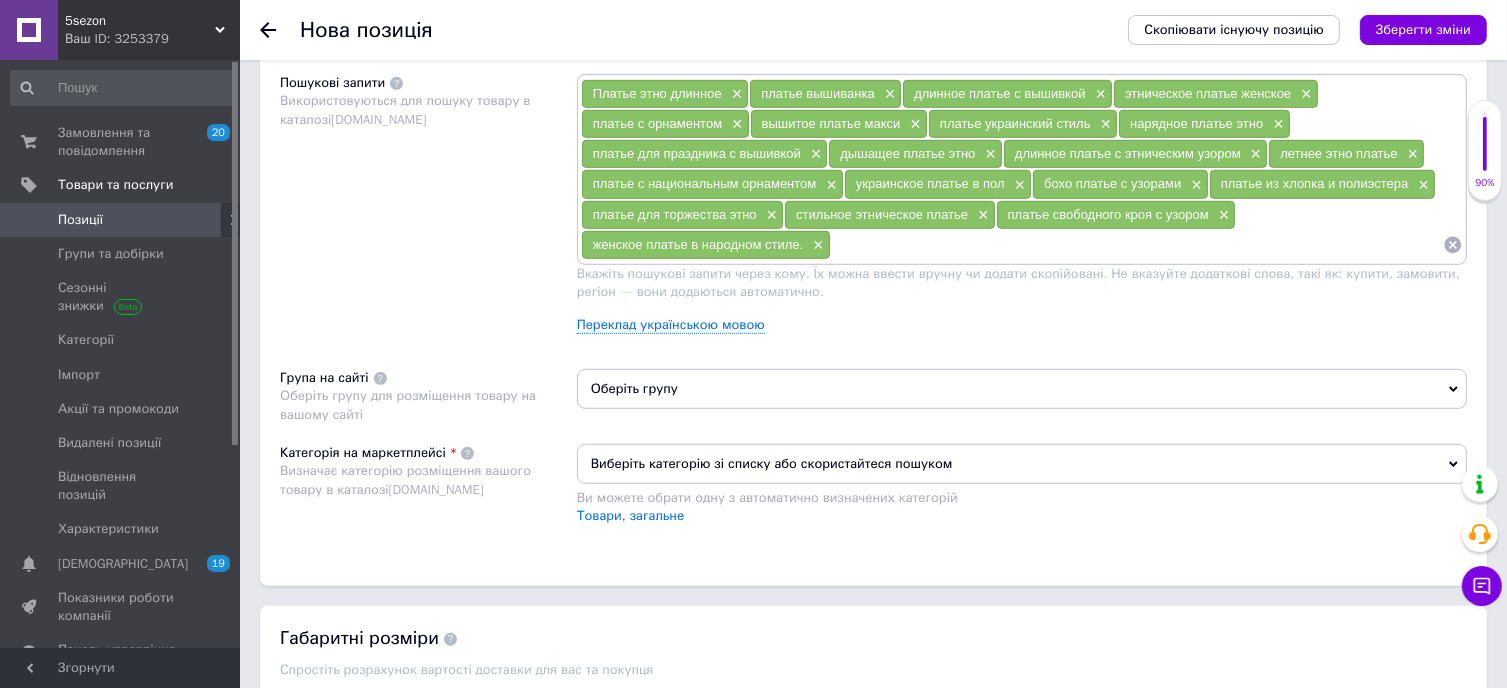 scroll, scrollTop: 1200, scrollLeft: 0, axis: vertical 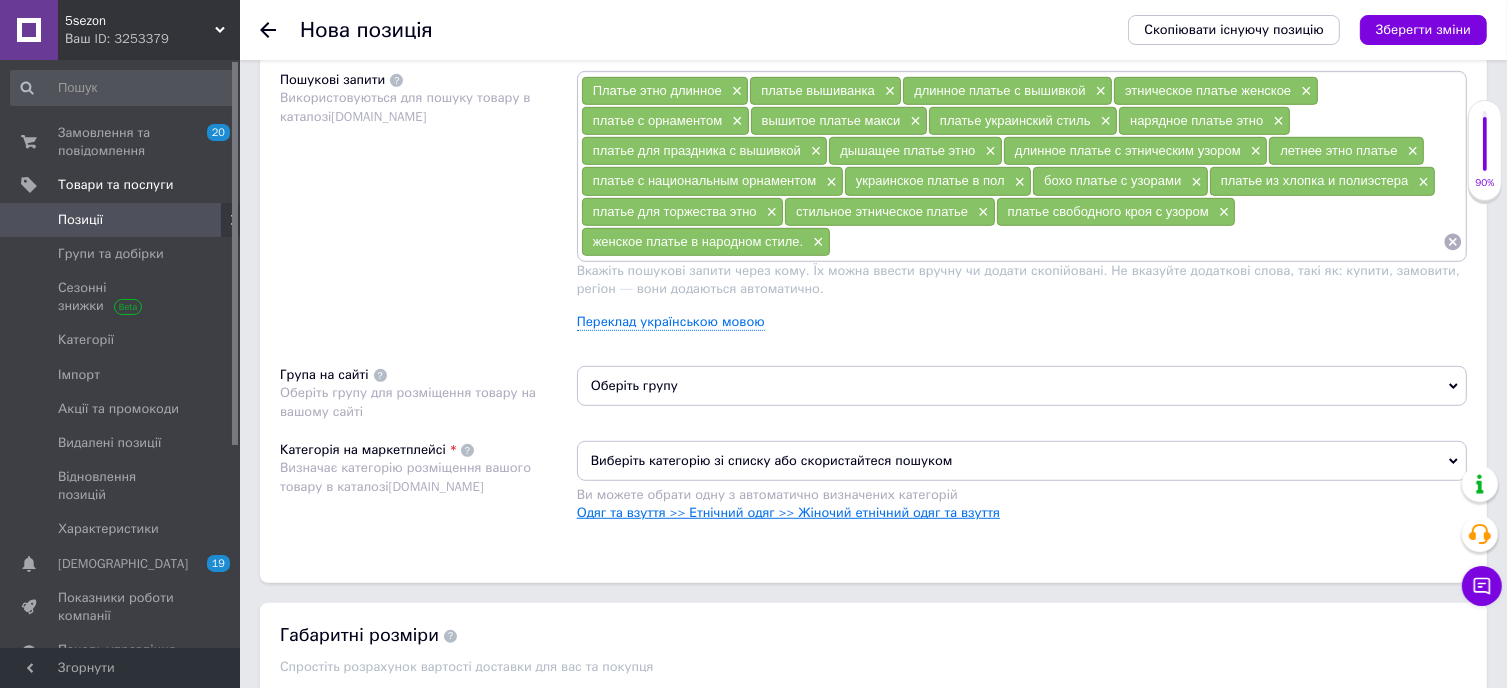 click on "Одяг та взуття >> Етнічний одяг >> Жіночий етнічний одяг та взуття" at bounding box center [788, 512] 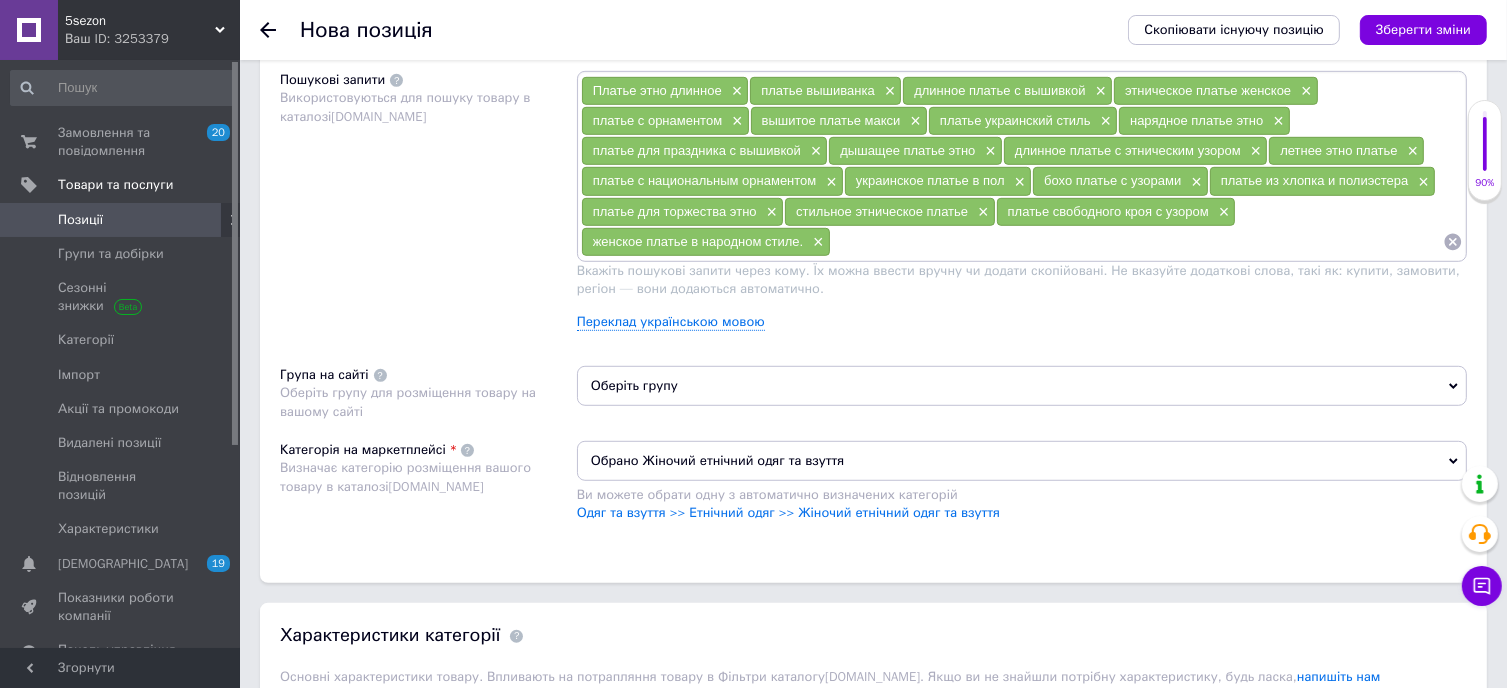 click on "Оберіть групу" at bounding box center [1022, 386] 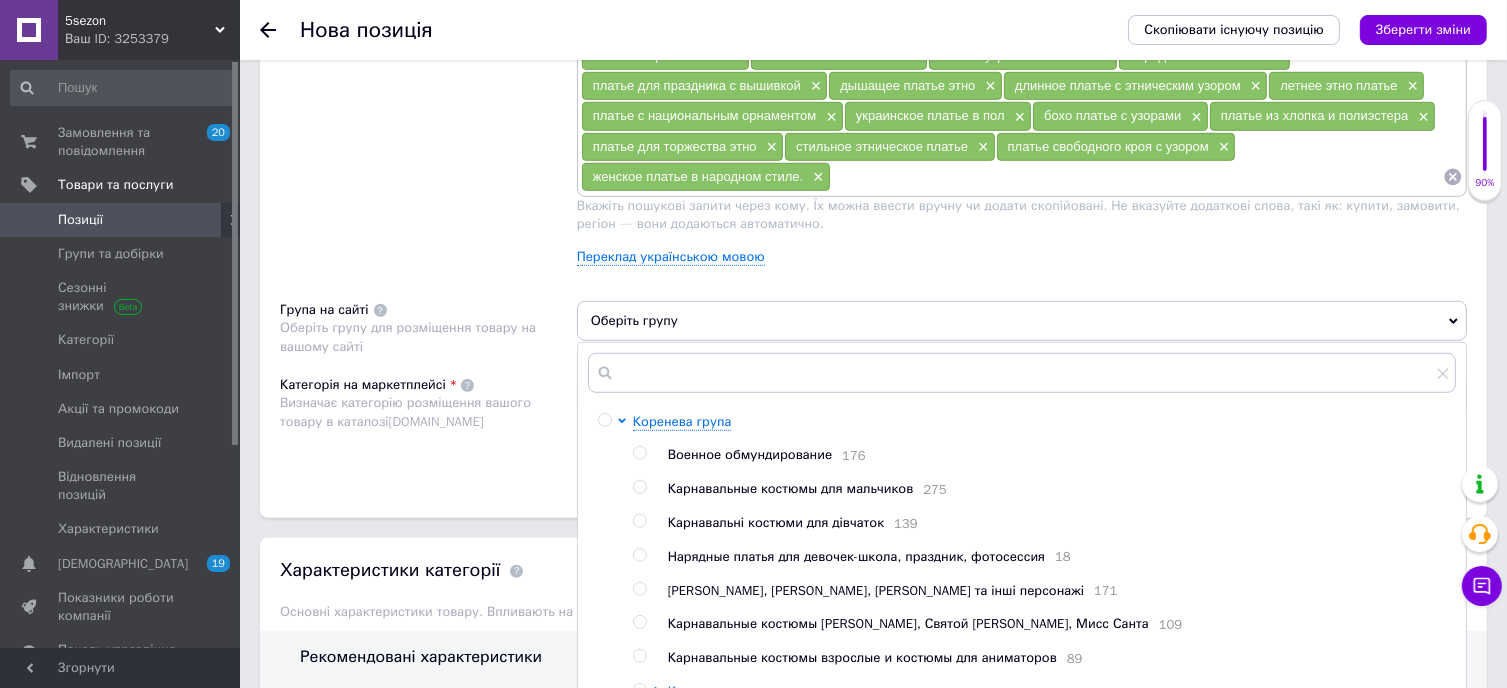 scroll, scrollTop: 1300, scrollLeft: 0, axis: vertical 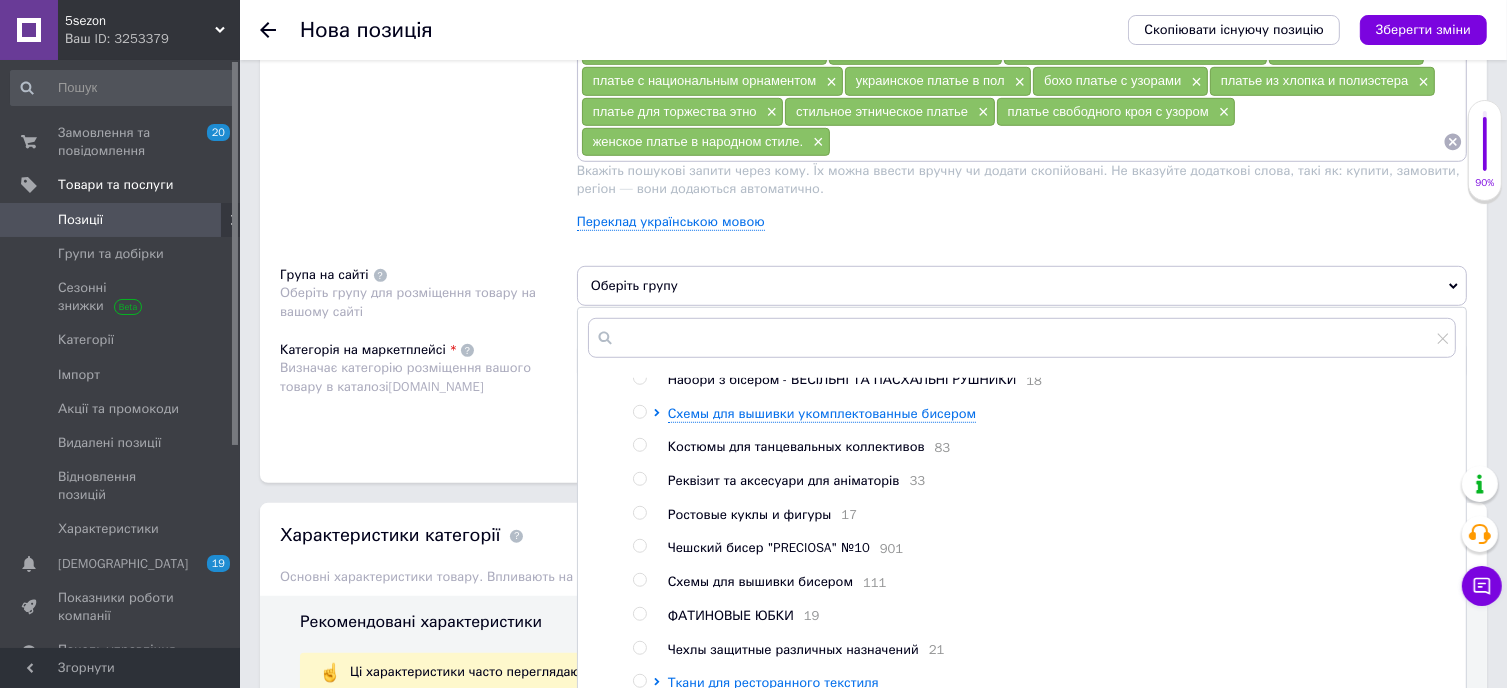 click at bounding box center [639, 445] 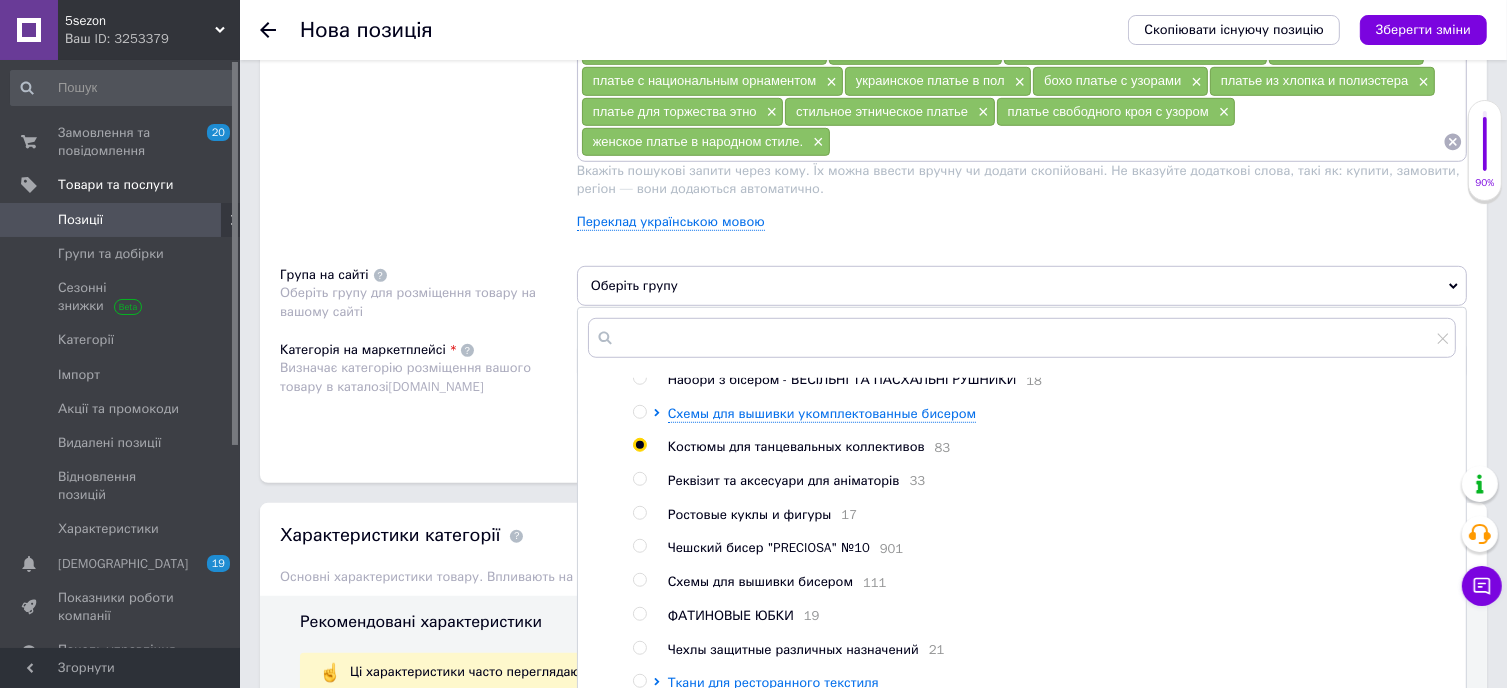 radio on "true" 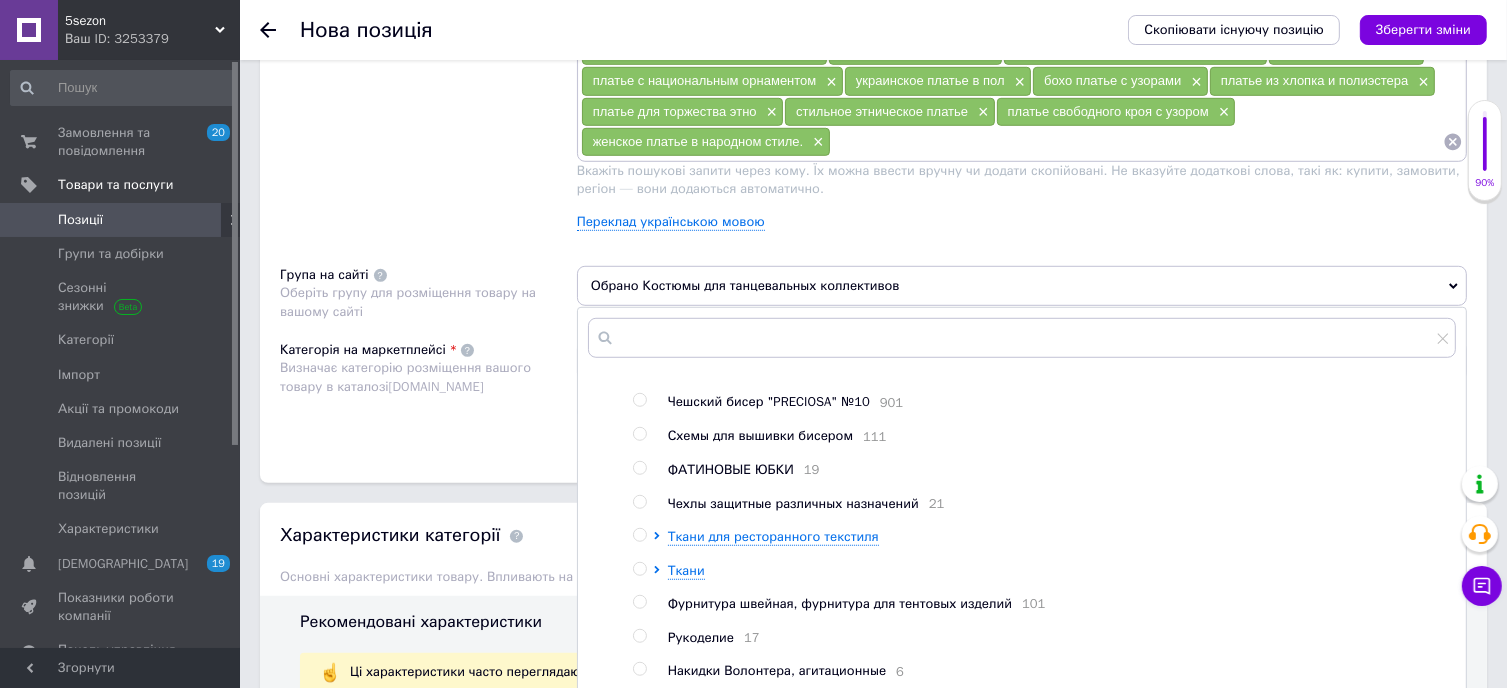 scroll, scrollTop: 728, scrollLeft: 0, axis: vertical 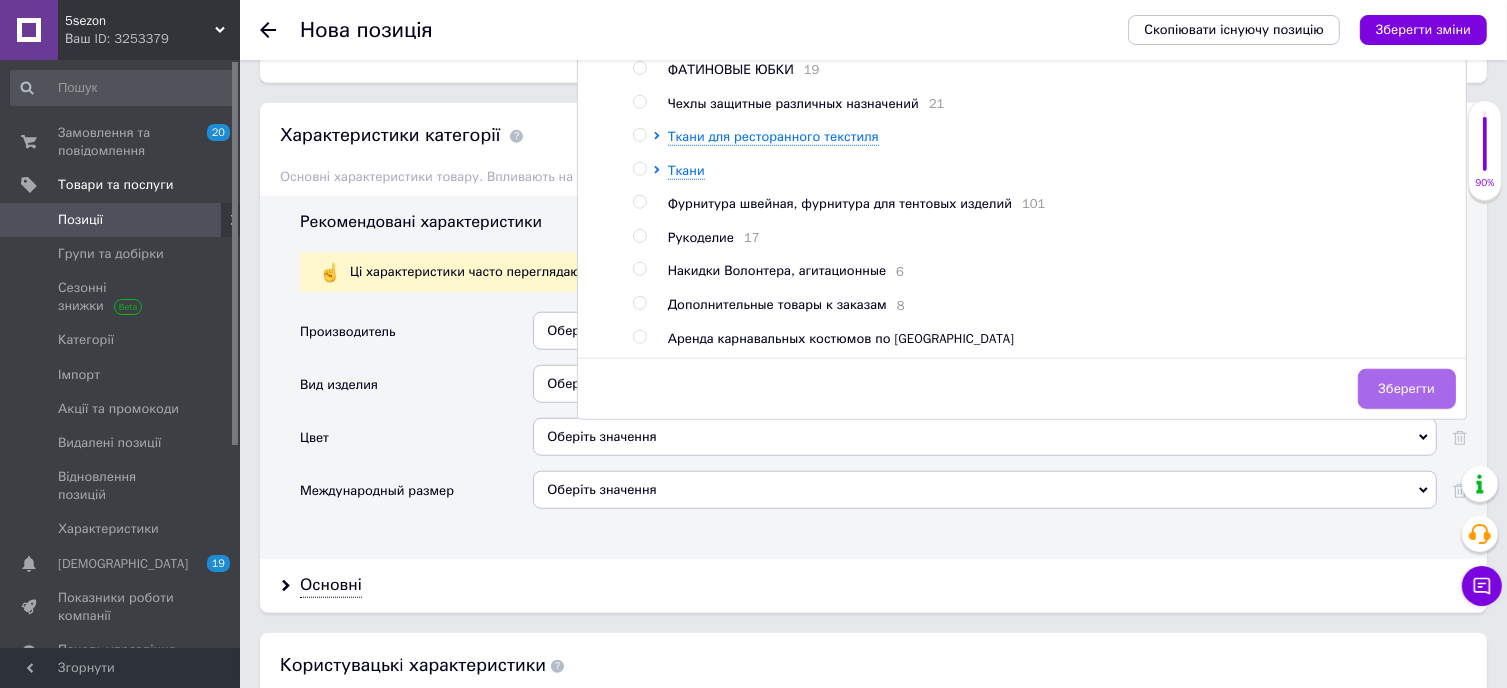 click on "Зберегти" at bounding box center [1407, 389] 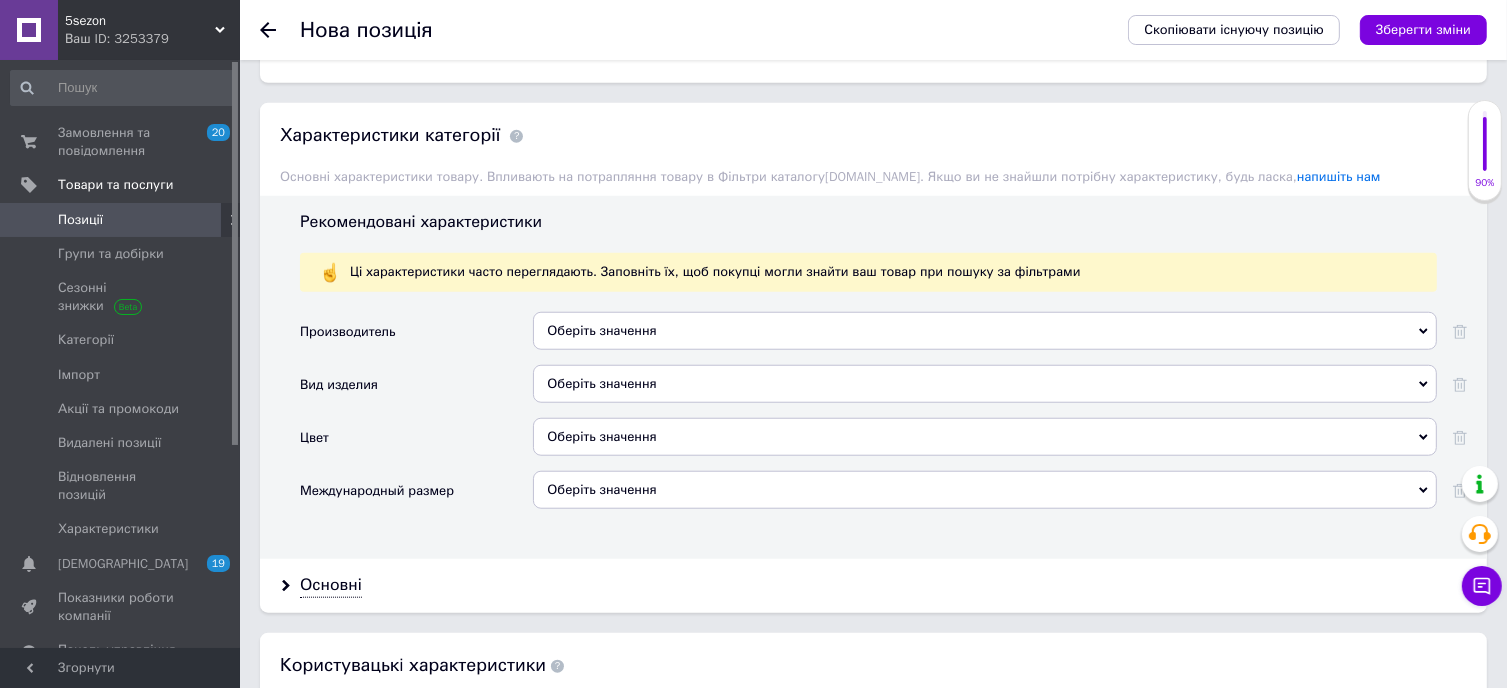click on "Оберіть значення" at bounding box center (985, 331) 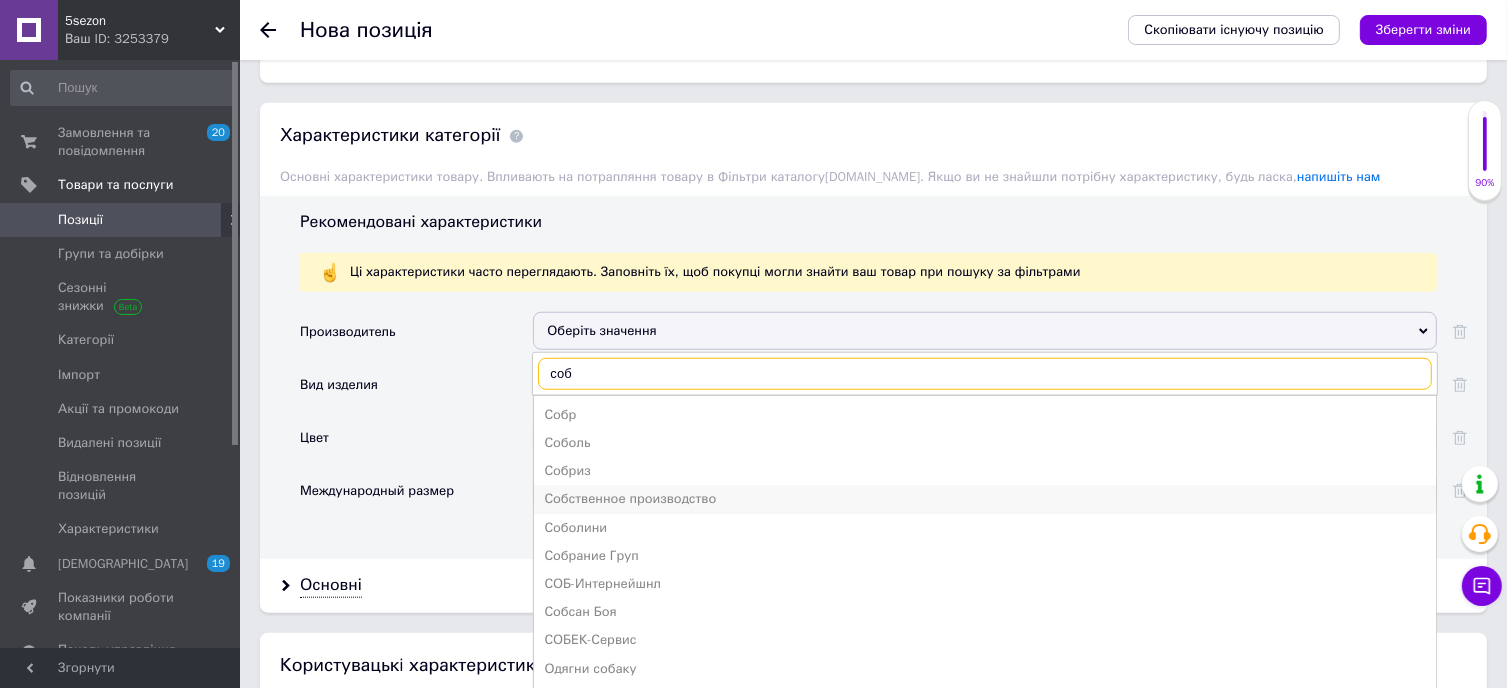 type on "соб" 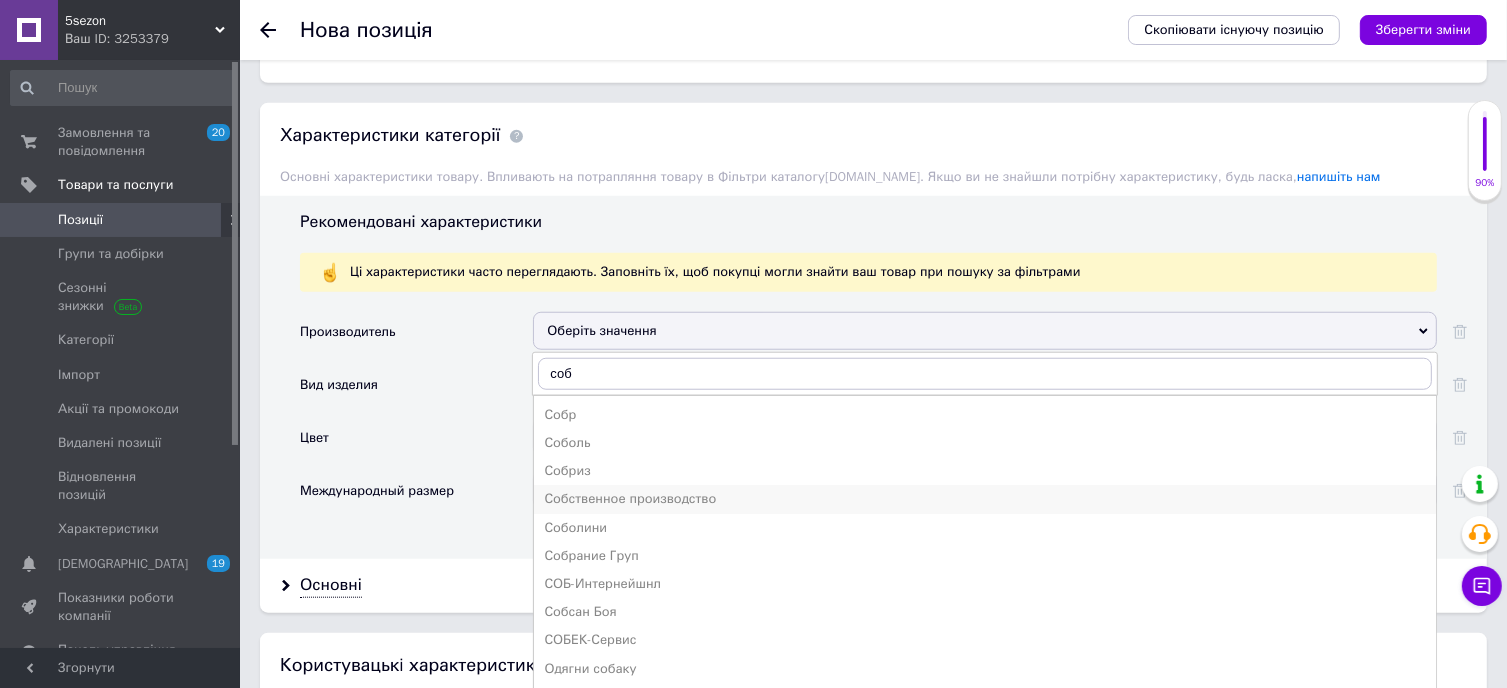 click on "Собственное производство" at bounding box center [985, 499] 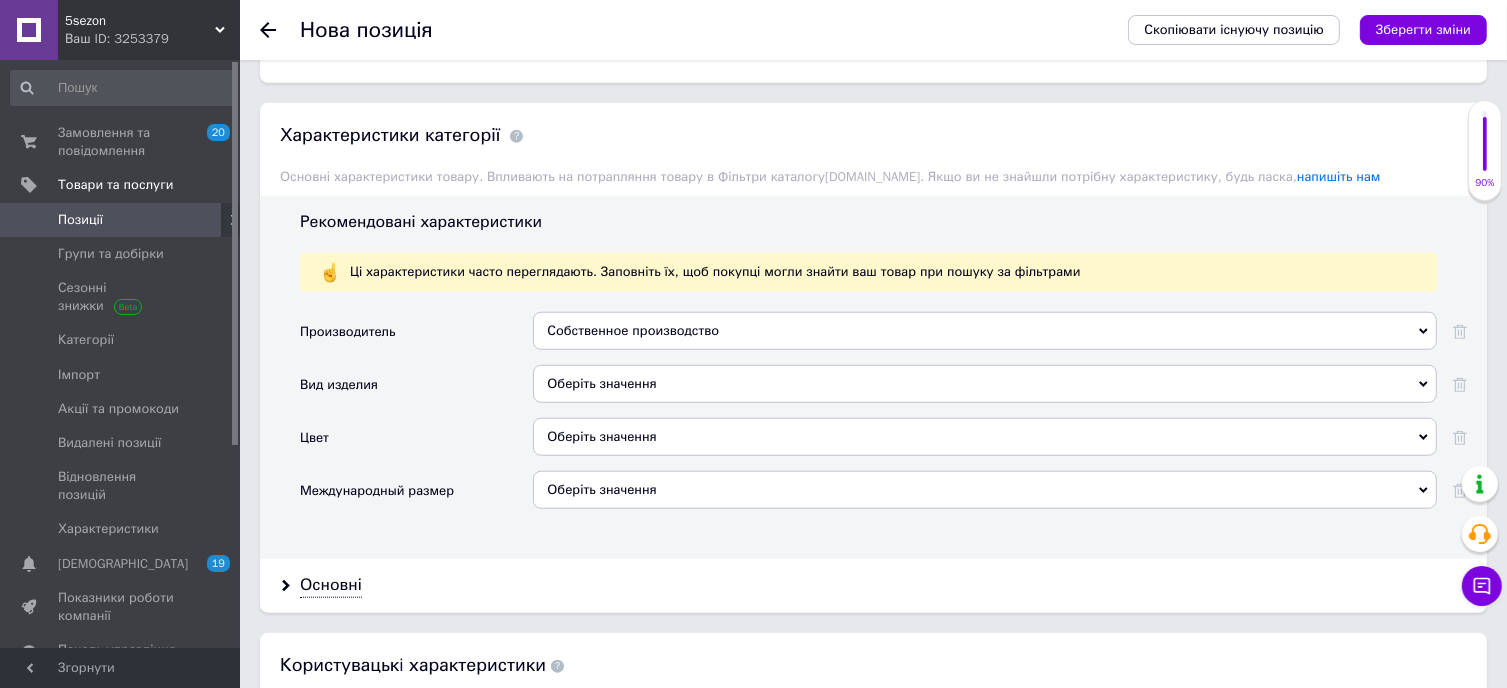 click on "Оберіть значення" at bounding box center (985, 384) 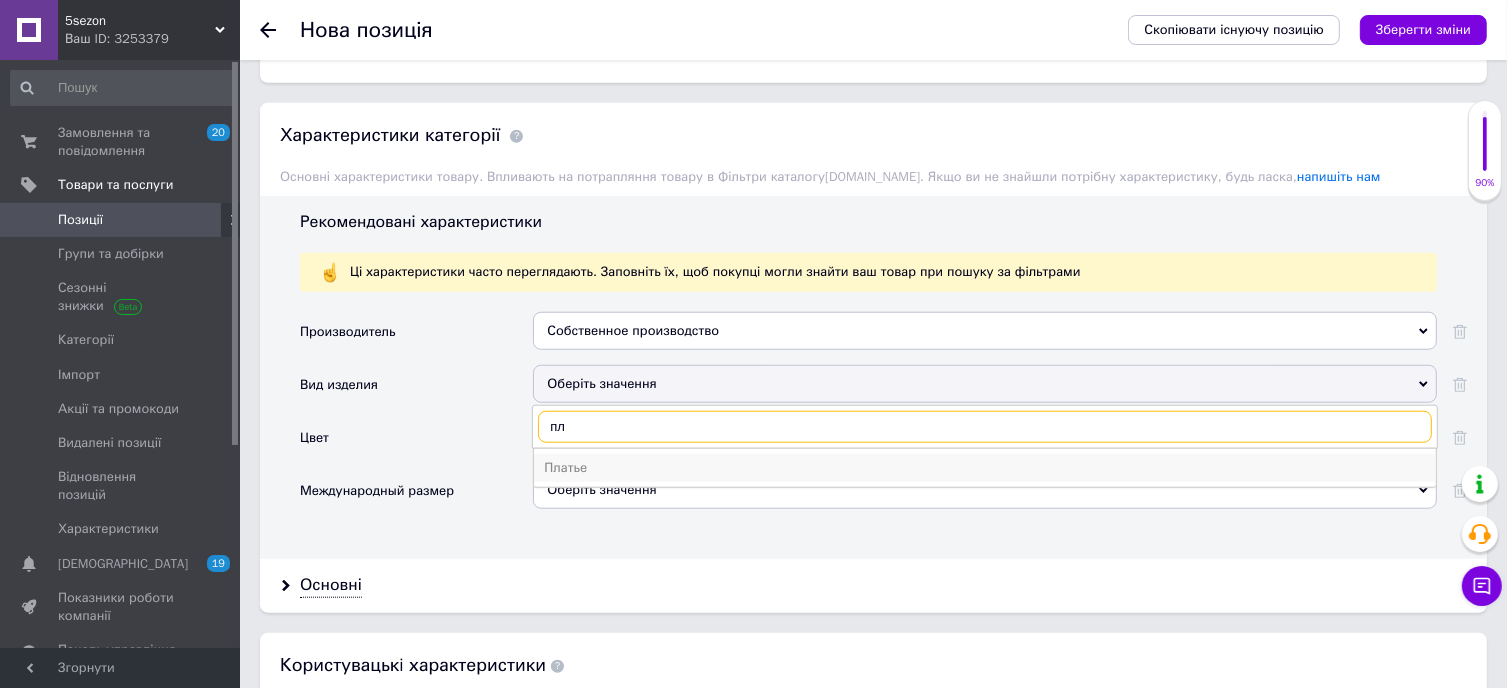 type on "пл" 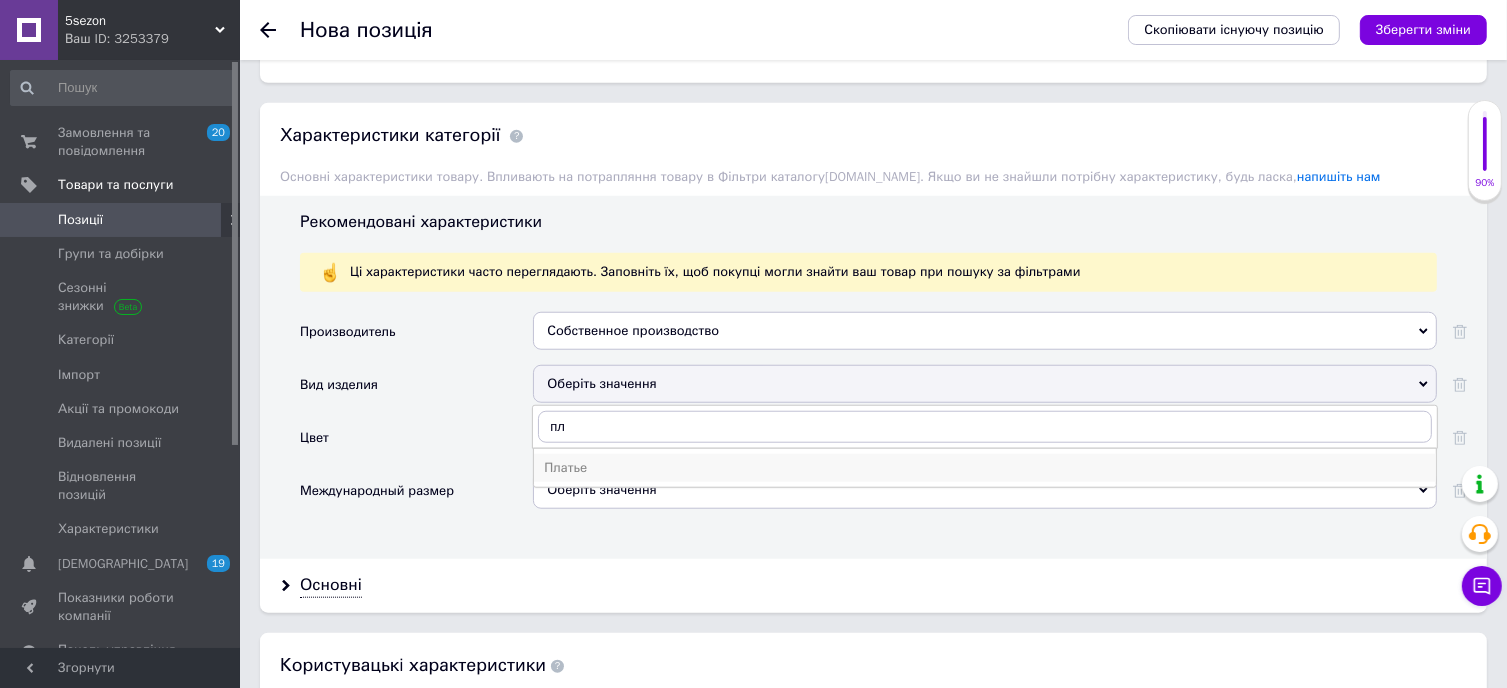 click on "Платье" at bounding box center (985, 468) 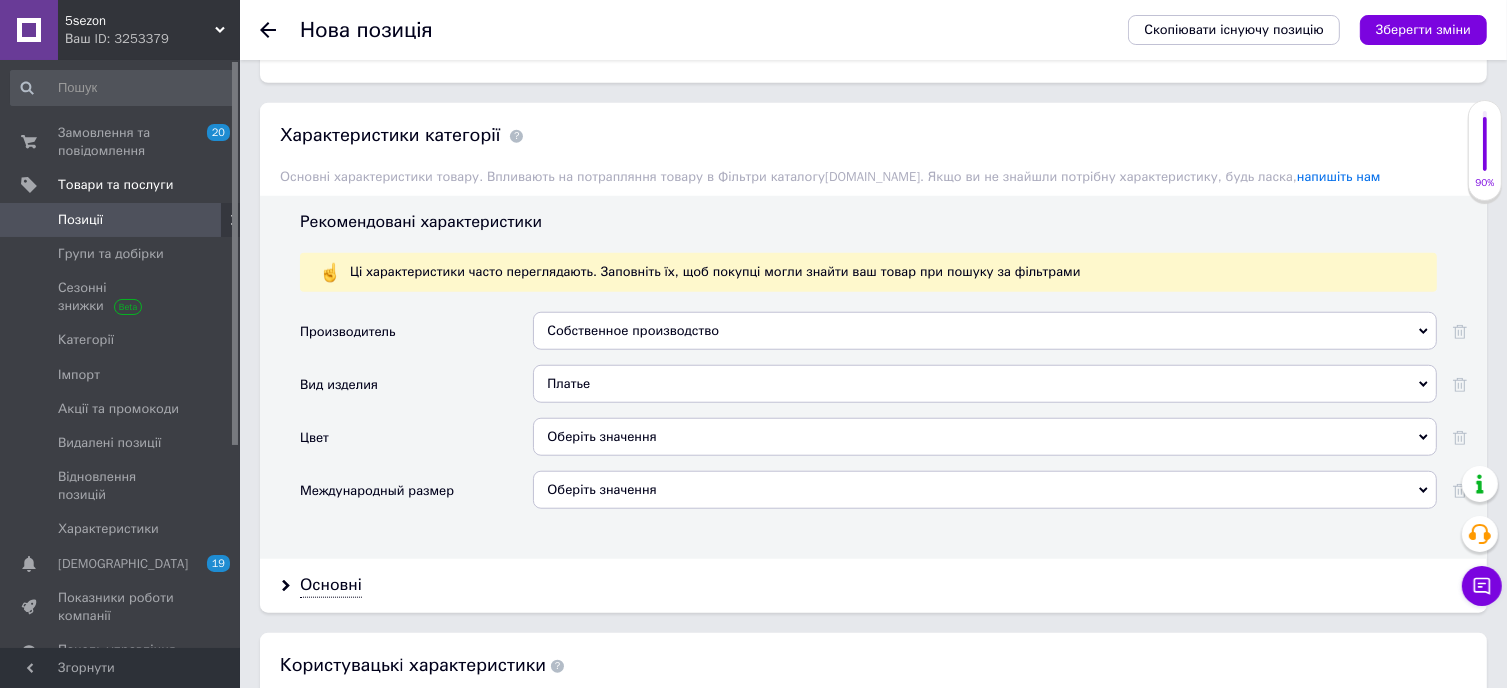 click on "Оберіть значення" at bounding box center [985, 437] 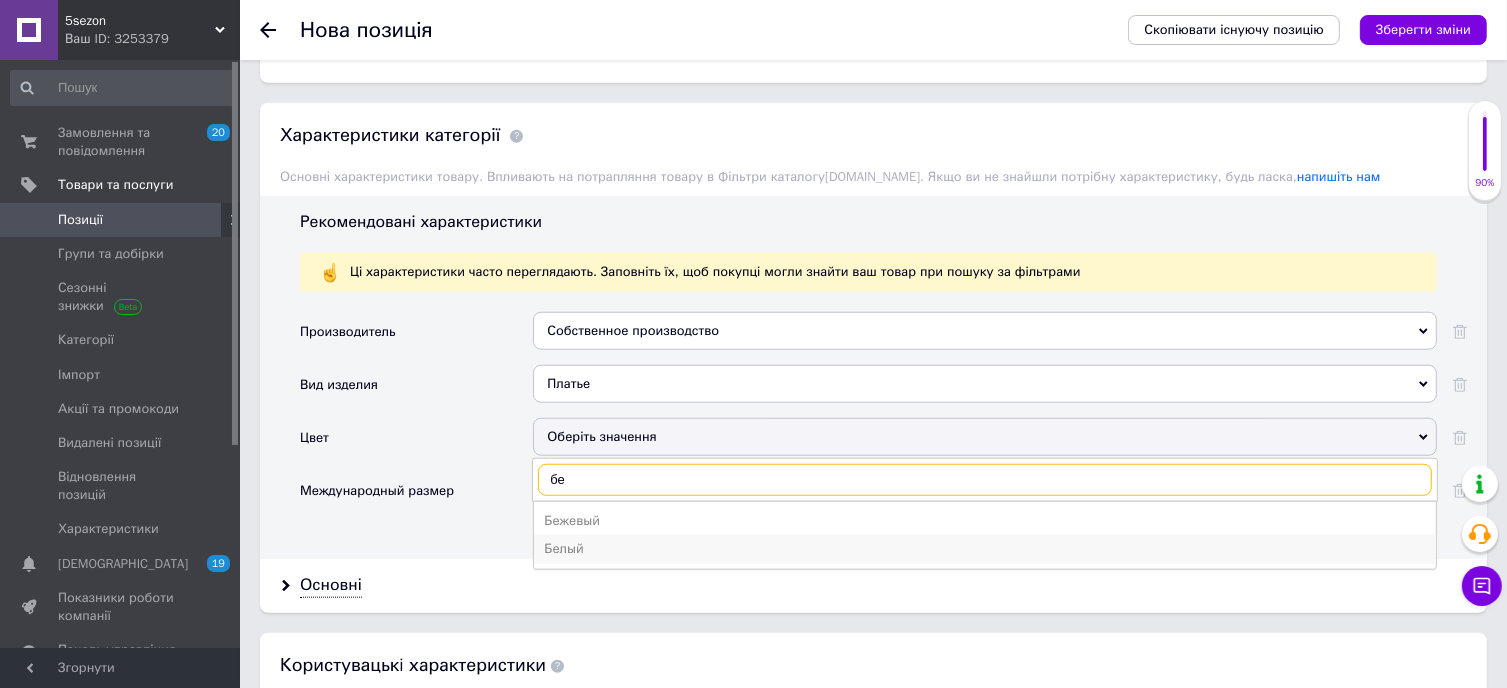 type on "бе" 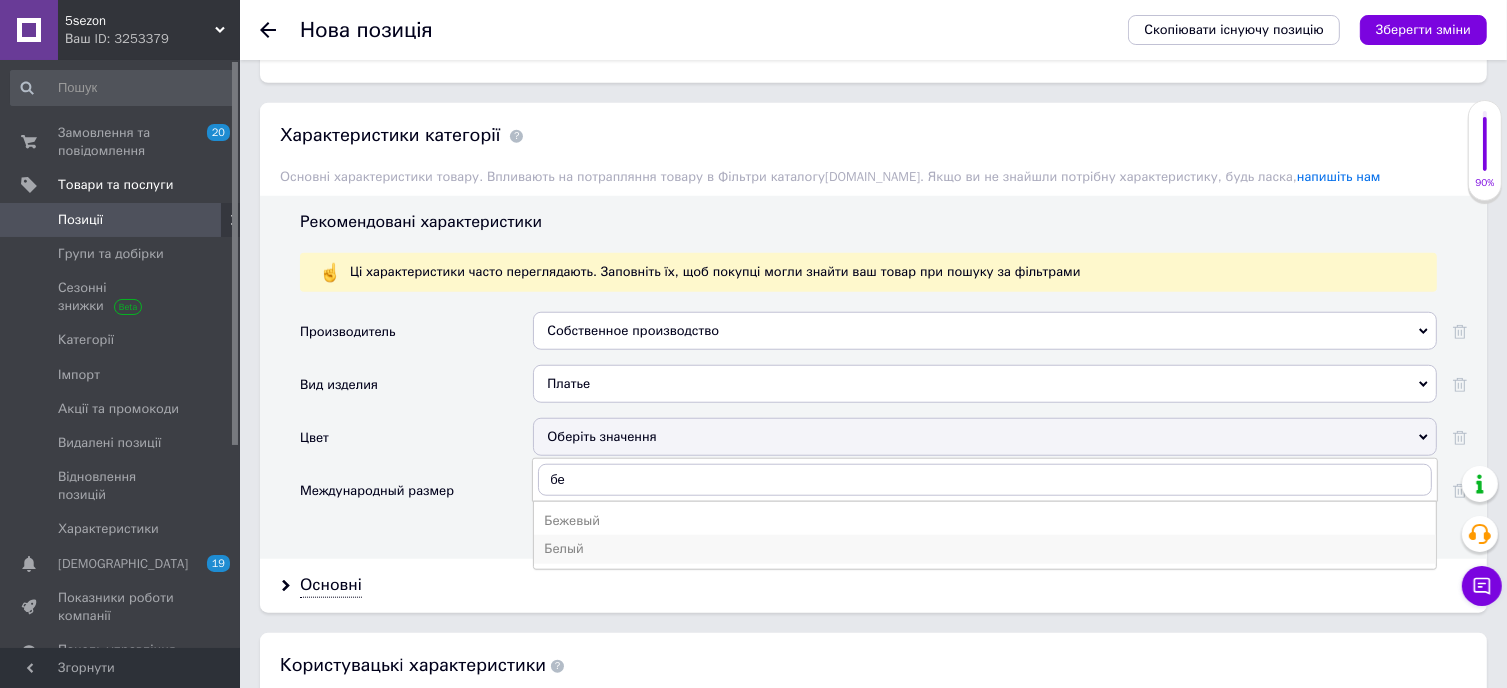 click on "Белый" at bounding box center (985, 549) 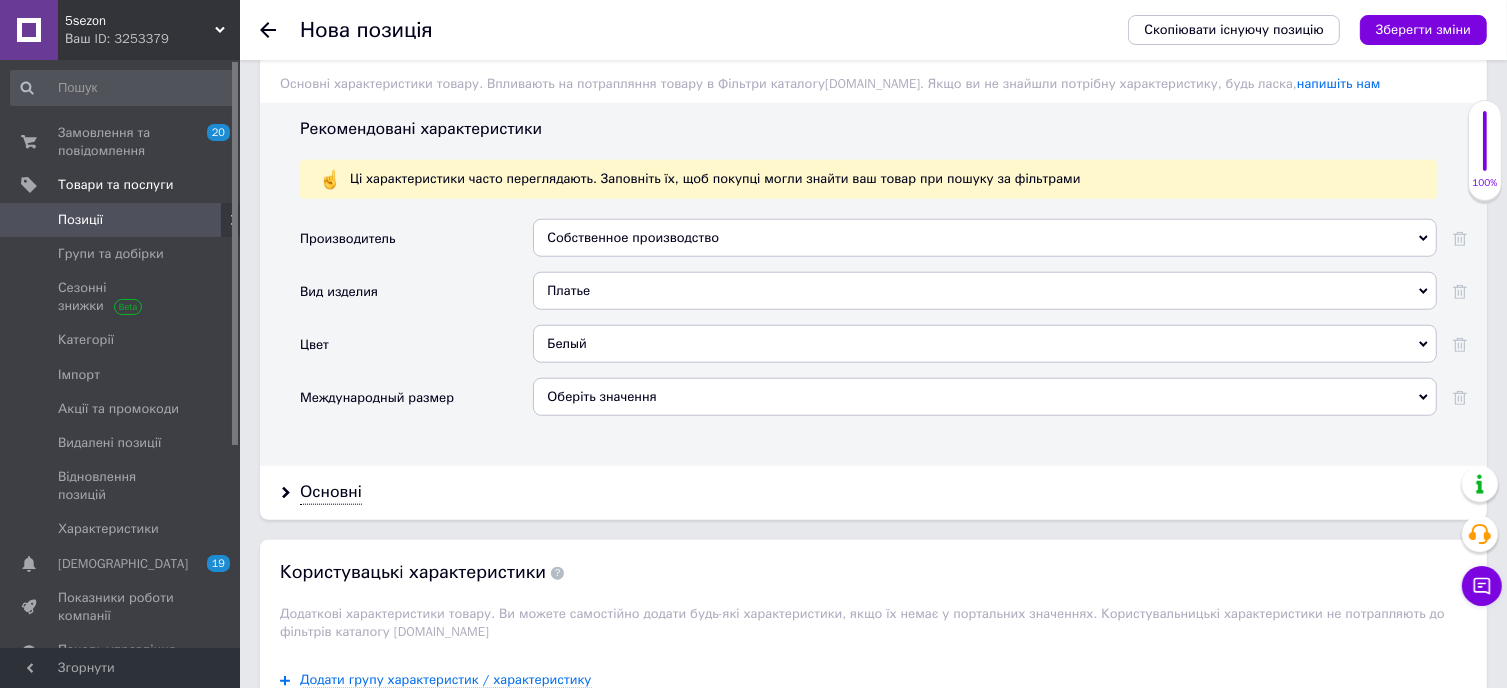 scroll, scrollTop: 1900, scrollLeft: 0, axis: vertical 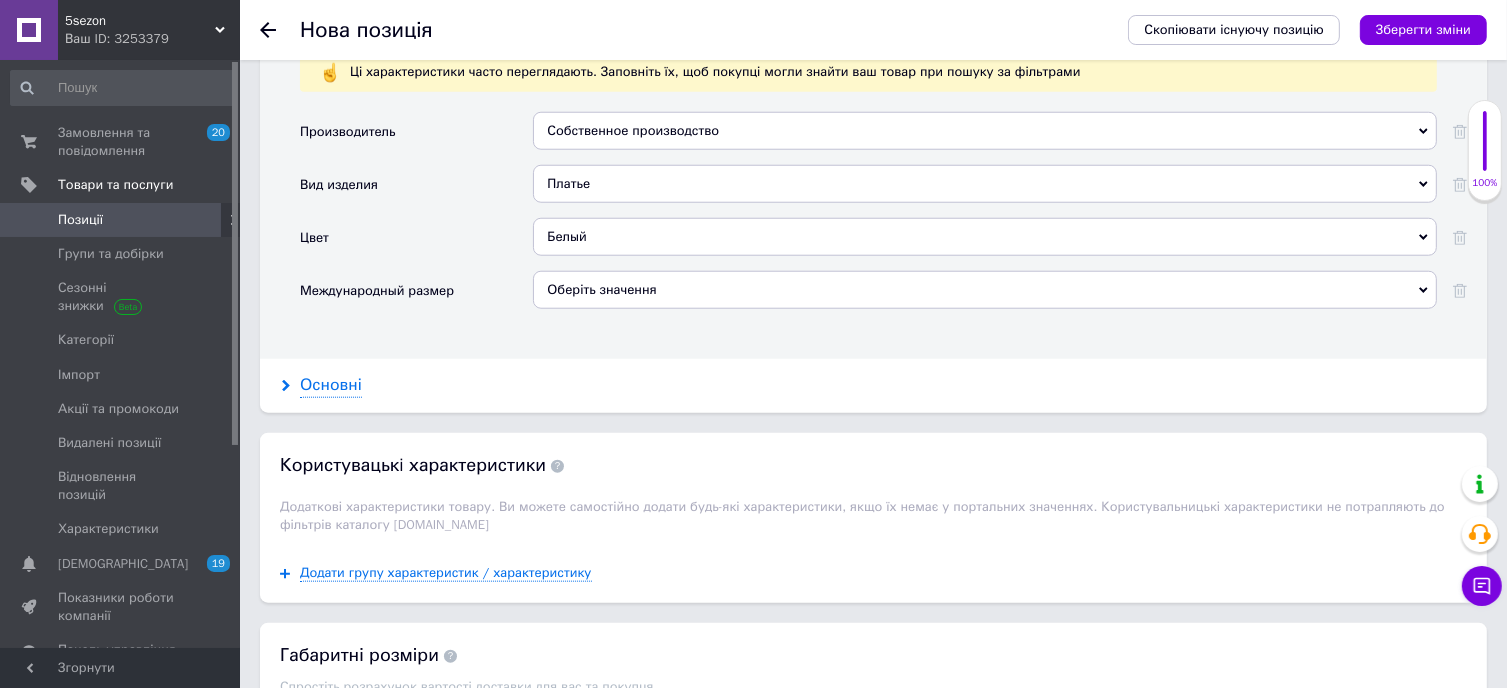 click on "Основні" at bounding box center [331, 385] 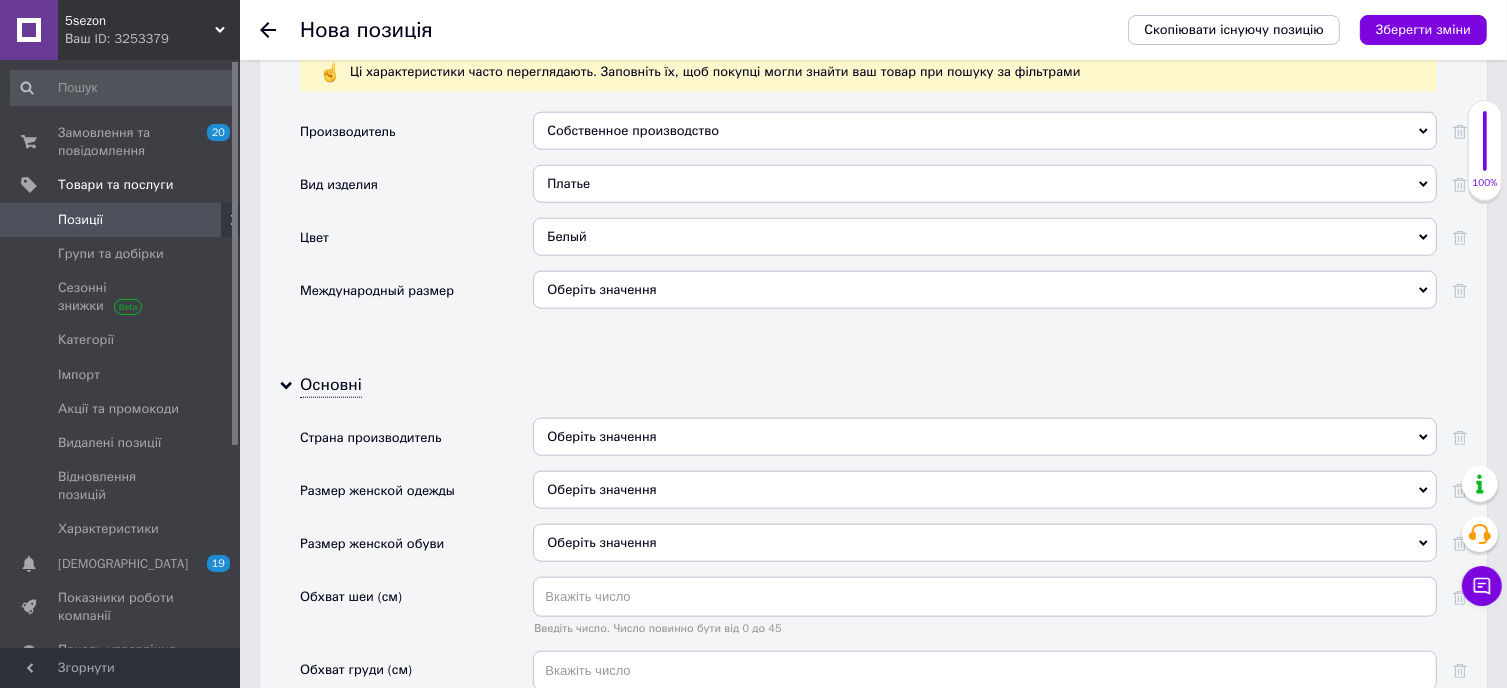 click on "Оберіть значення" at bounding box center (985, 437) 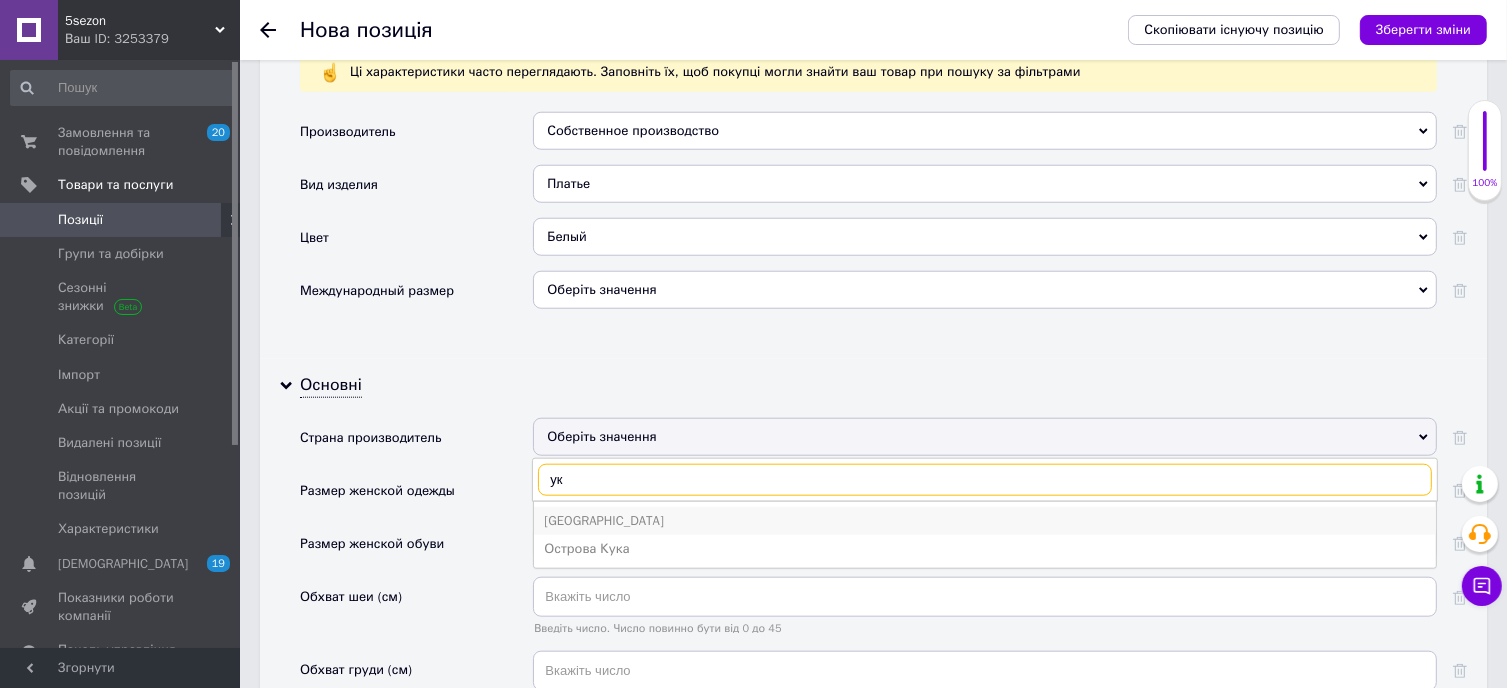 type on "ук" 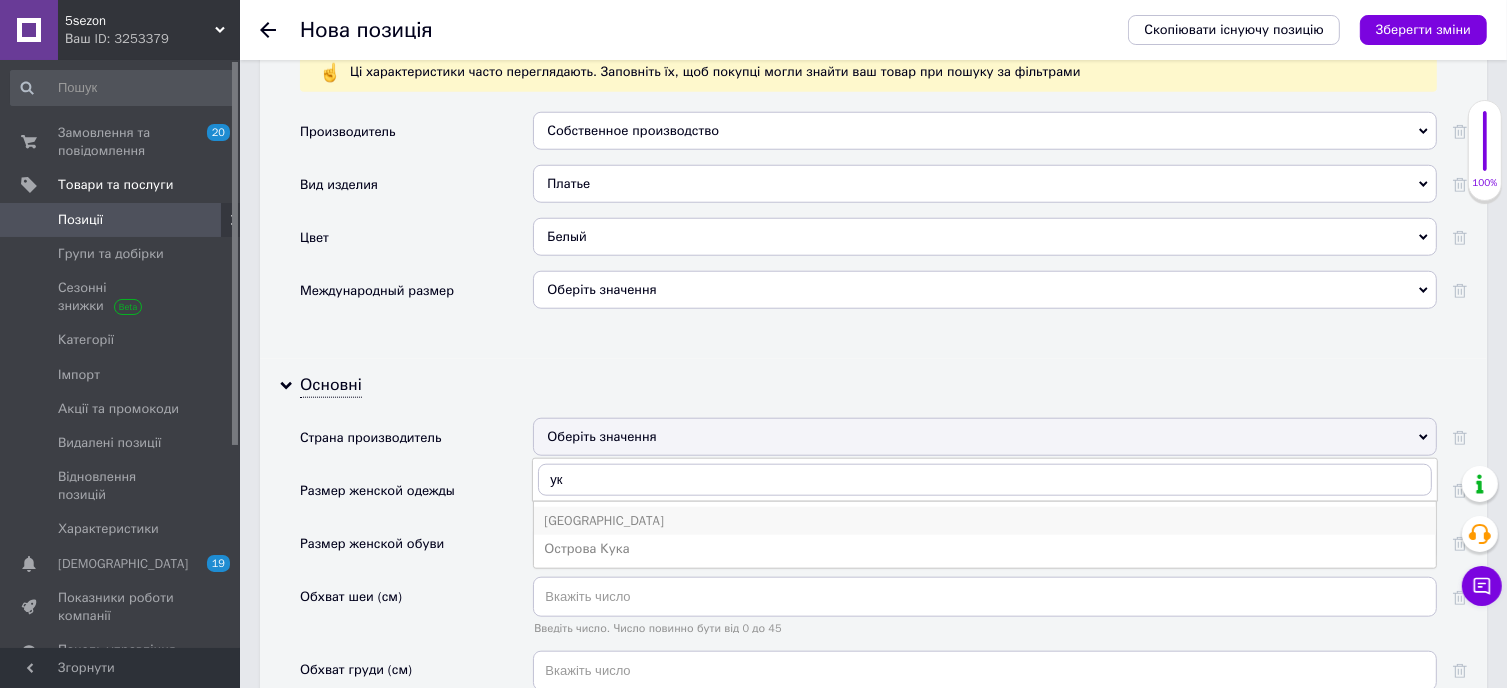 click on "[GEOGRAPHIC_DATA]" at bounding box center [985, 521] 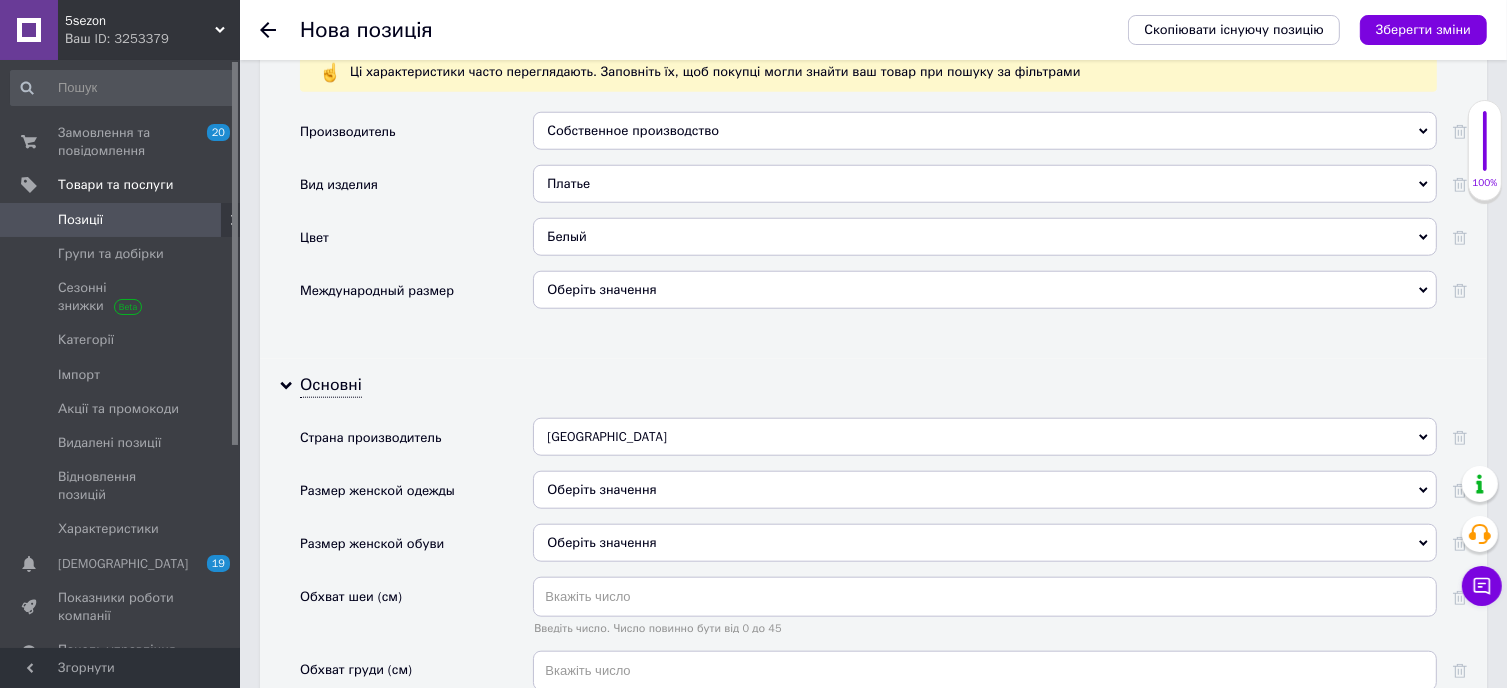 click on "Оберіть значення" at bounding box center (985, 490) 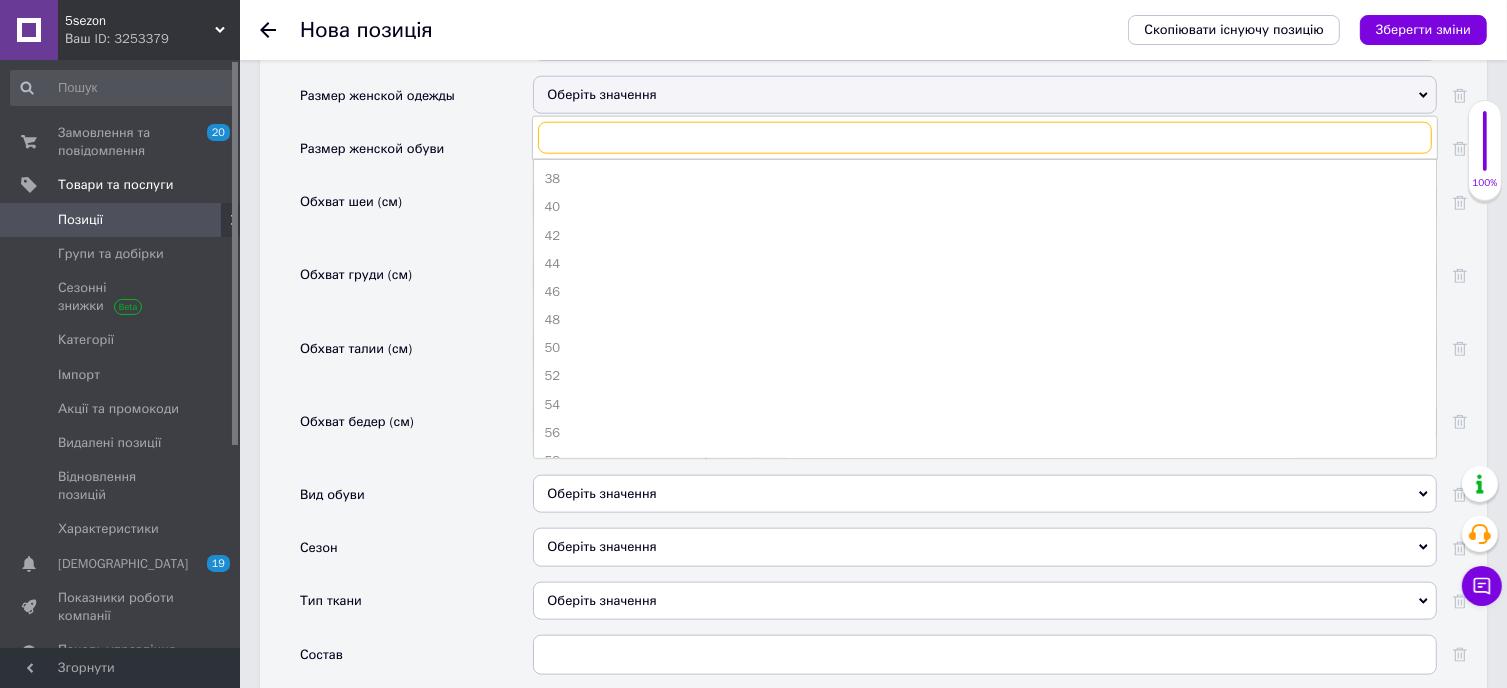 scroll, scrollTop: 2300, scrollLeft: 0, axis: vertical 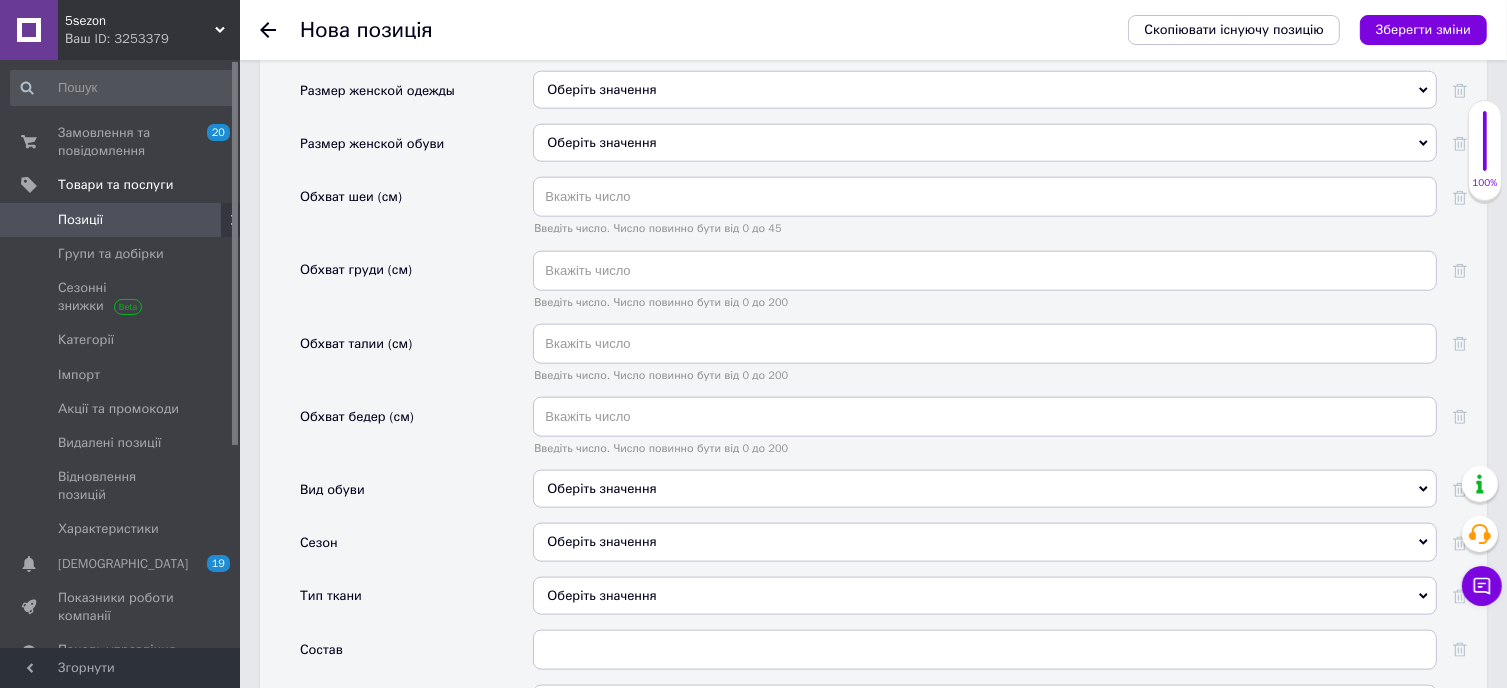 click on "Обхват шеи (см)" at bounding box center (416, 213) 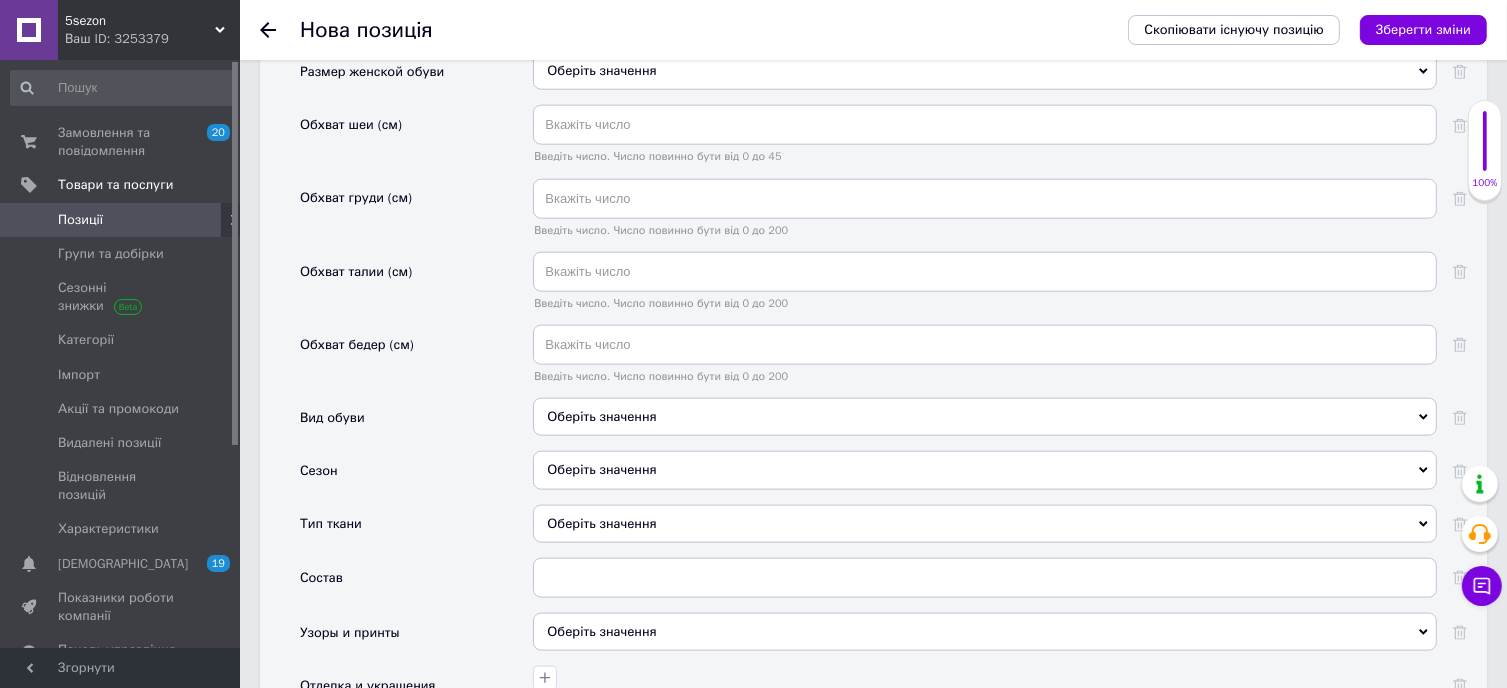 scroll, scrollTop: 2500, scrollLeft: 0, axis: vertical 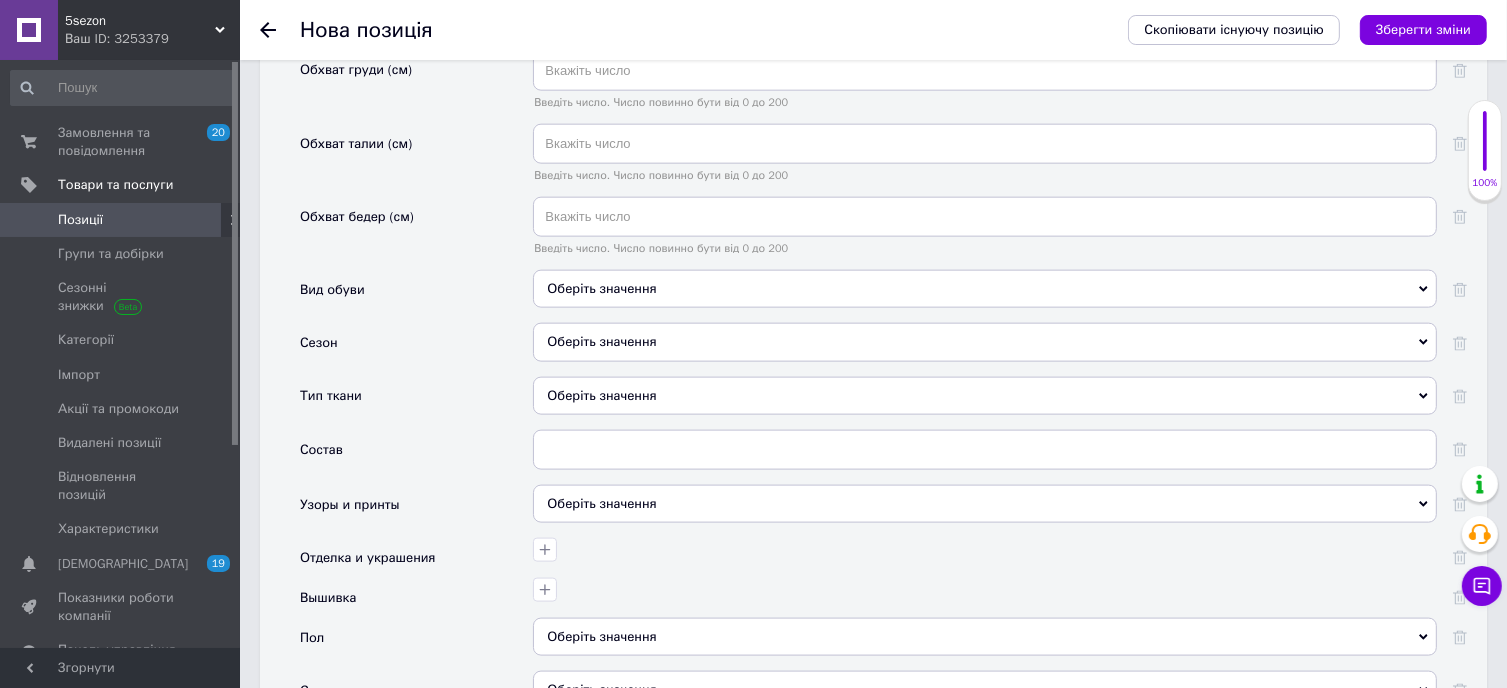 click on "Оберіть значення" at bounding box center (985, 342) 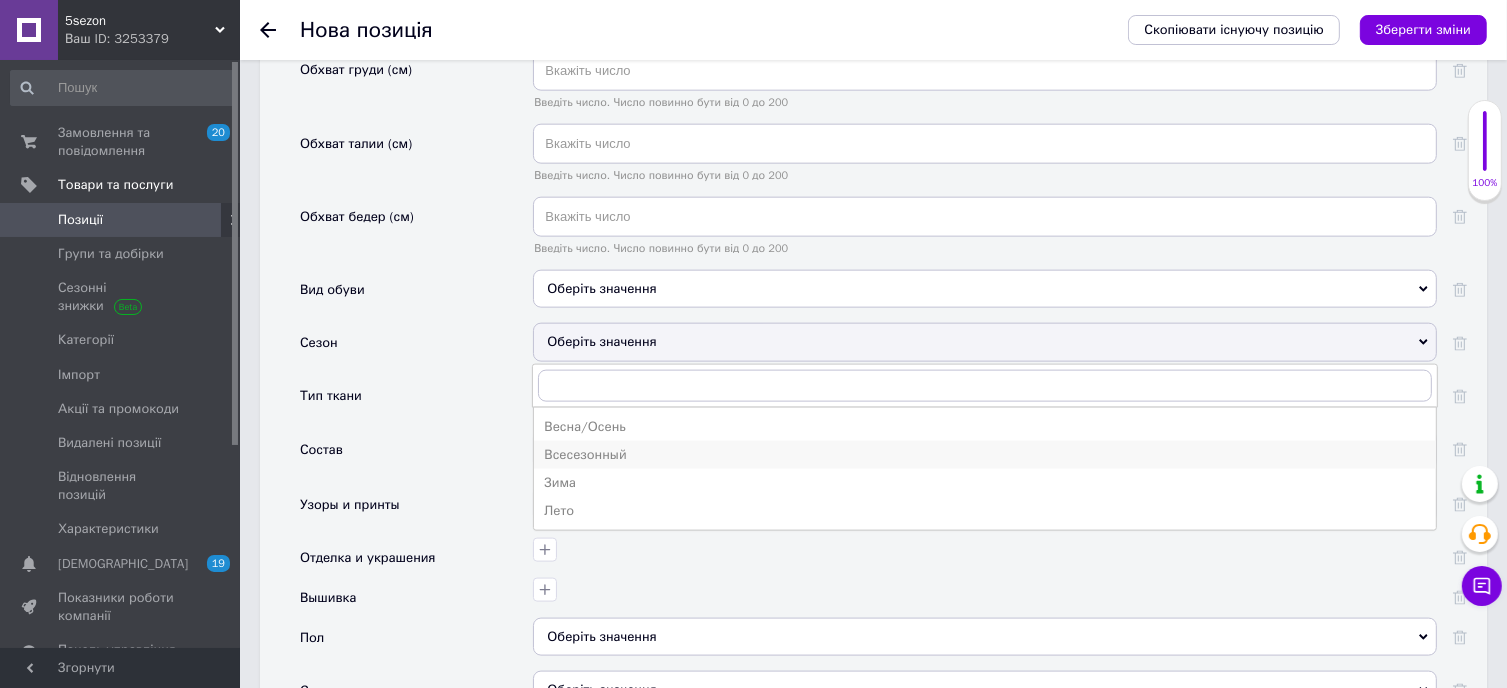 click on "Всесезонный" at bounding box center (985, 455) 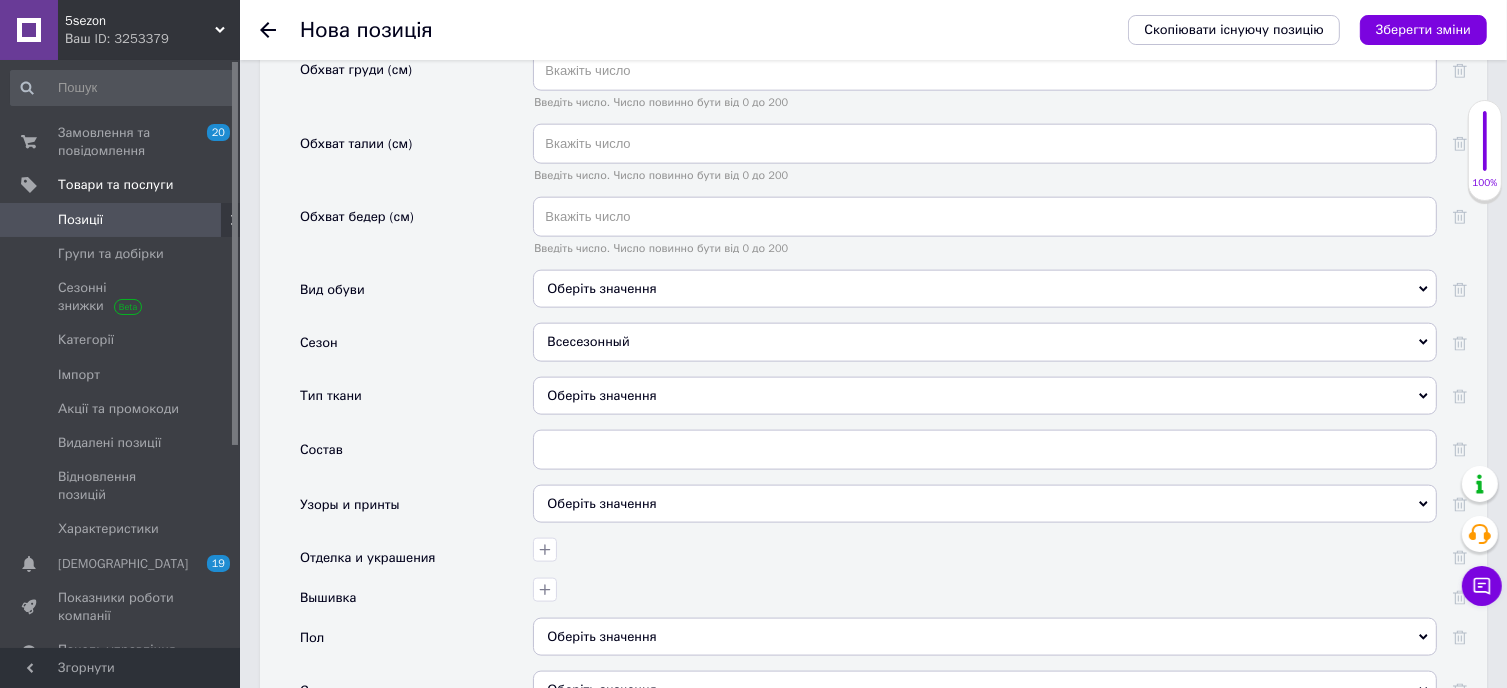 click on "Оберіть значення" at bounding box center [985, 396] 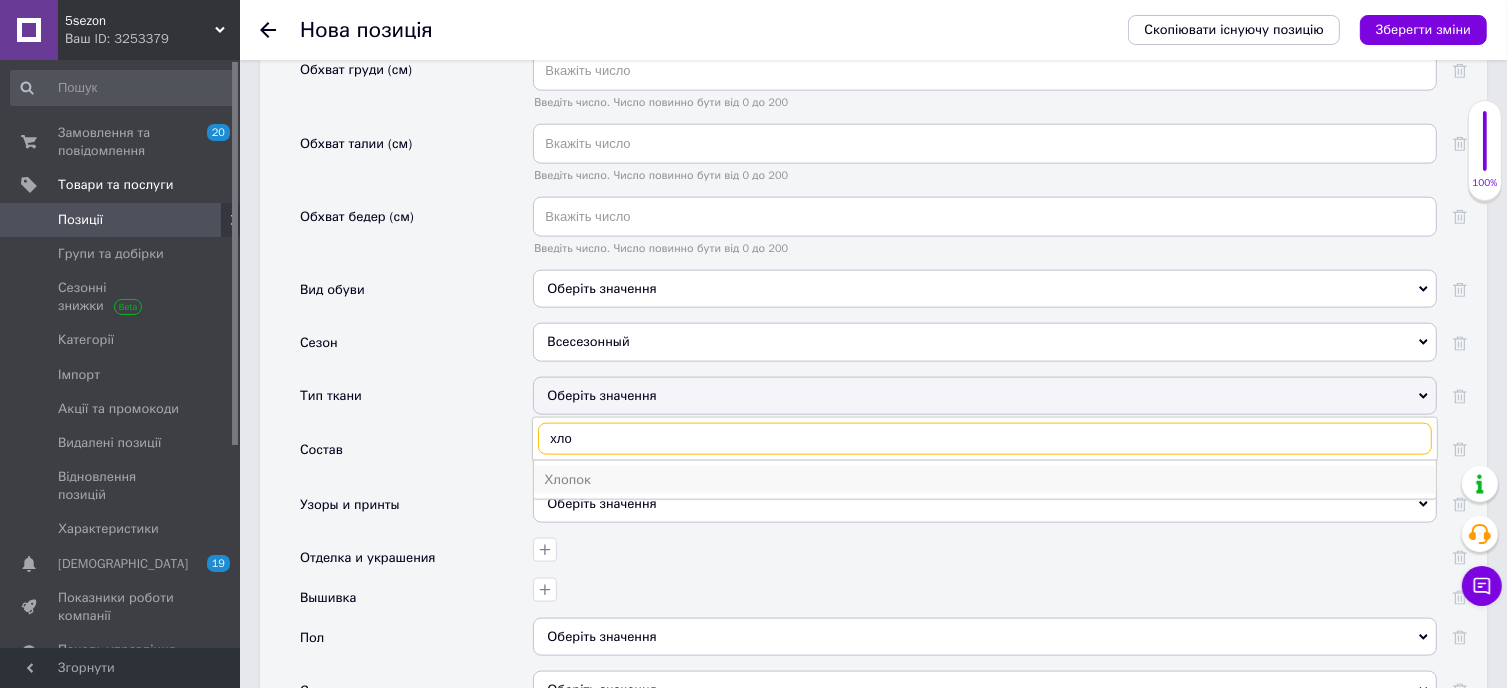 type on "хло" 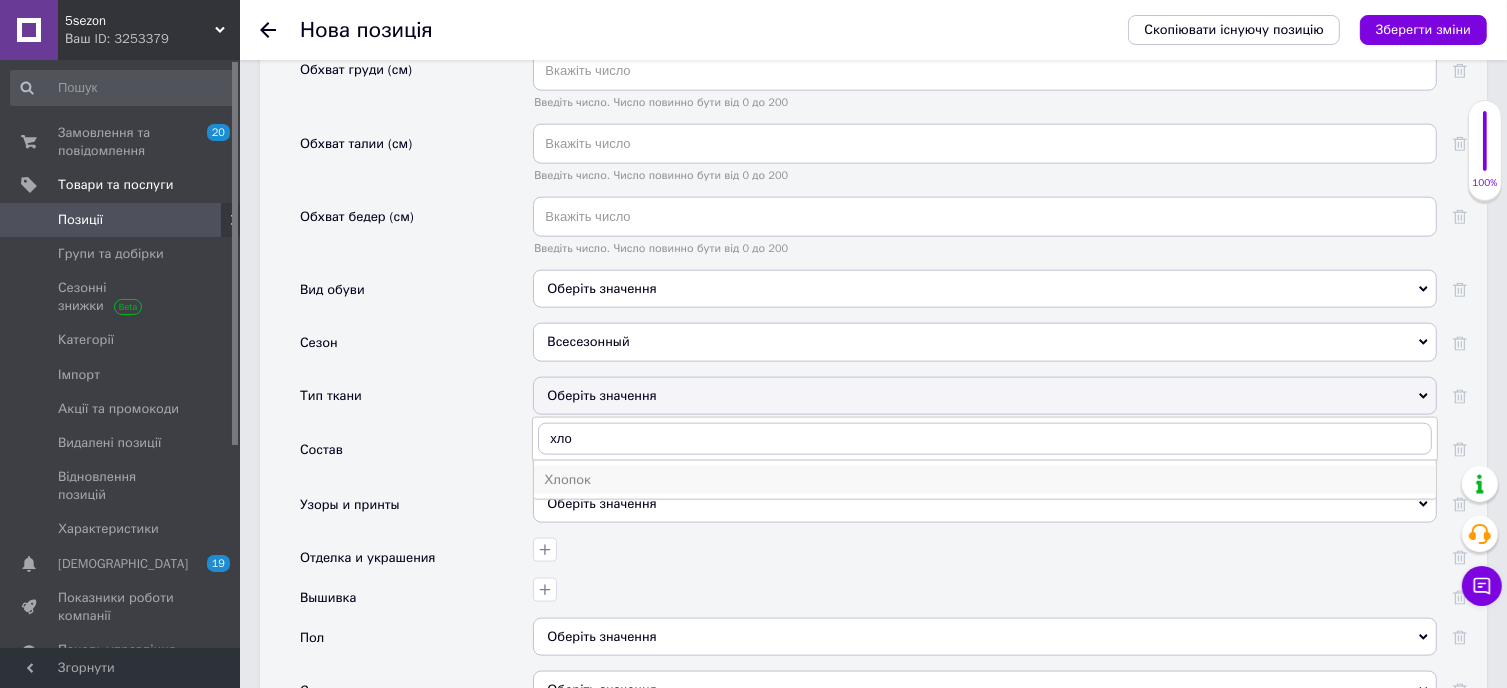 click on "Хлопок" at bounding box center [985, 480] 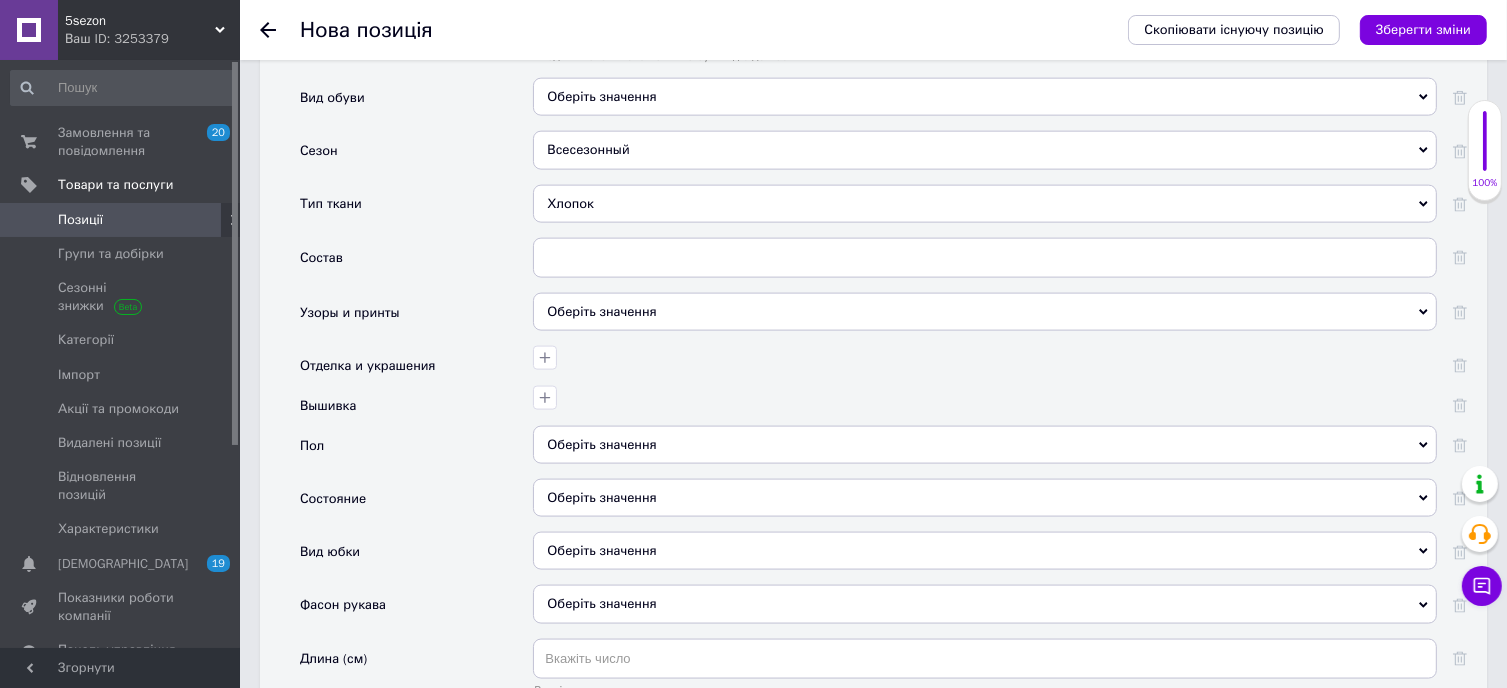 scroll, scrollTop: 2700, scrollLeft: 0, axis: vertical 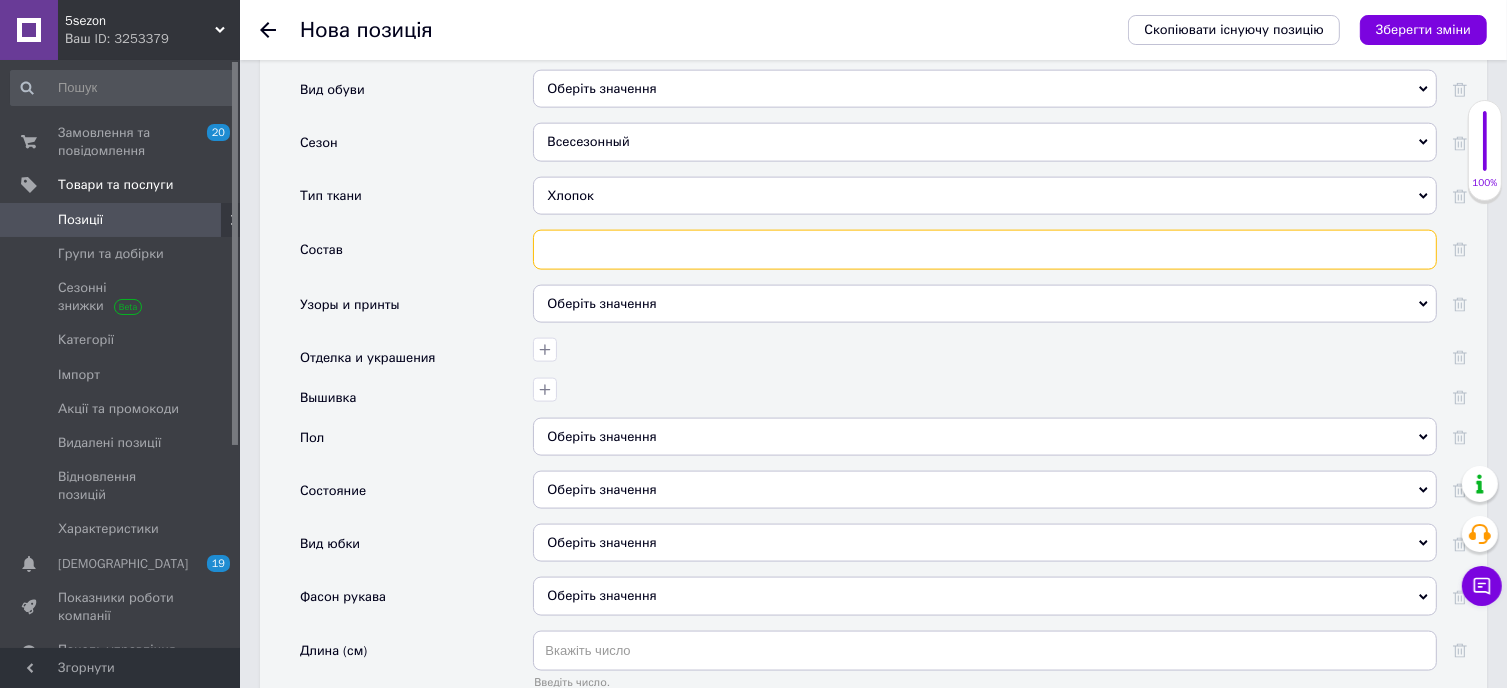 click at bounding box center [985, 250] 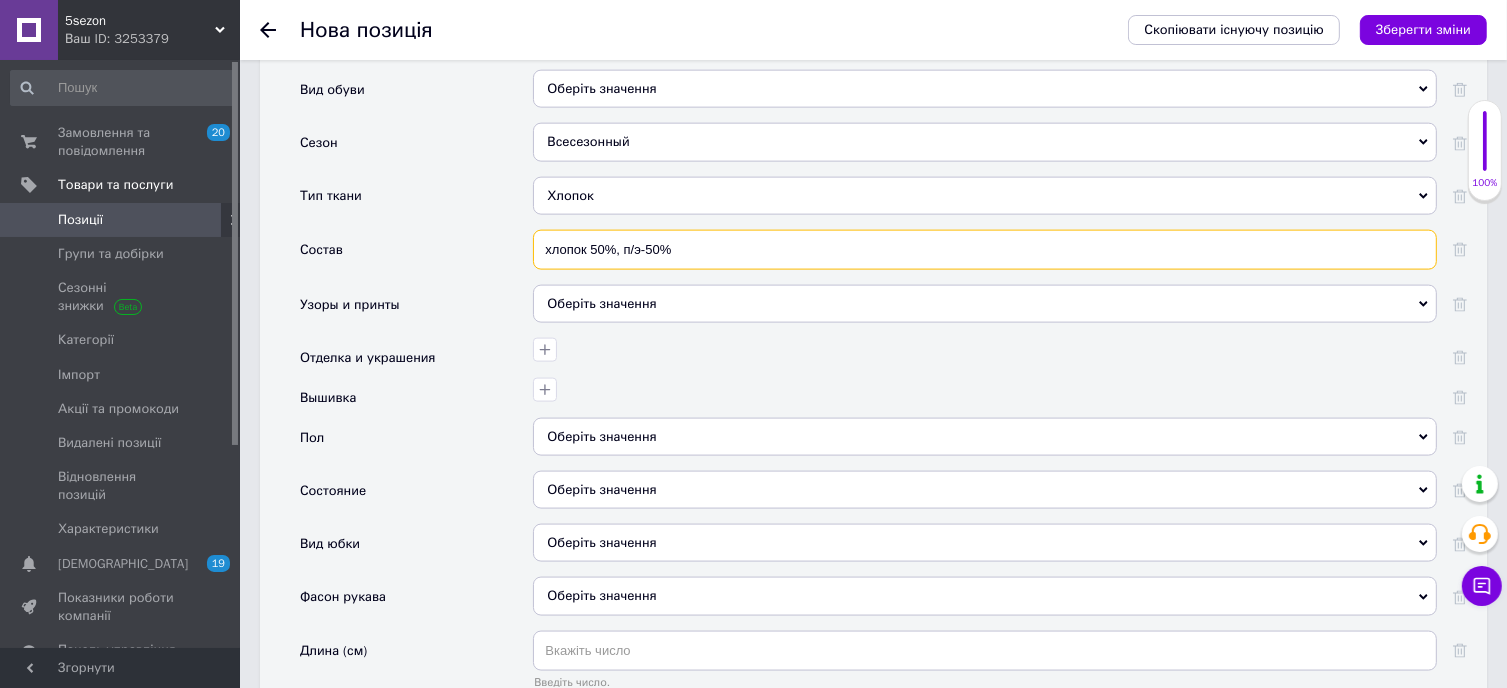 type on "хлопок 50%, п/э-50%" 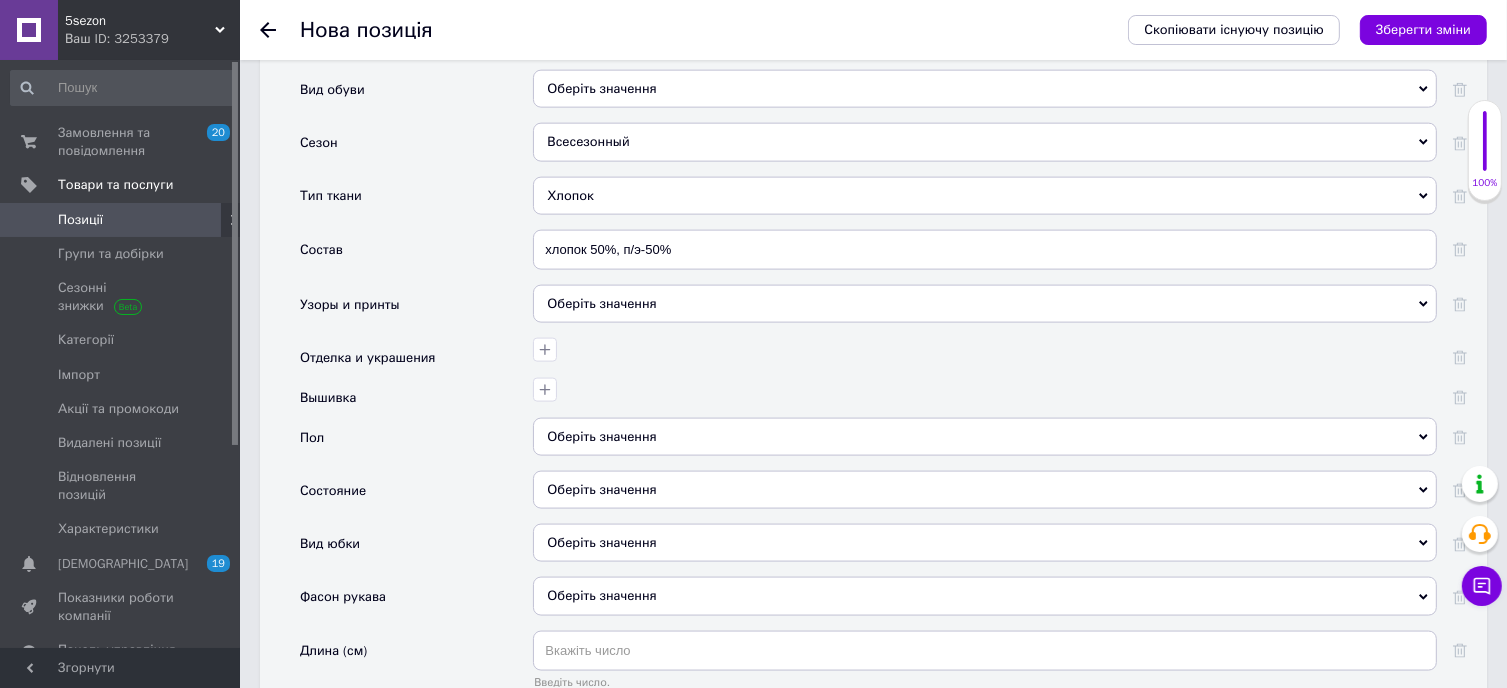 click on "Оберіть значення" at bounding box center (985, 304) 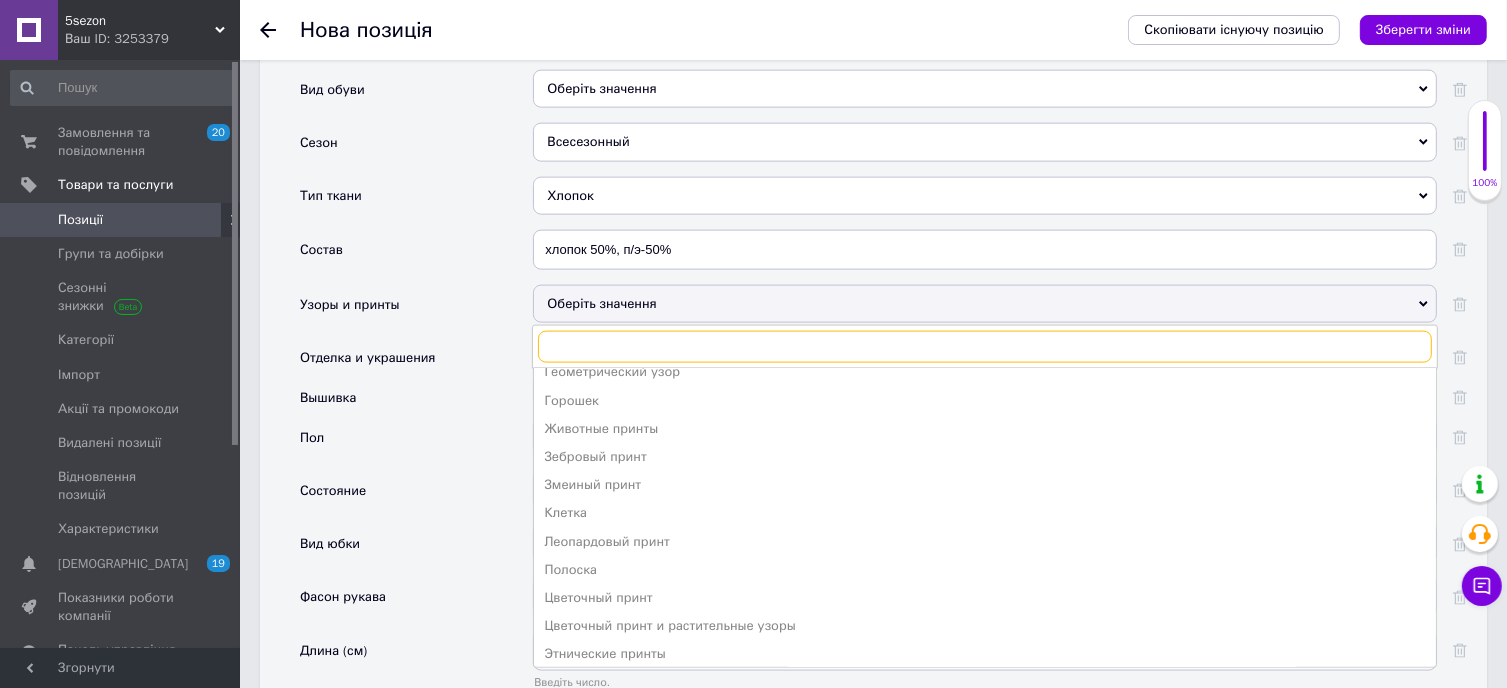 scroll, scrollTop: 106, scrollLeft: 0, axis: vertical 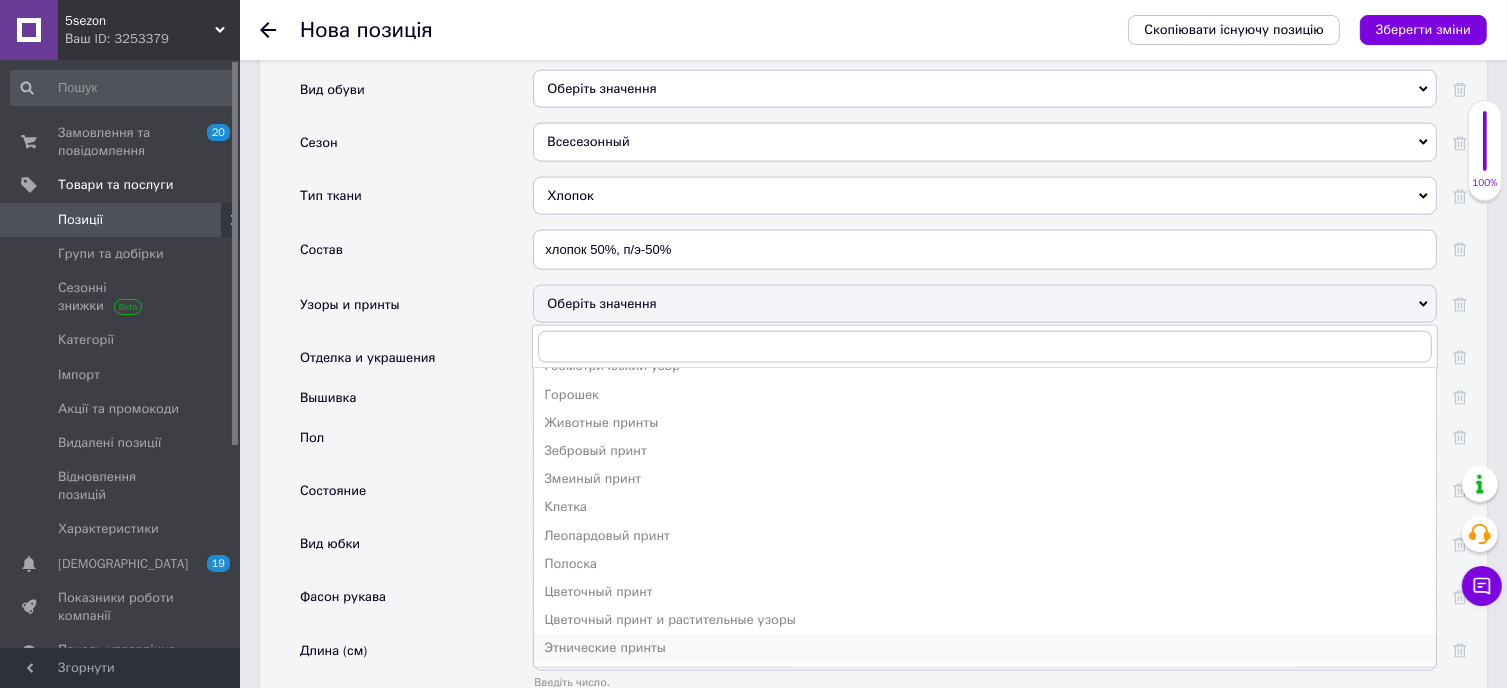 click on "Этнические принты" at bounding box center (985, 648) 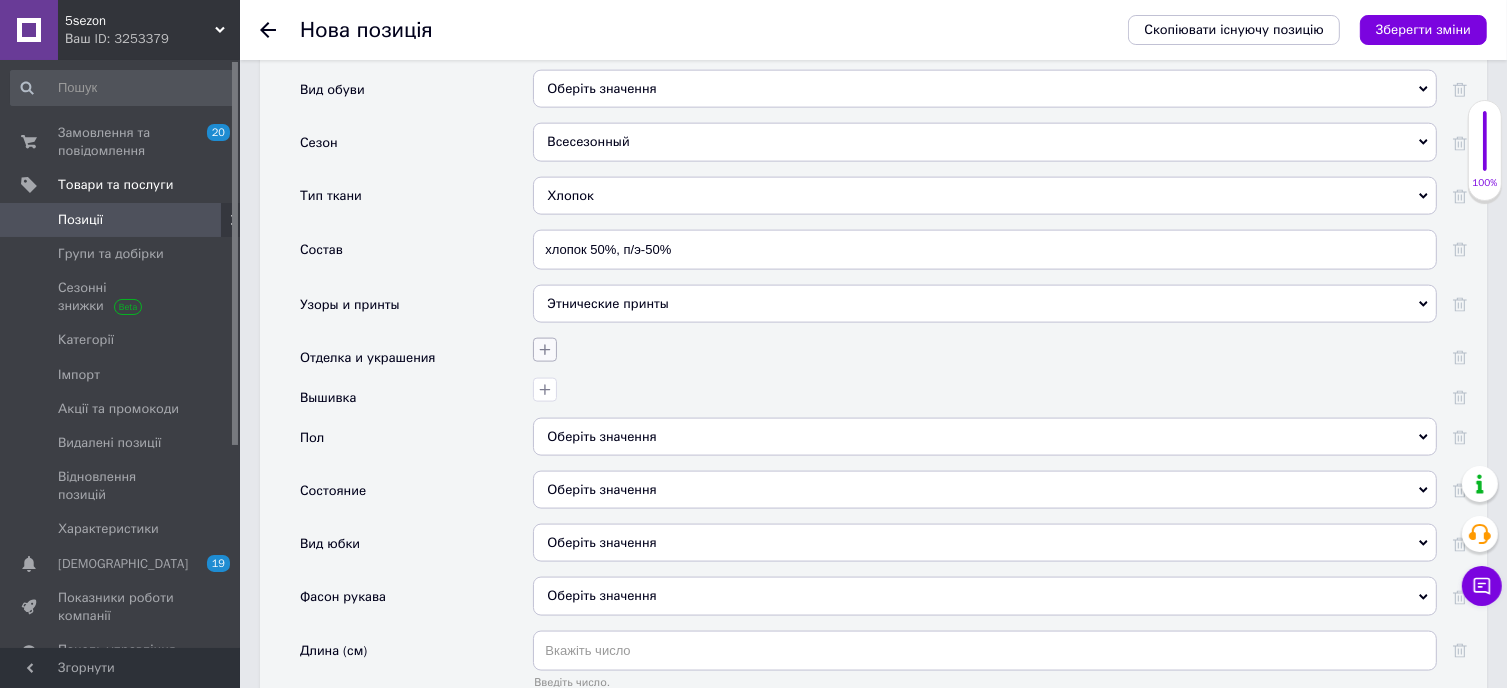click 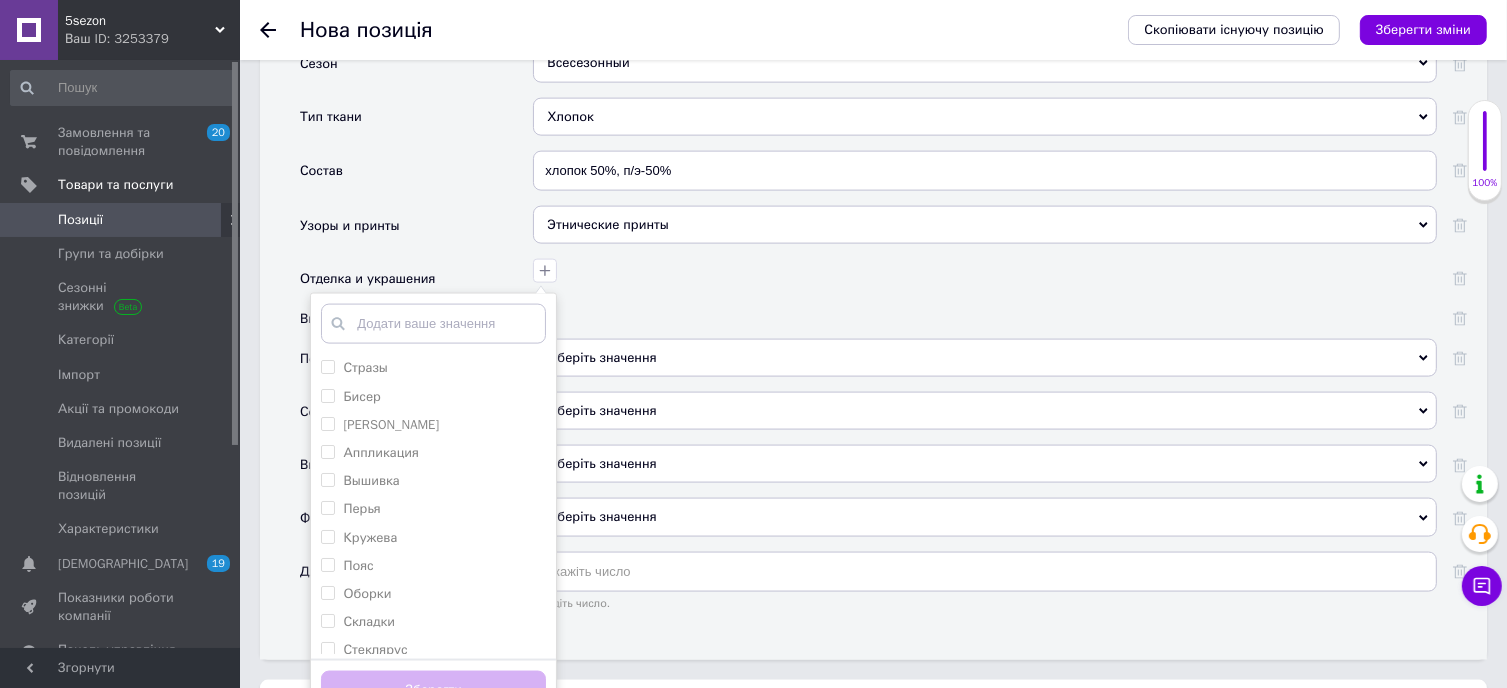scroll, scrollTop: 2800, scrollLeft: 0, axis: vertical 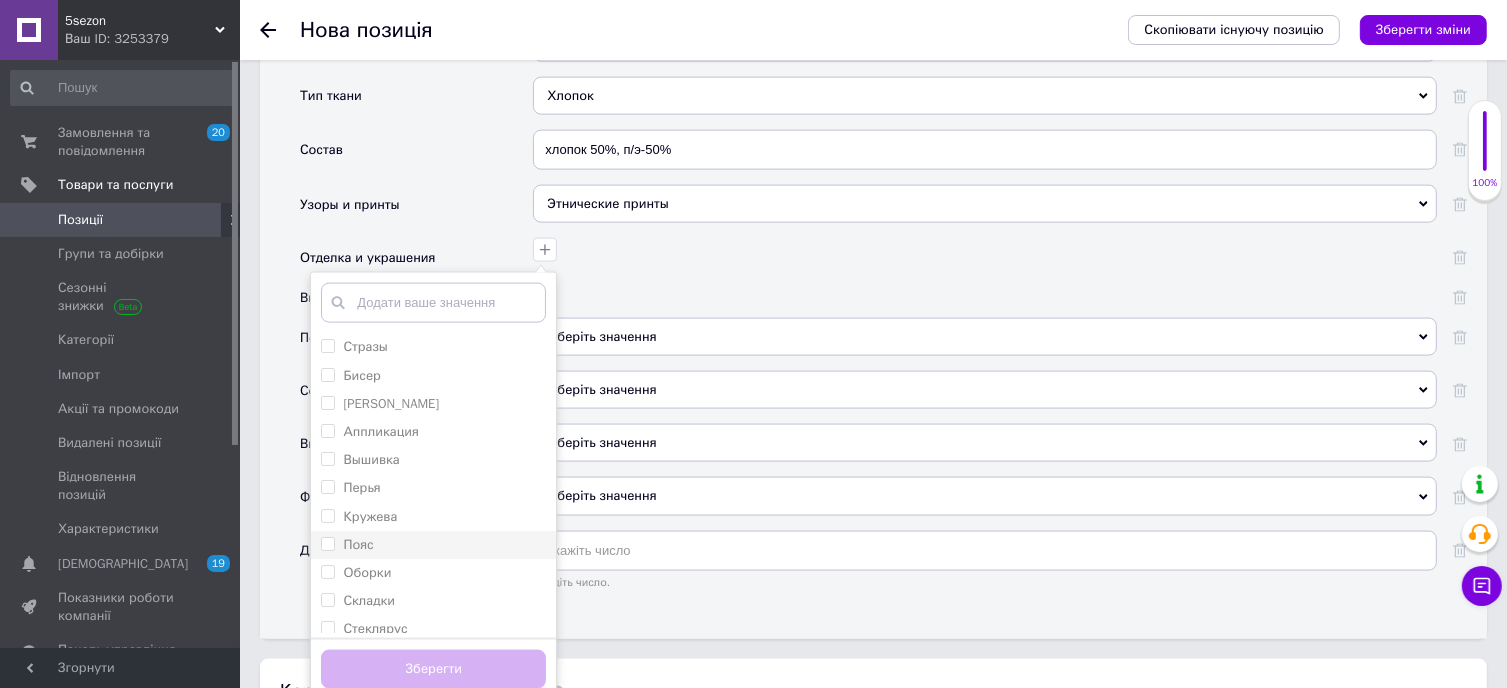 click on "Пояс" at bounding box center [327, 543] 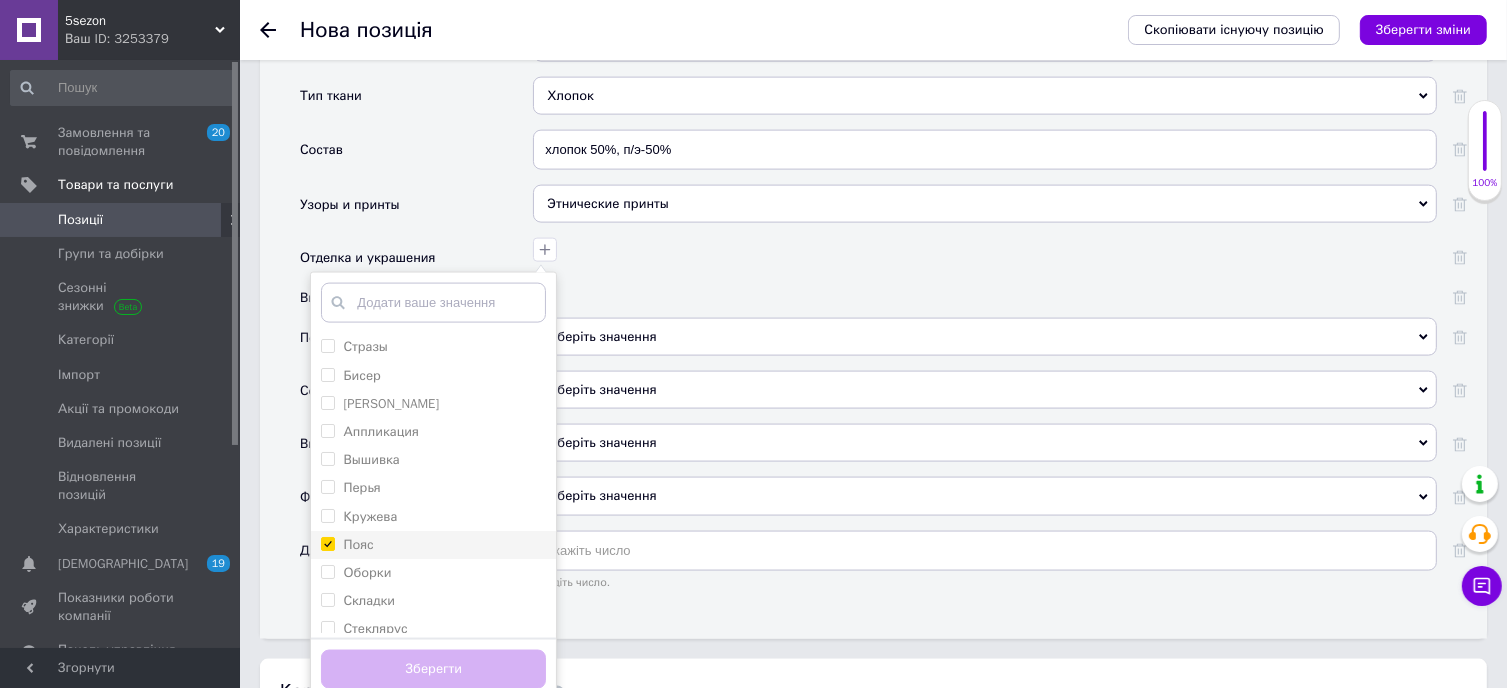checkbox on "true" 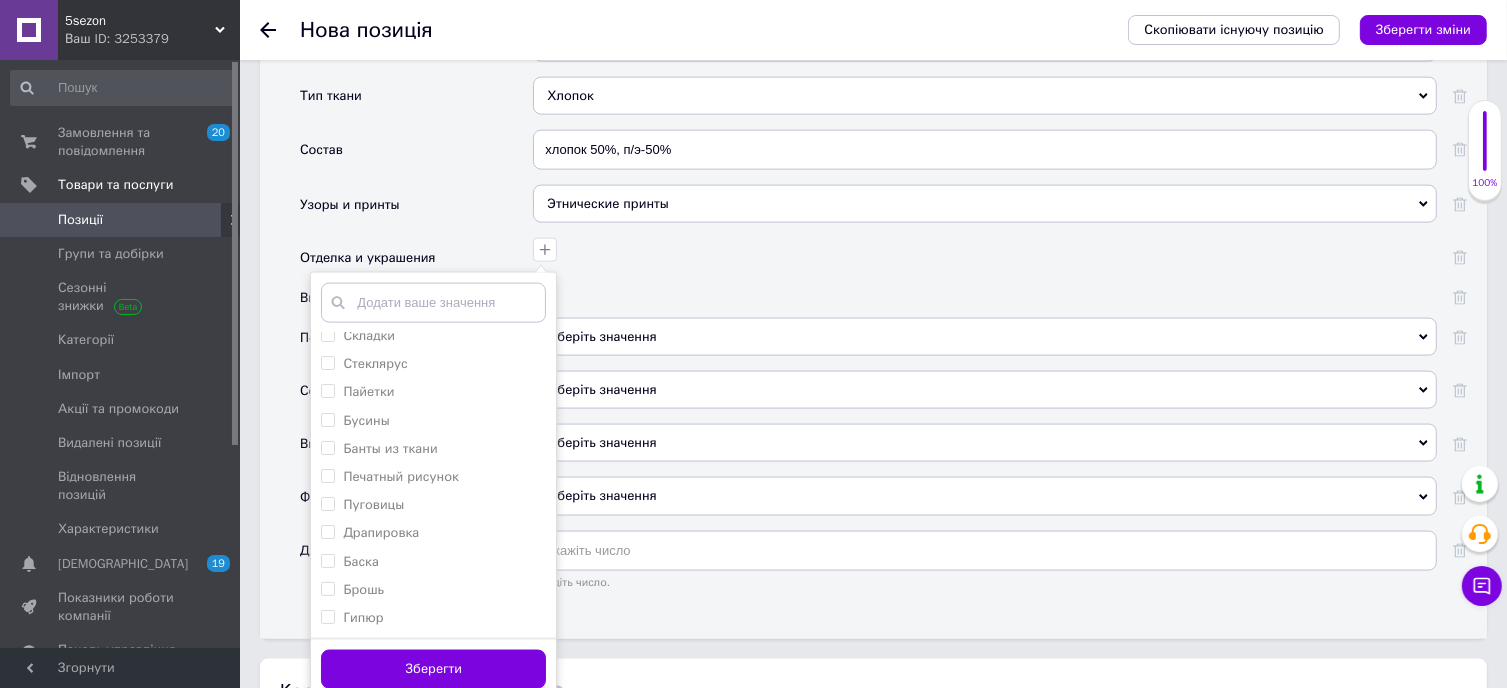 scroll, scrollTop: 300, scrollLeft: 0, axis: vertical 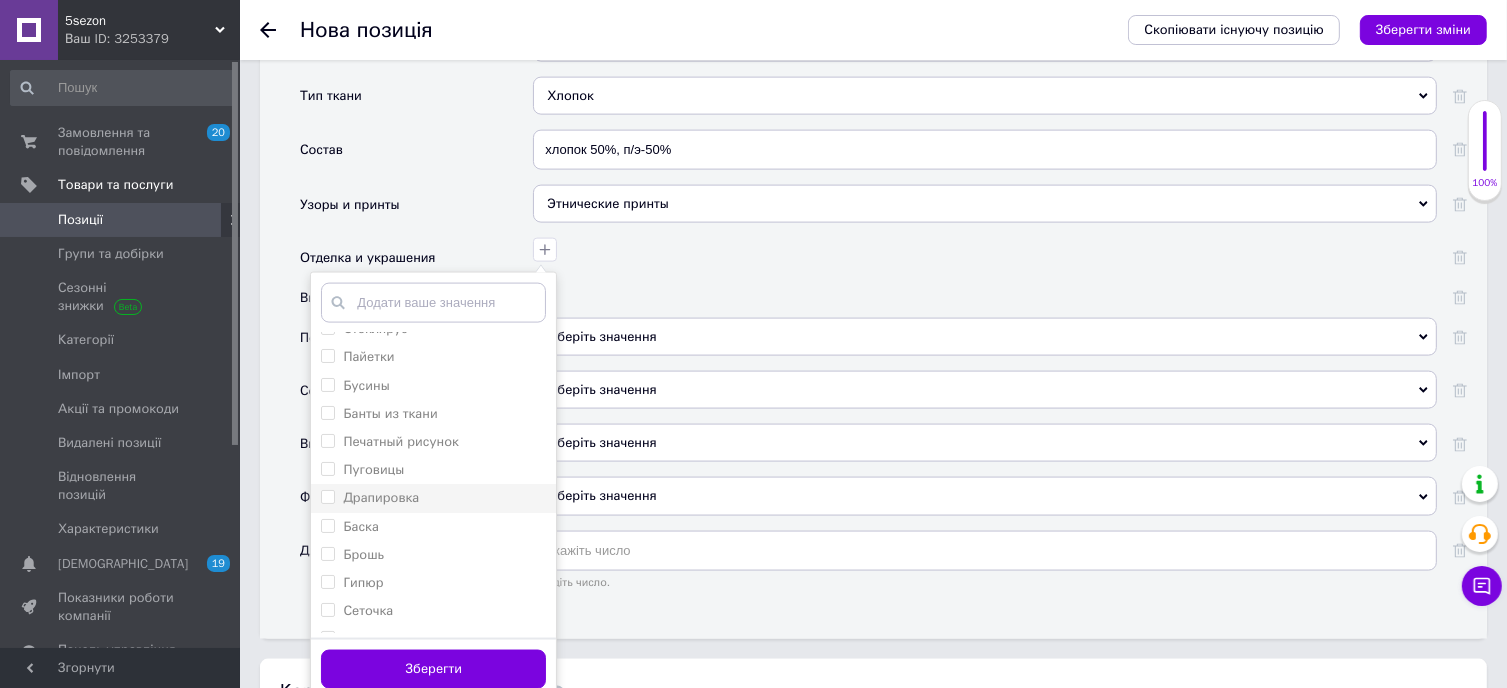 click on "Драпировка" at bounding box center (327, 496) 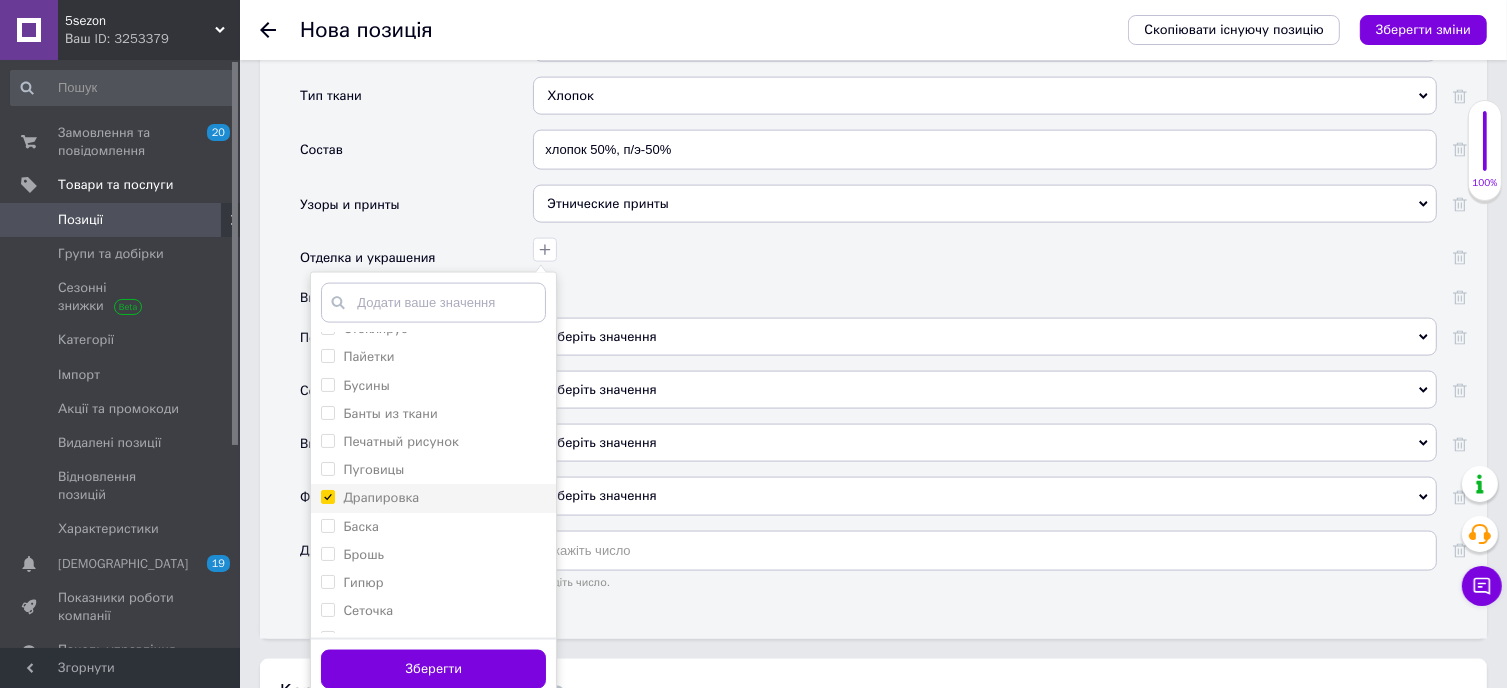 checkbox on "true" 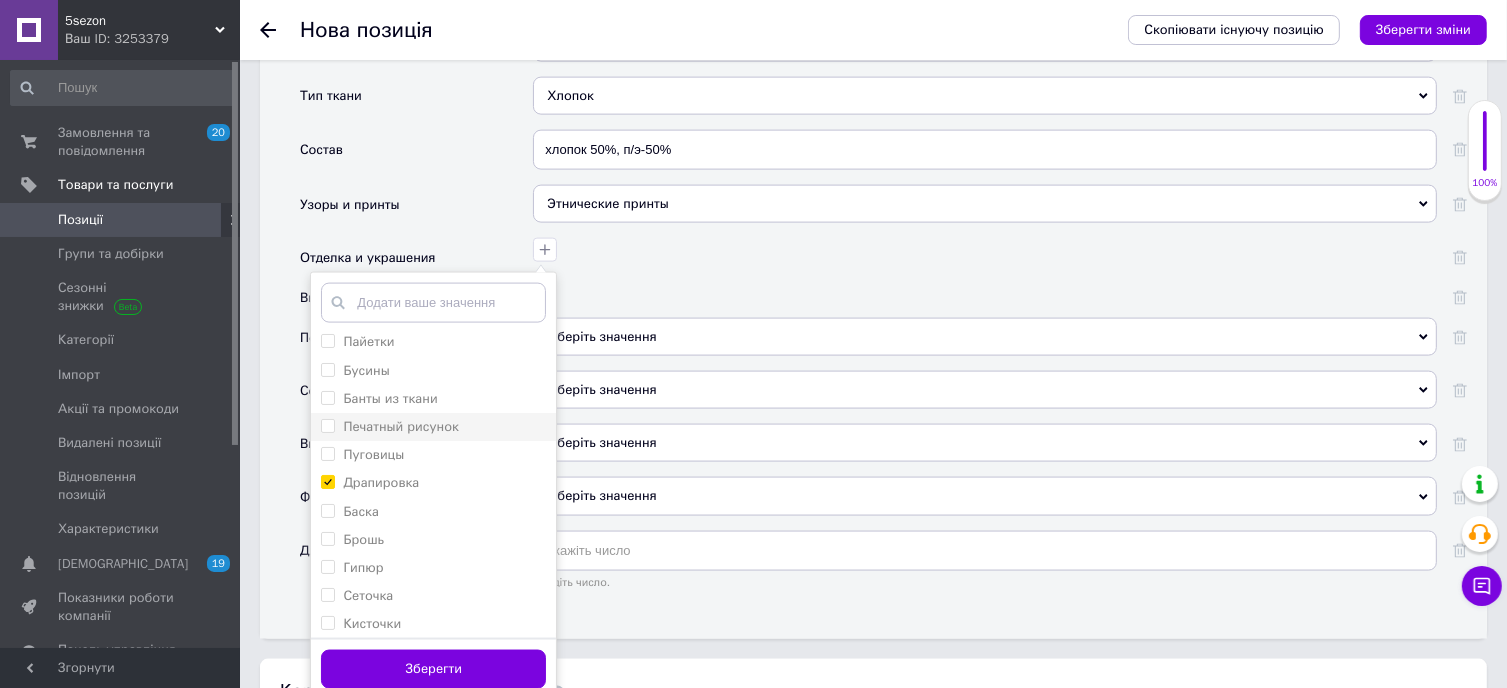 scroll, scrollTop: 320, scrollLeft: 0, axis: vertical 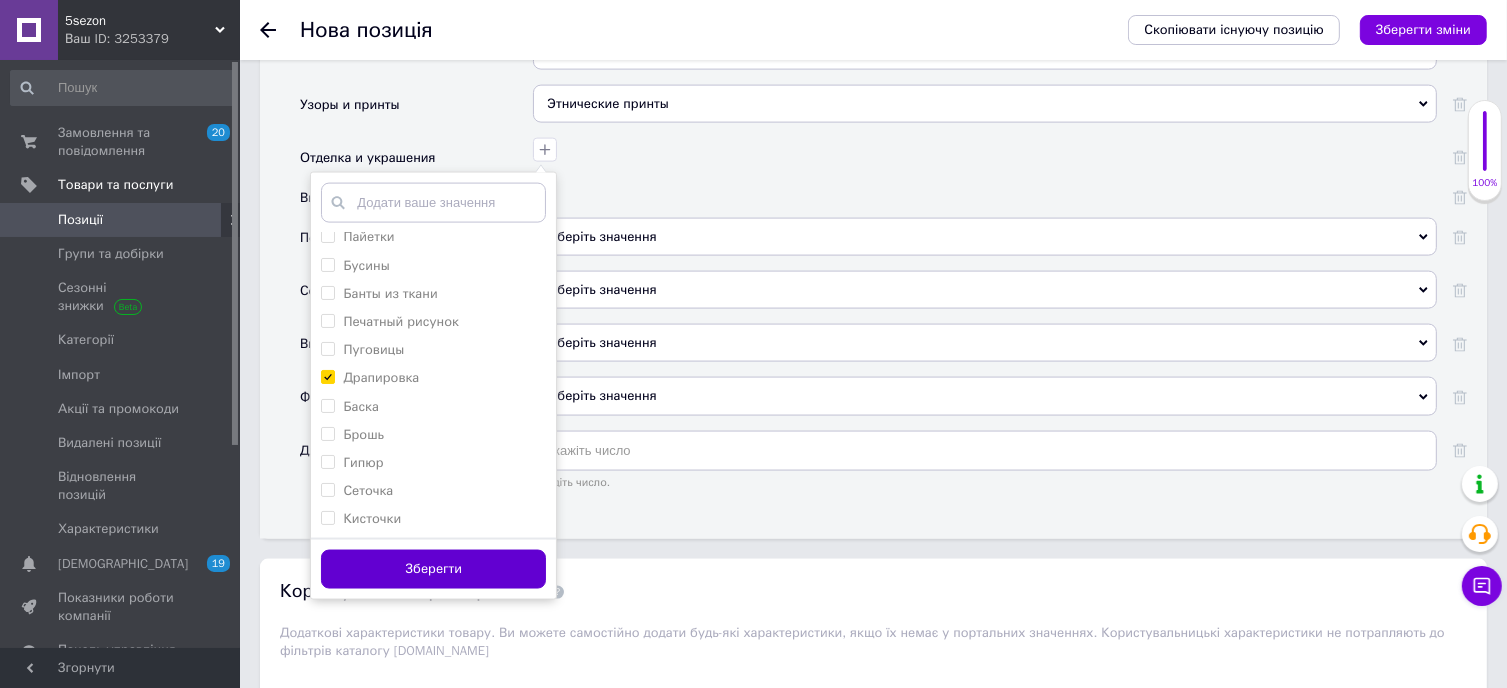 click on "Зберегти" at bounding box center [433, 569] 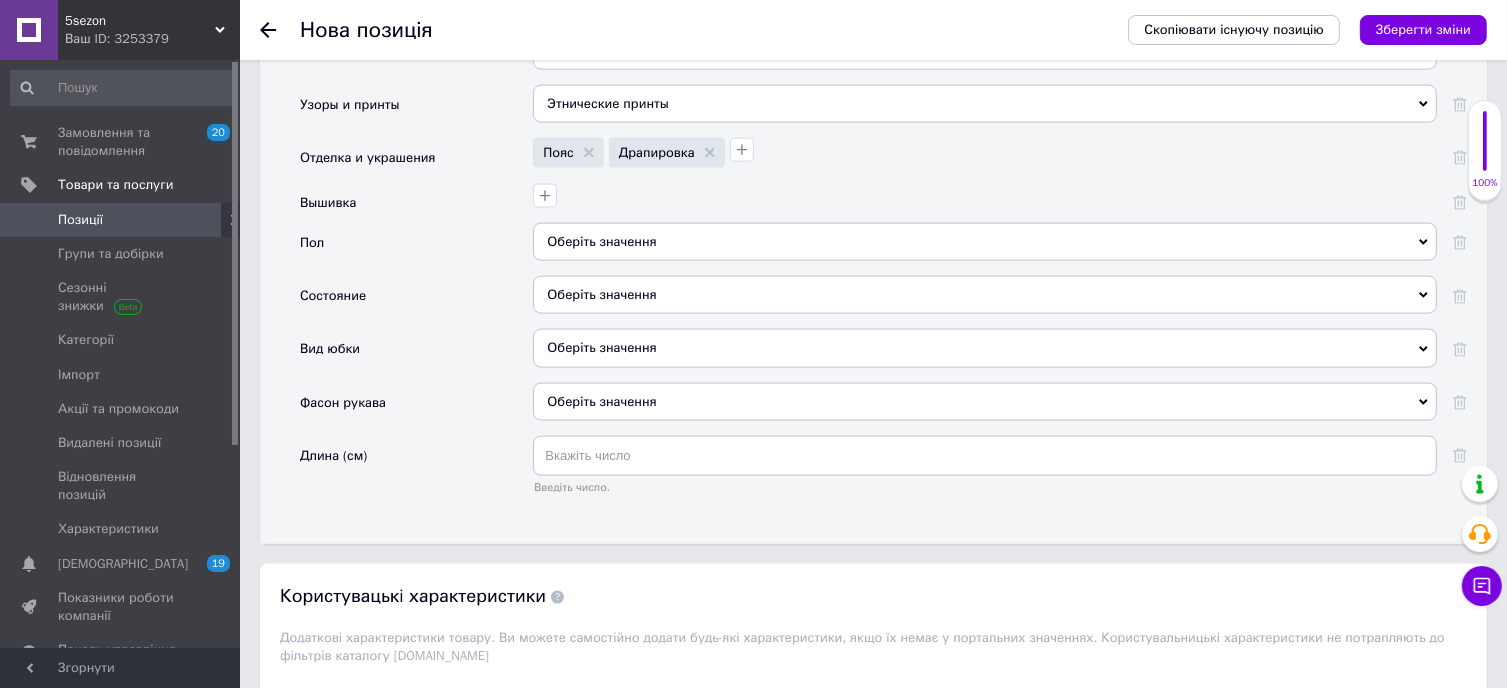 click on "Оберіть значення" at bounding box center (985, 242) 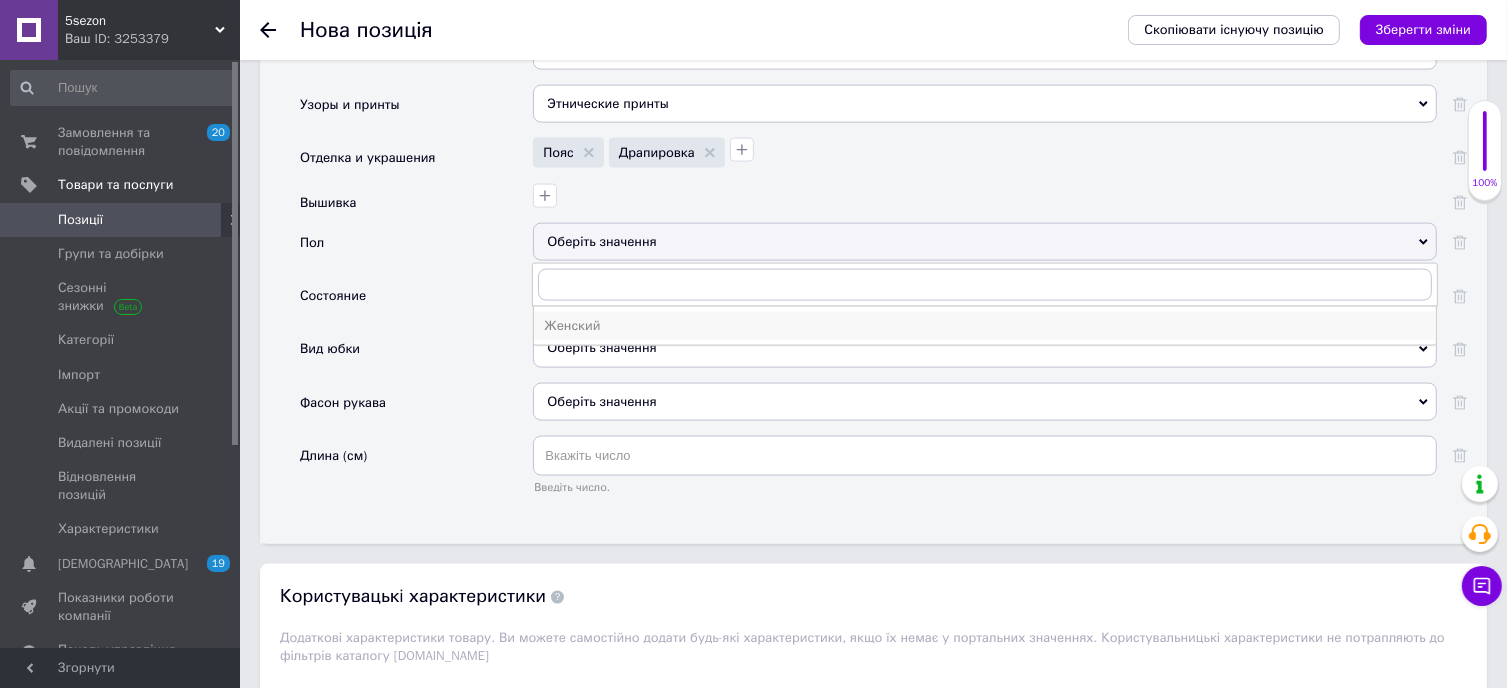 click on "Женский" at bounding box center [985, 326] 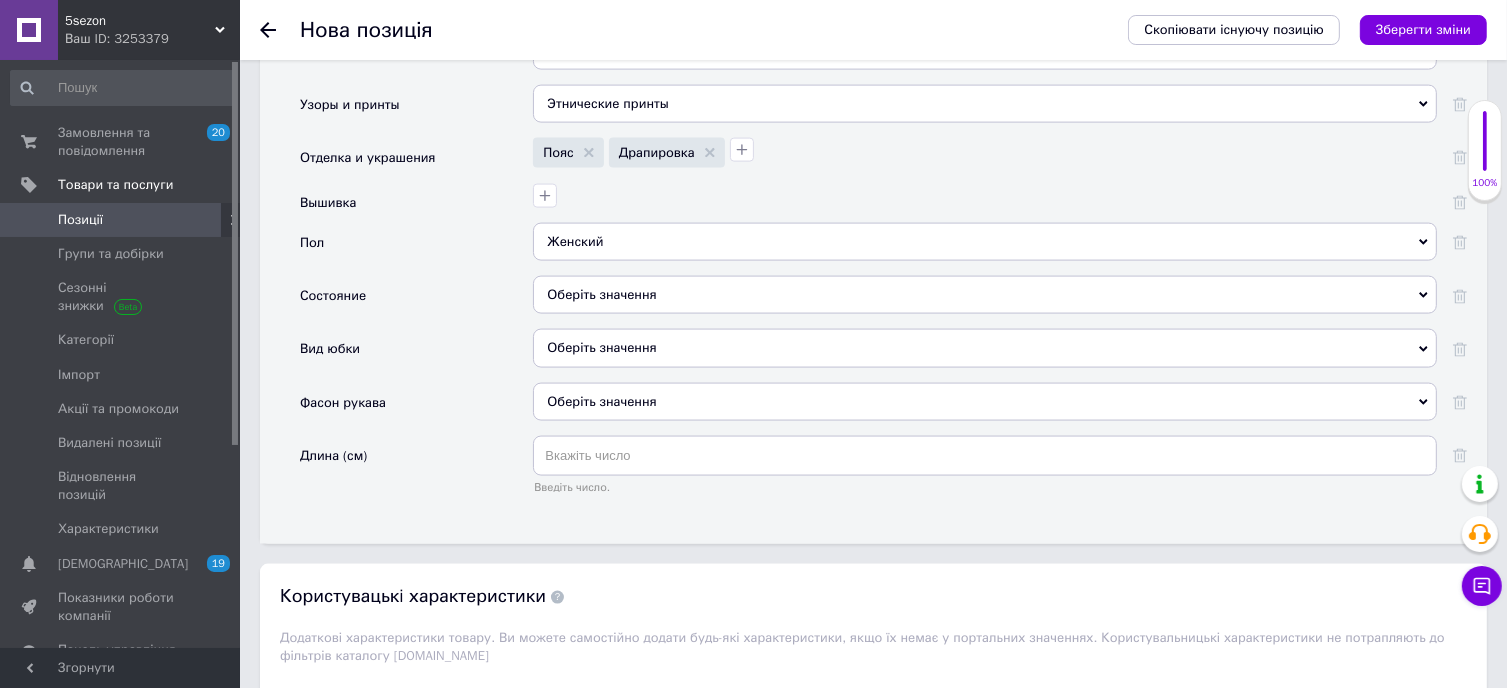 click on "Оберіть значення" at bounding box center [985, 295] 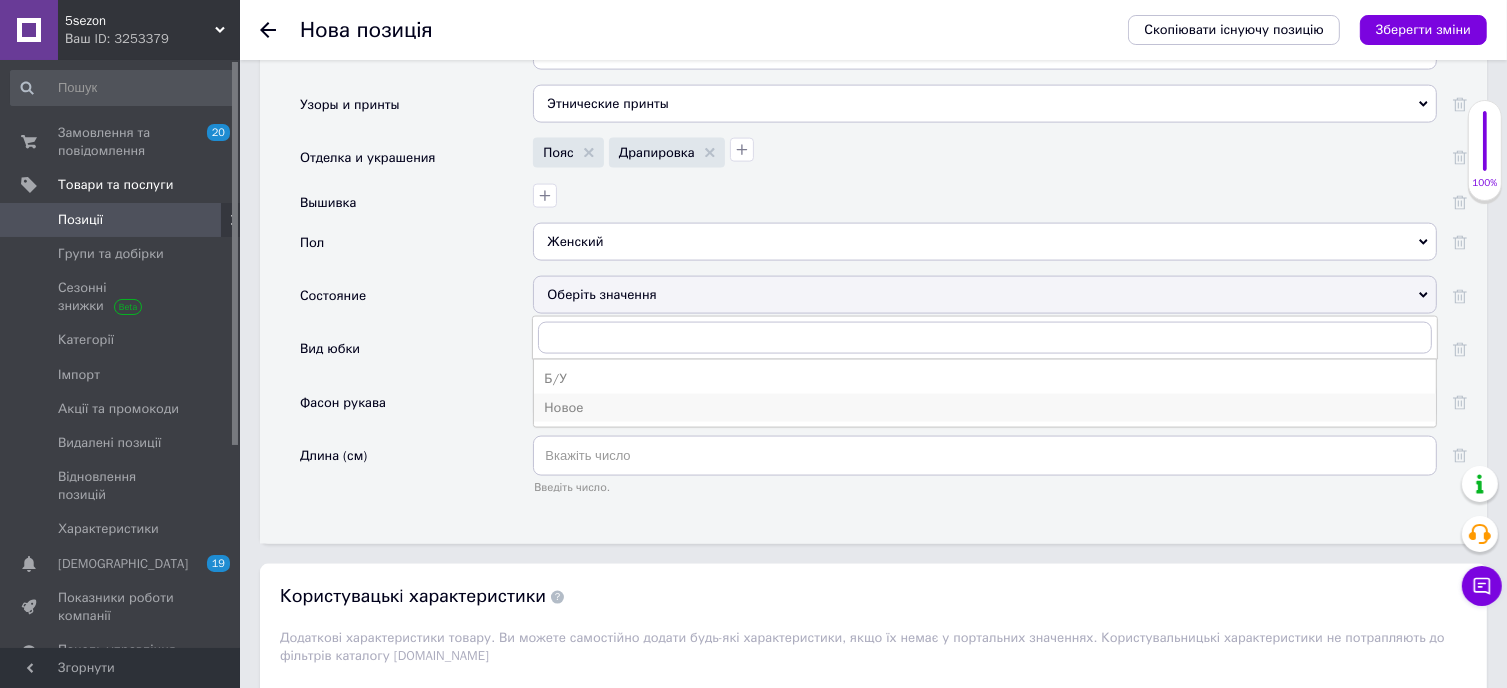 click on "Новое" at bounding box center [985, 408] 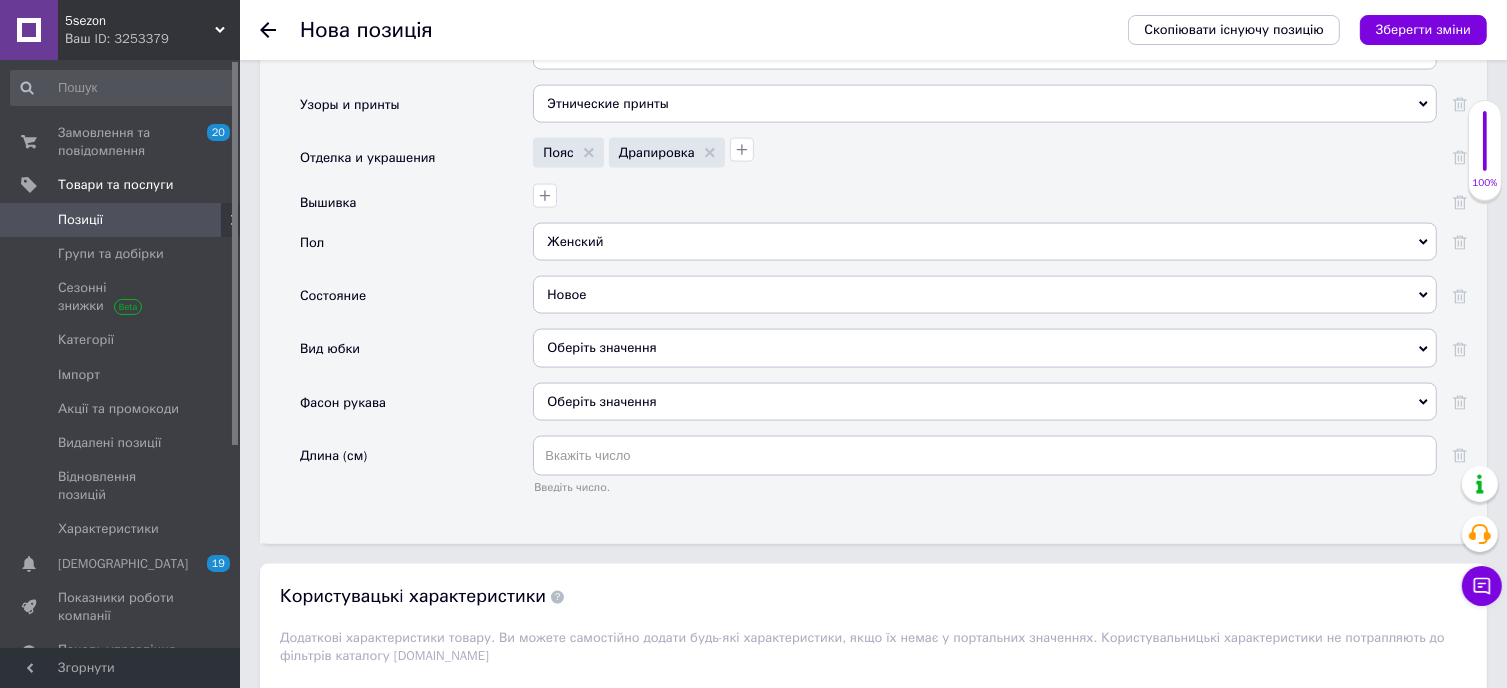 click on "Оберіть значення" at bounding box center [985, 348] 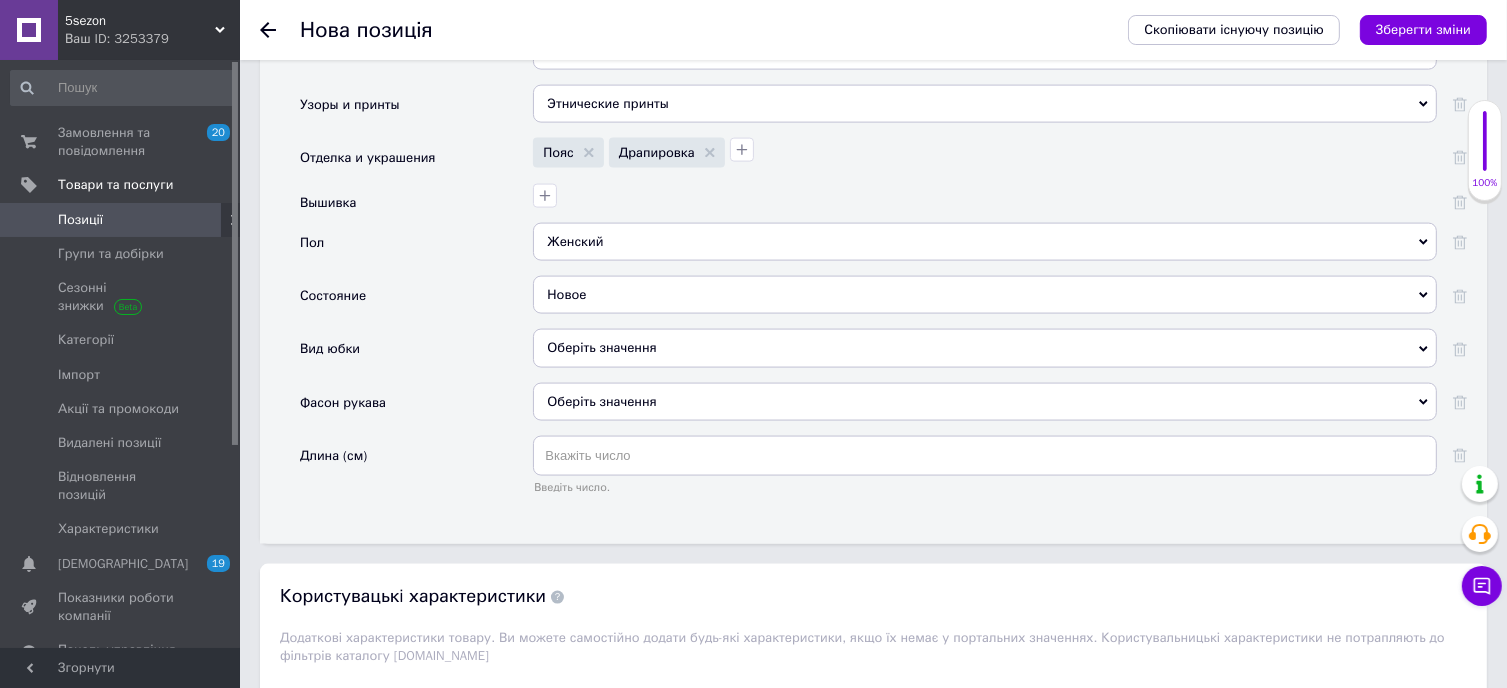 click on "Состояние" at bounding box center (416, 302) 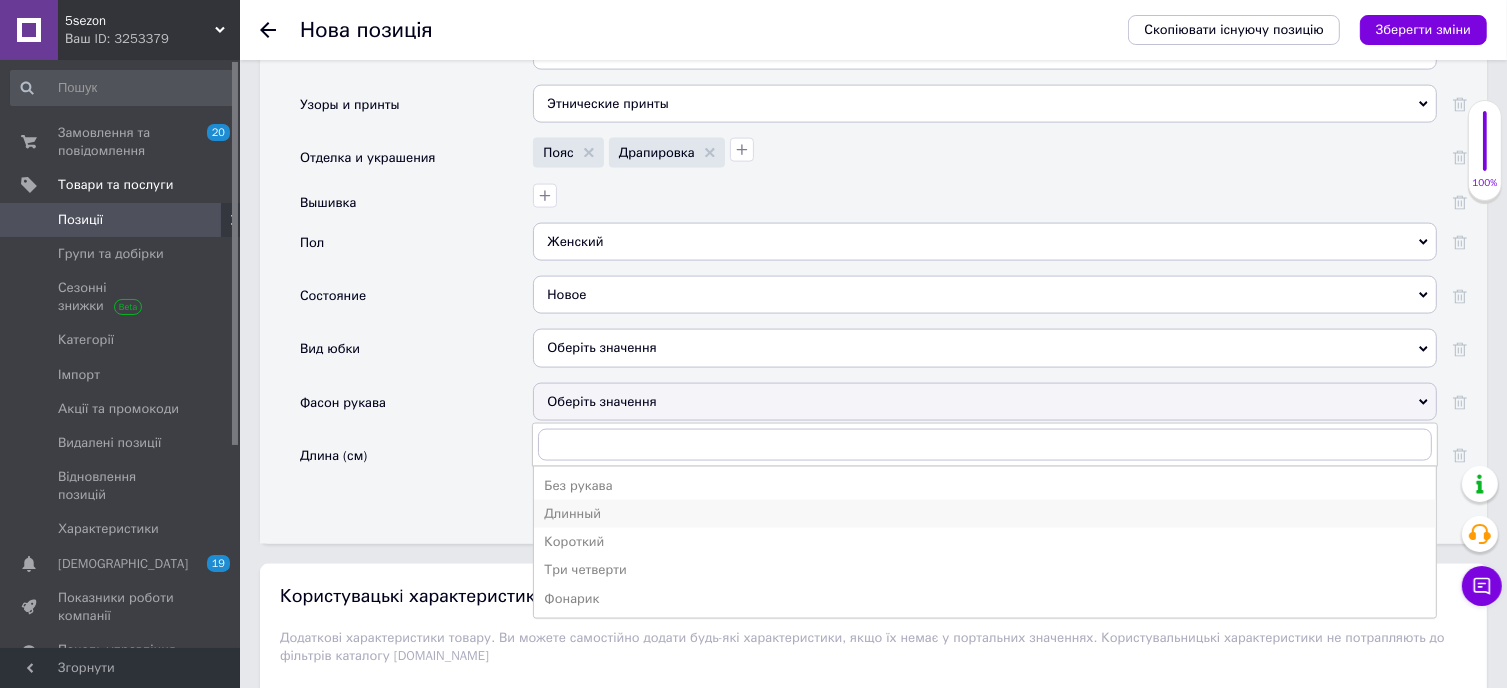 click on "Длинный" at bounding box center (985, 514) 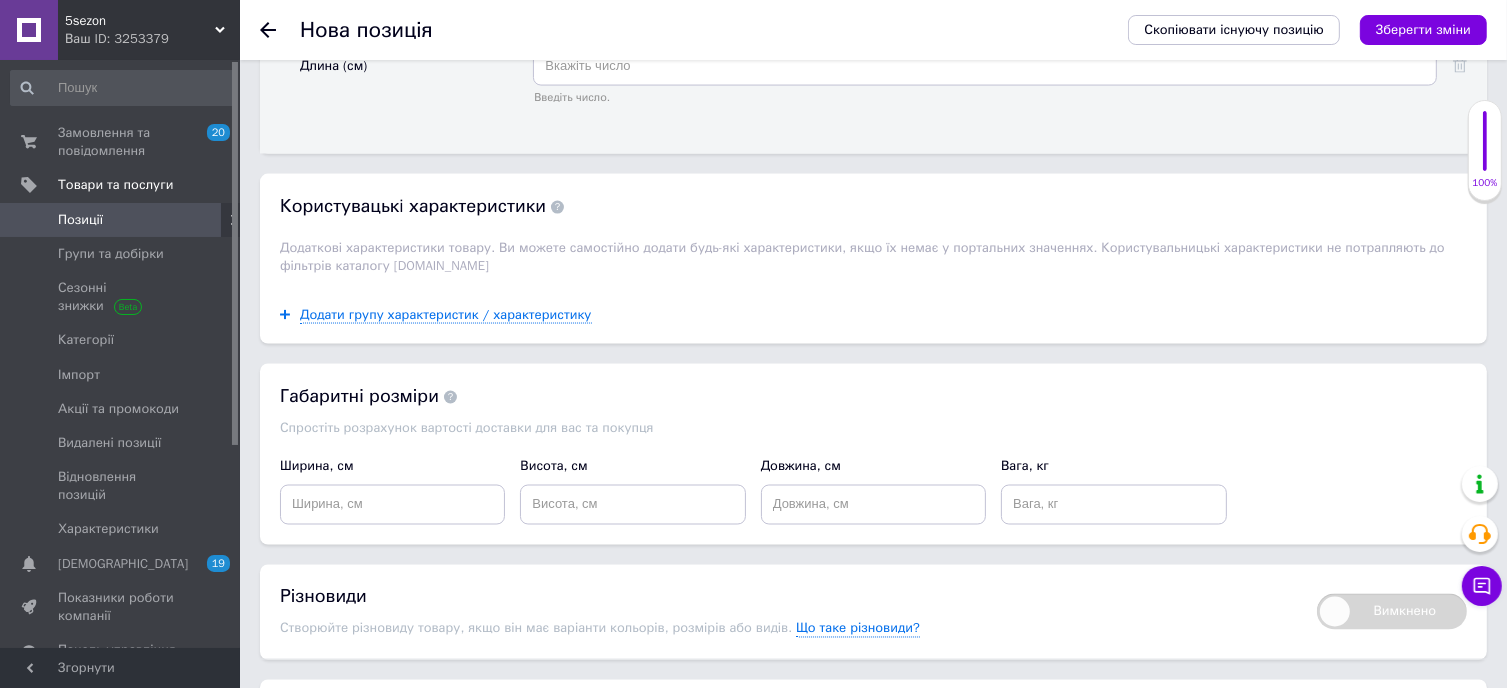 scroll, scrollTop: 3300, scrollLeft: 0, axis: vertical 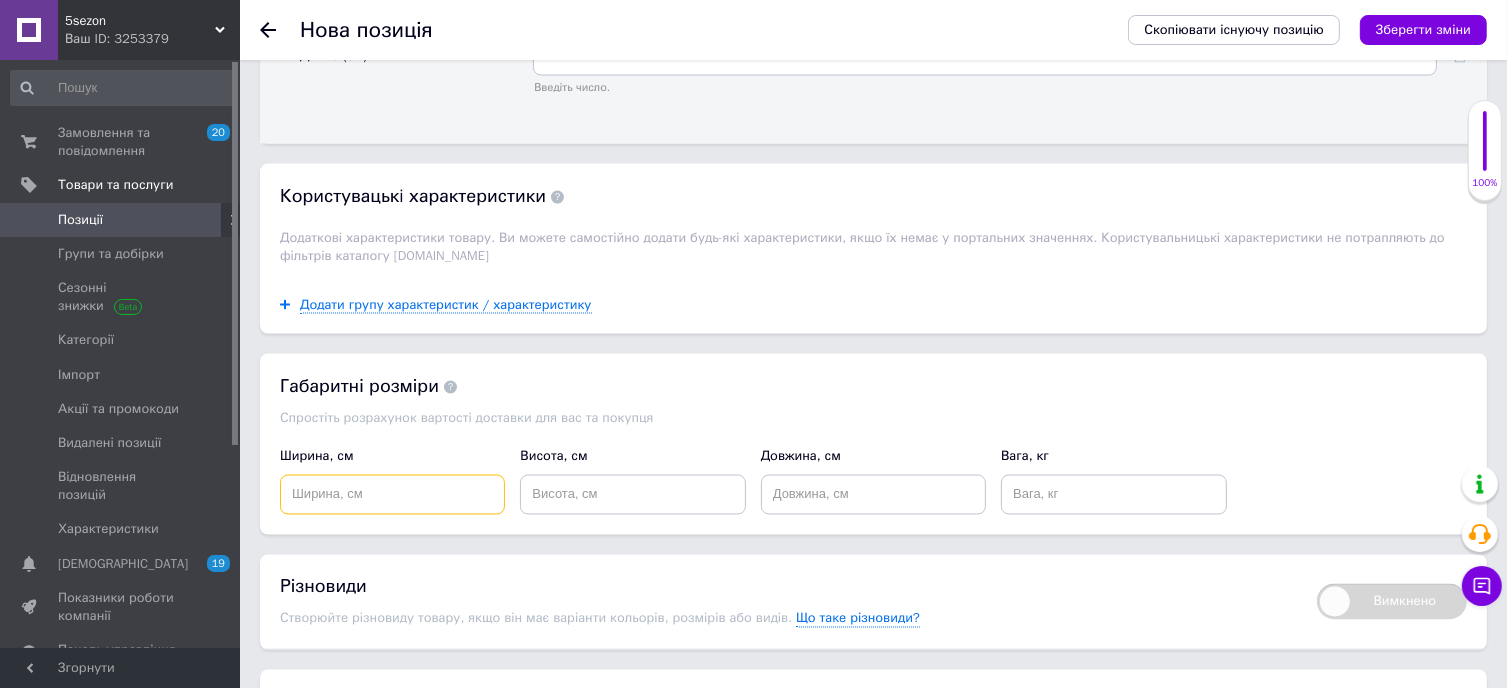 click at bounding box center (392, 495) 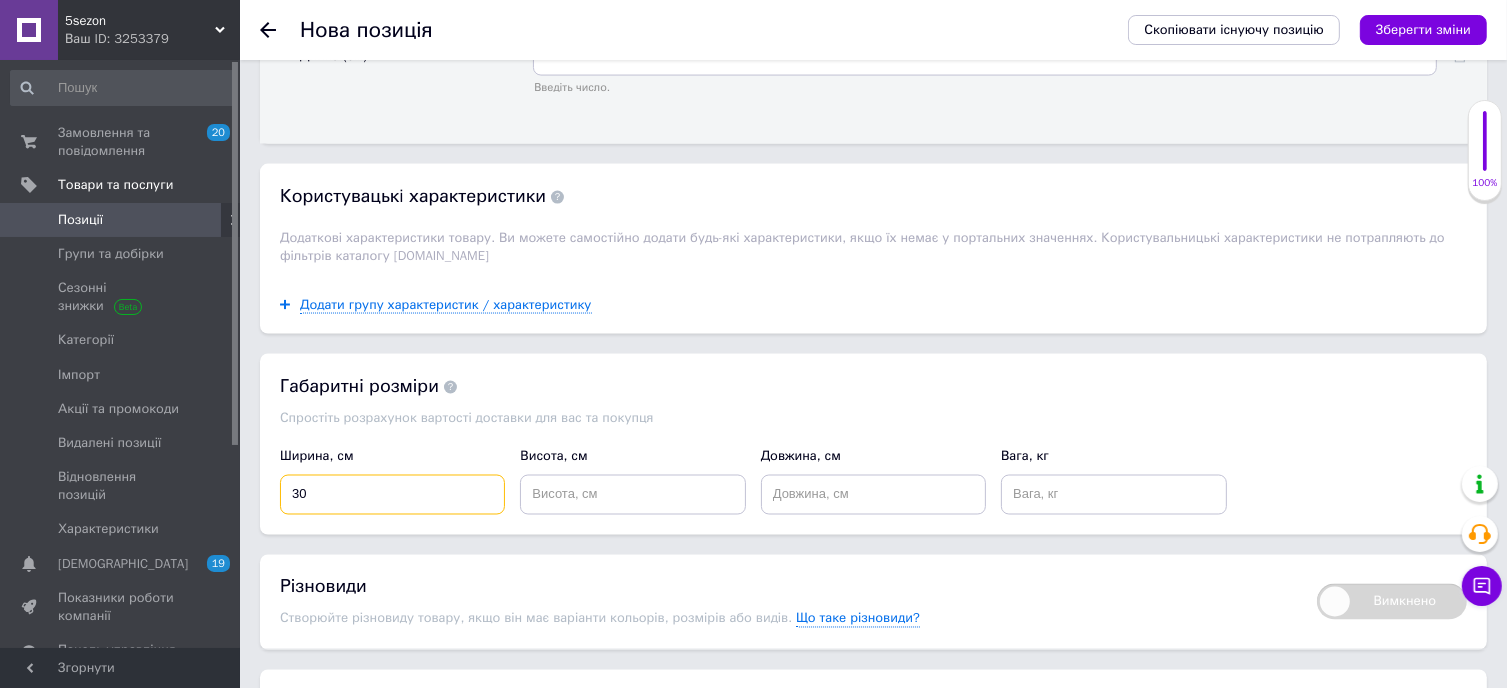 type on "30" 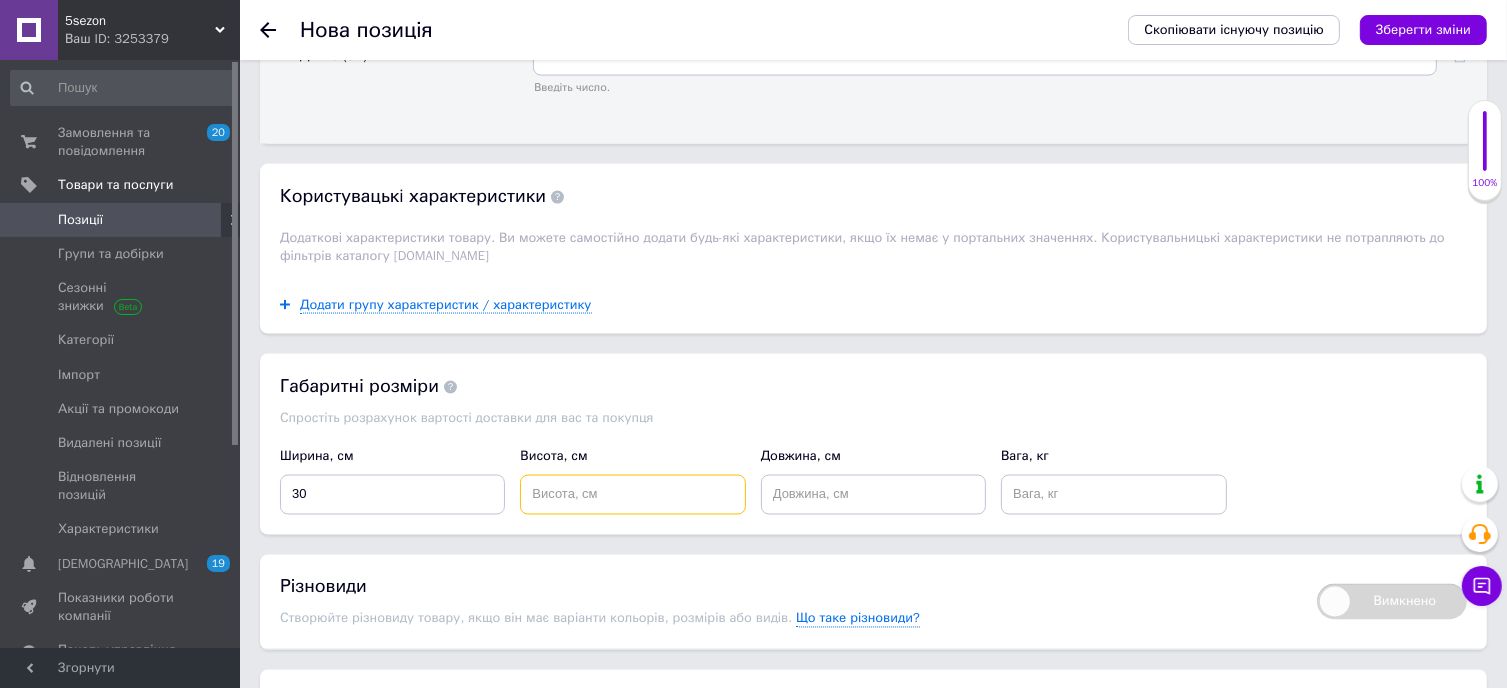 click at bounding box center [632, 495] 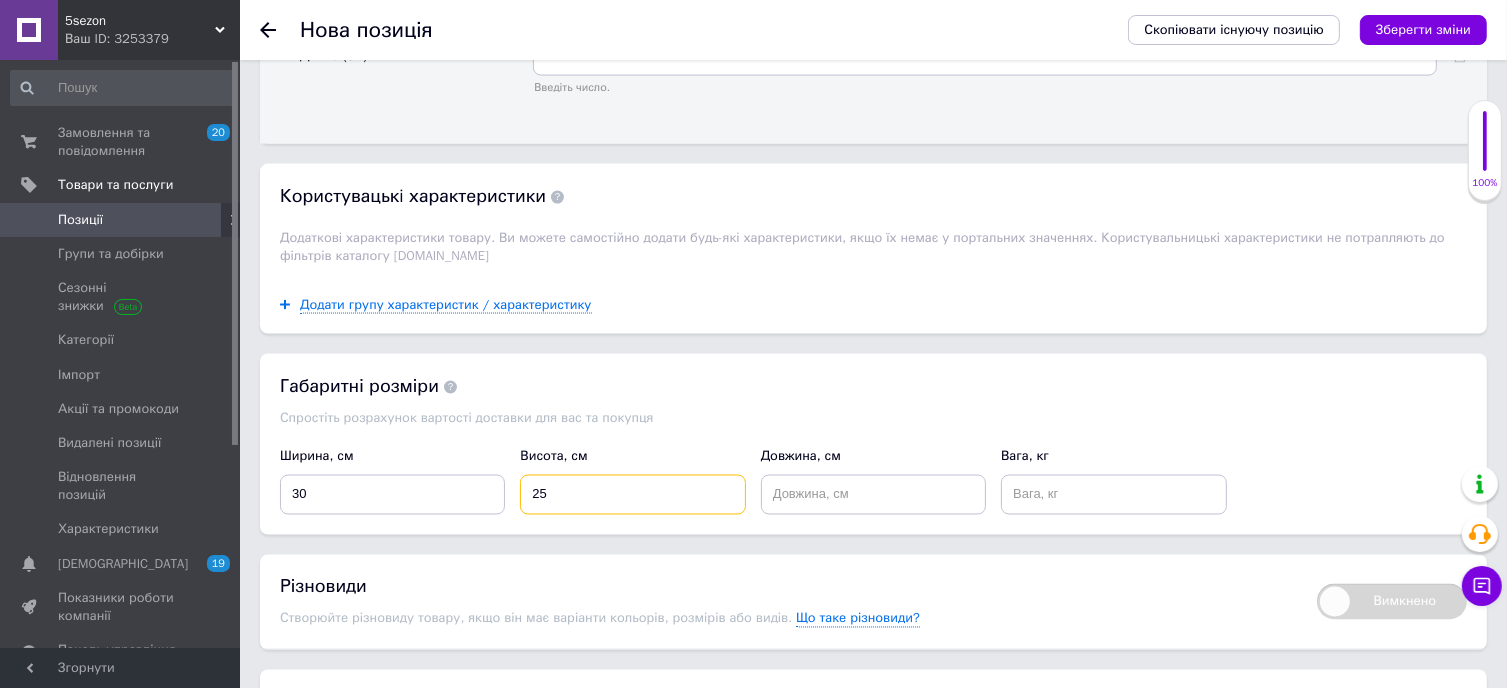type on "25" 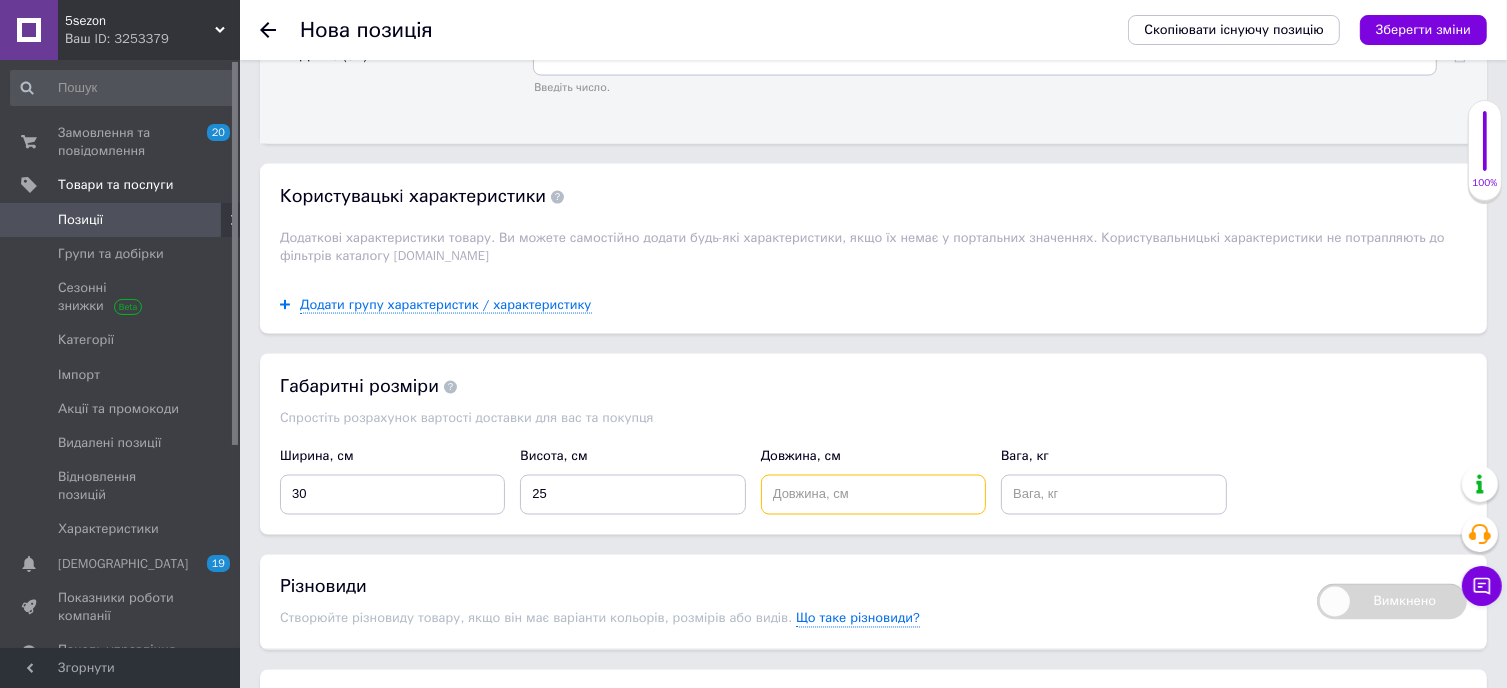 click at bounding box center (873, 495) 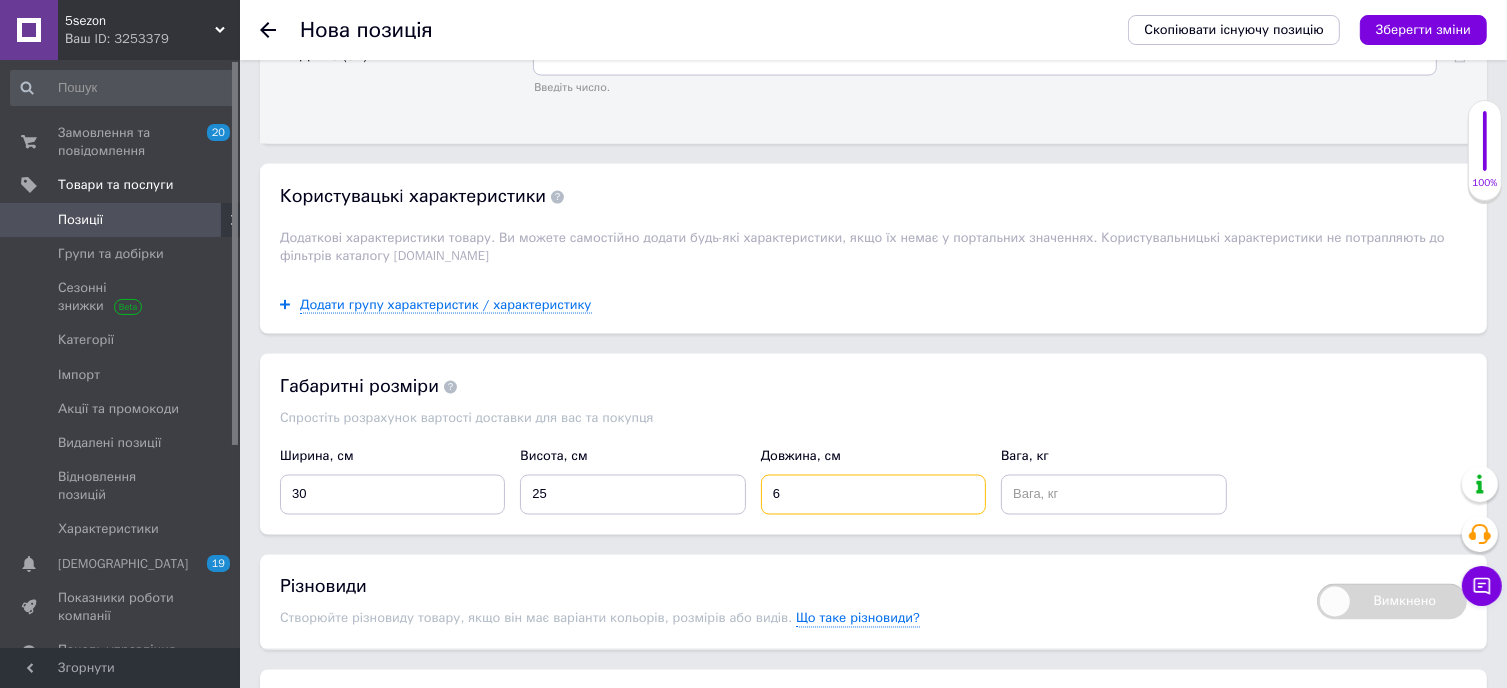 type on "6" 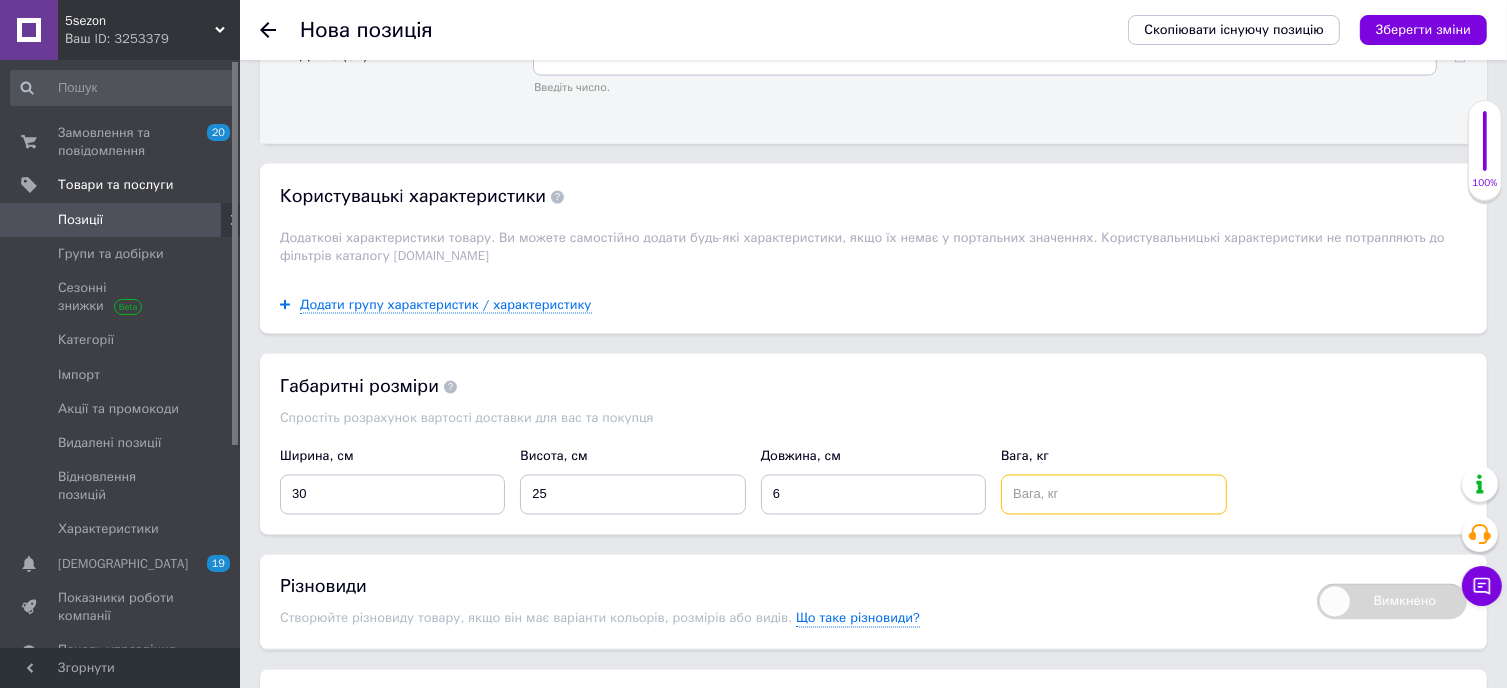 click at bounding box center [1113, 495] 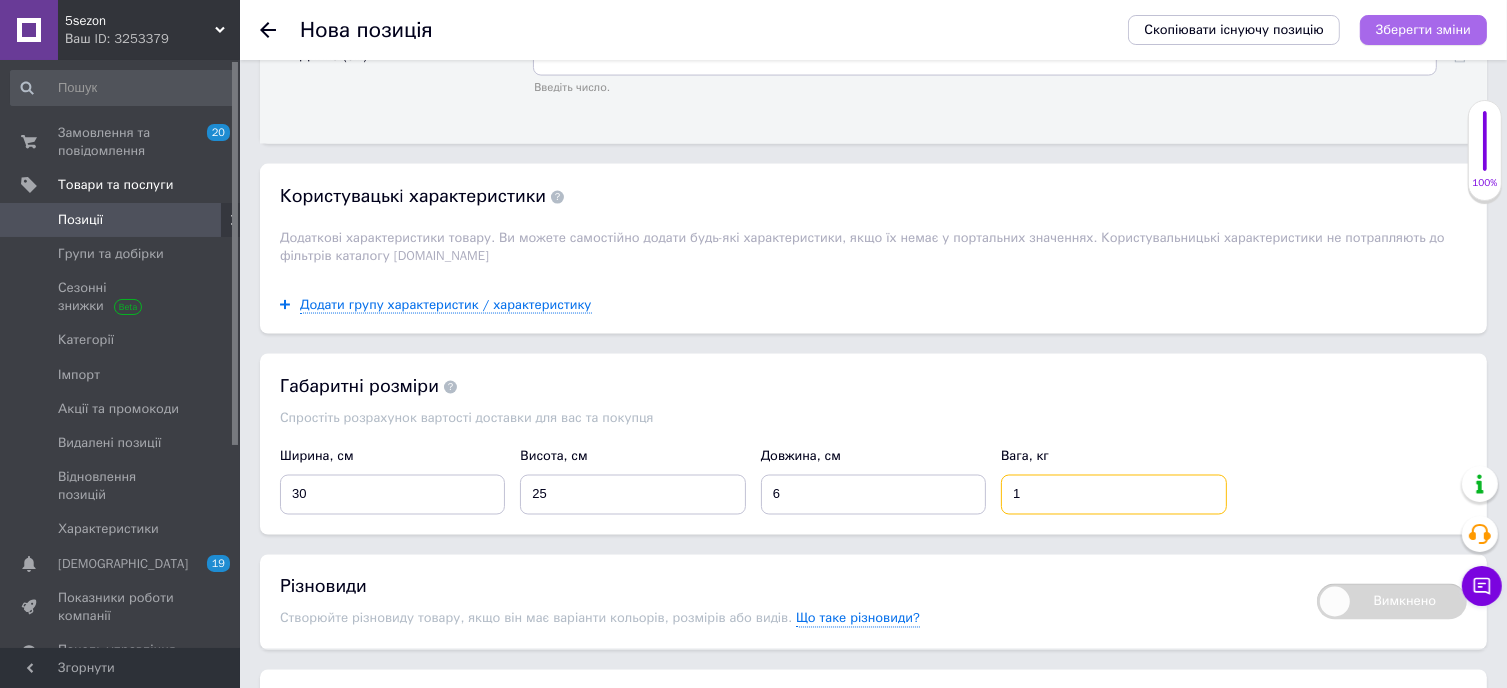 type on "1" 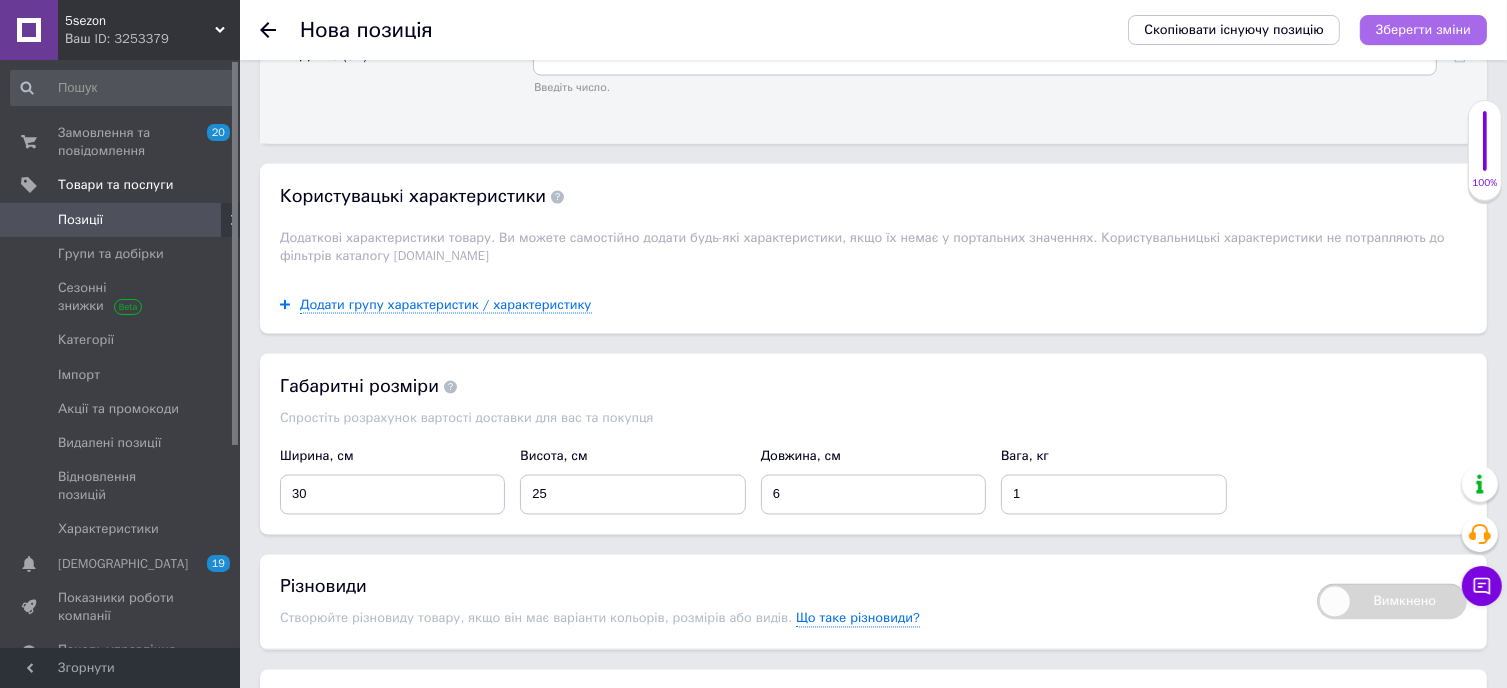 drag, startPoint x: 1400, startPoint y: 31, endPoint x: 1296, endPoint y: 146, distance: 155.0516 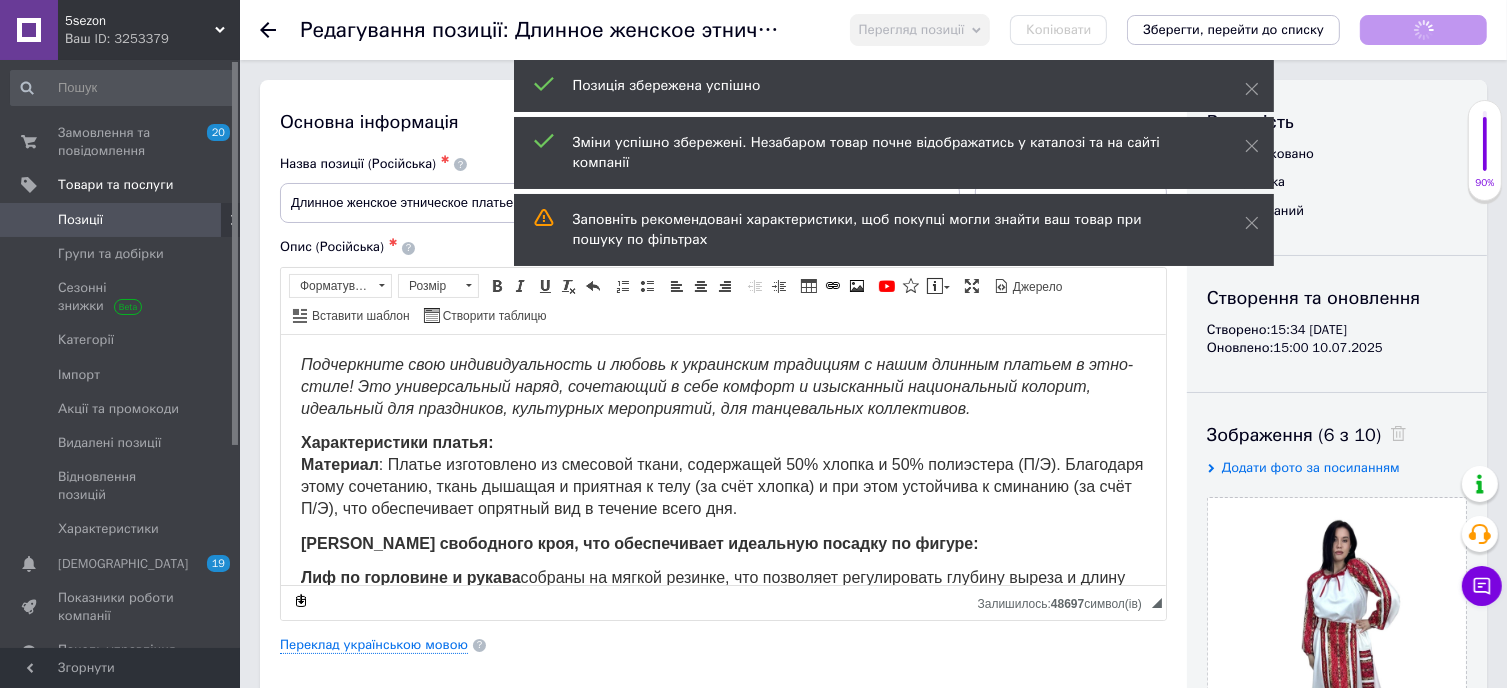 scroll, scrollTop: 0, scrollLeft: 0, axis: both 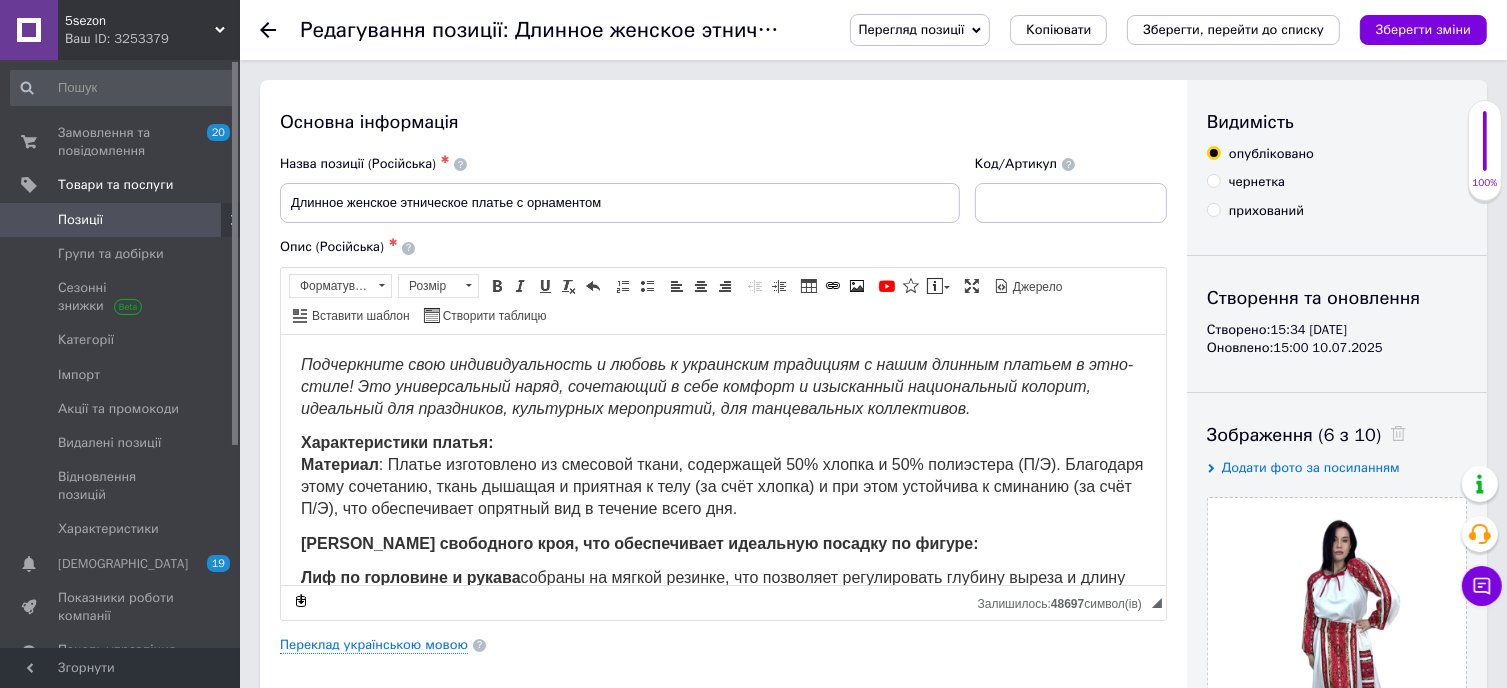 click on "Позиції" at bounding box center [121, 220] 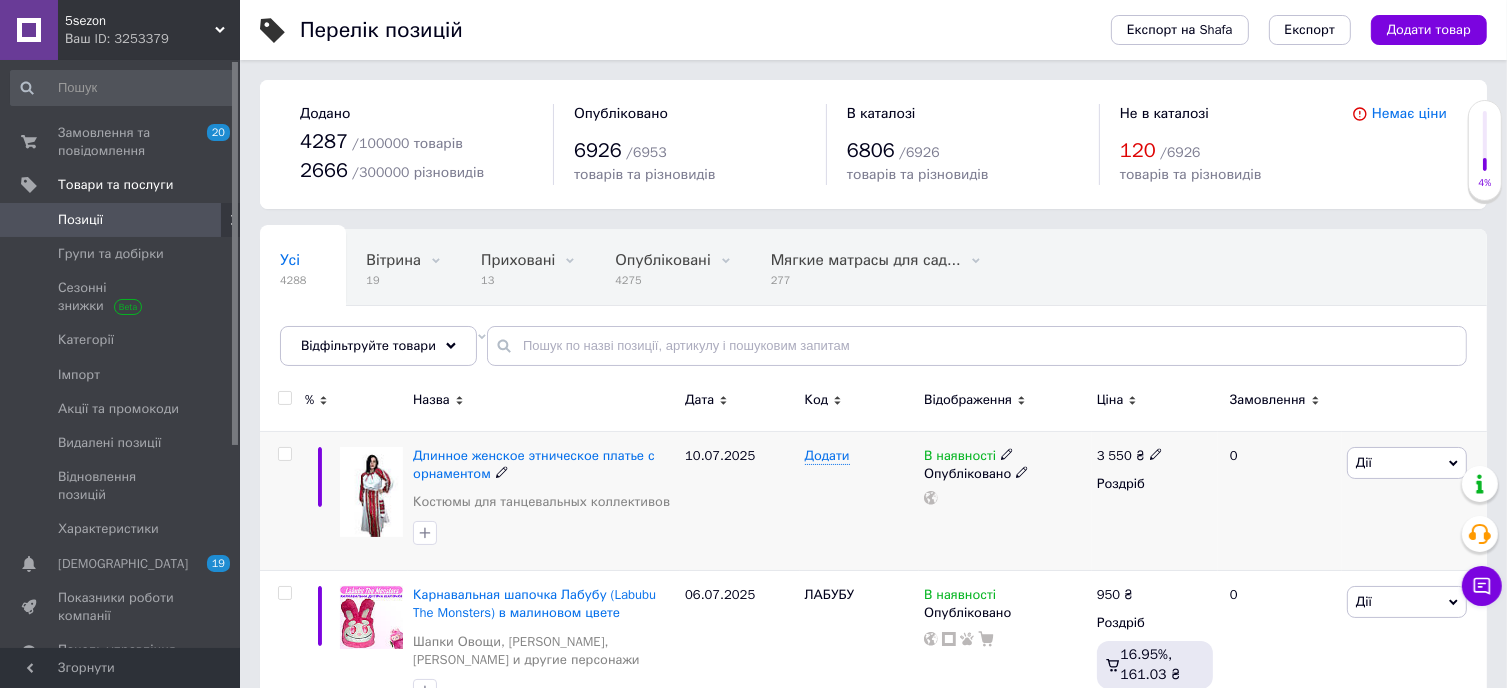 click on "Дії" at bounding box center (1407, 463) 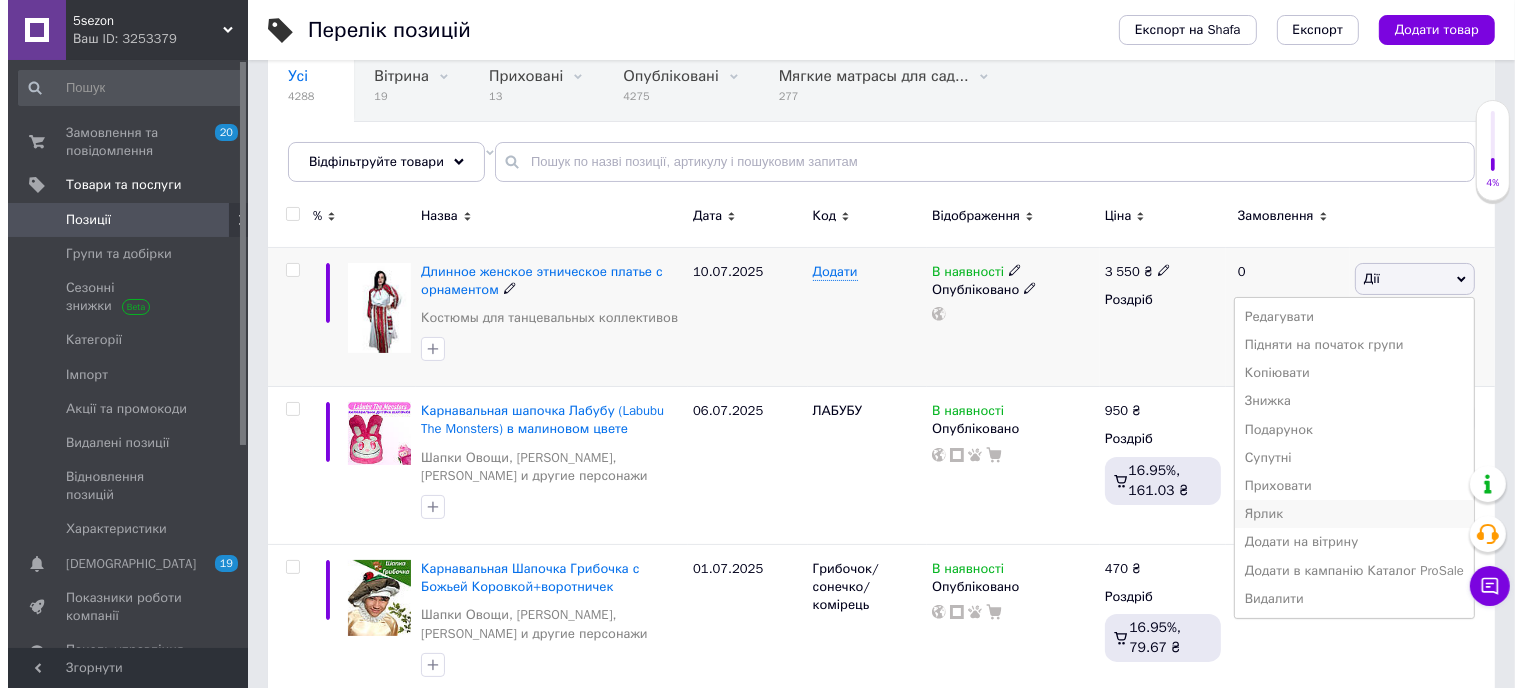 scroll, scrollTop: 200, scrollLeft: 0, axis: vertical 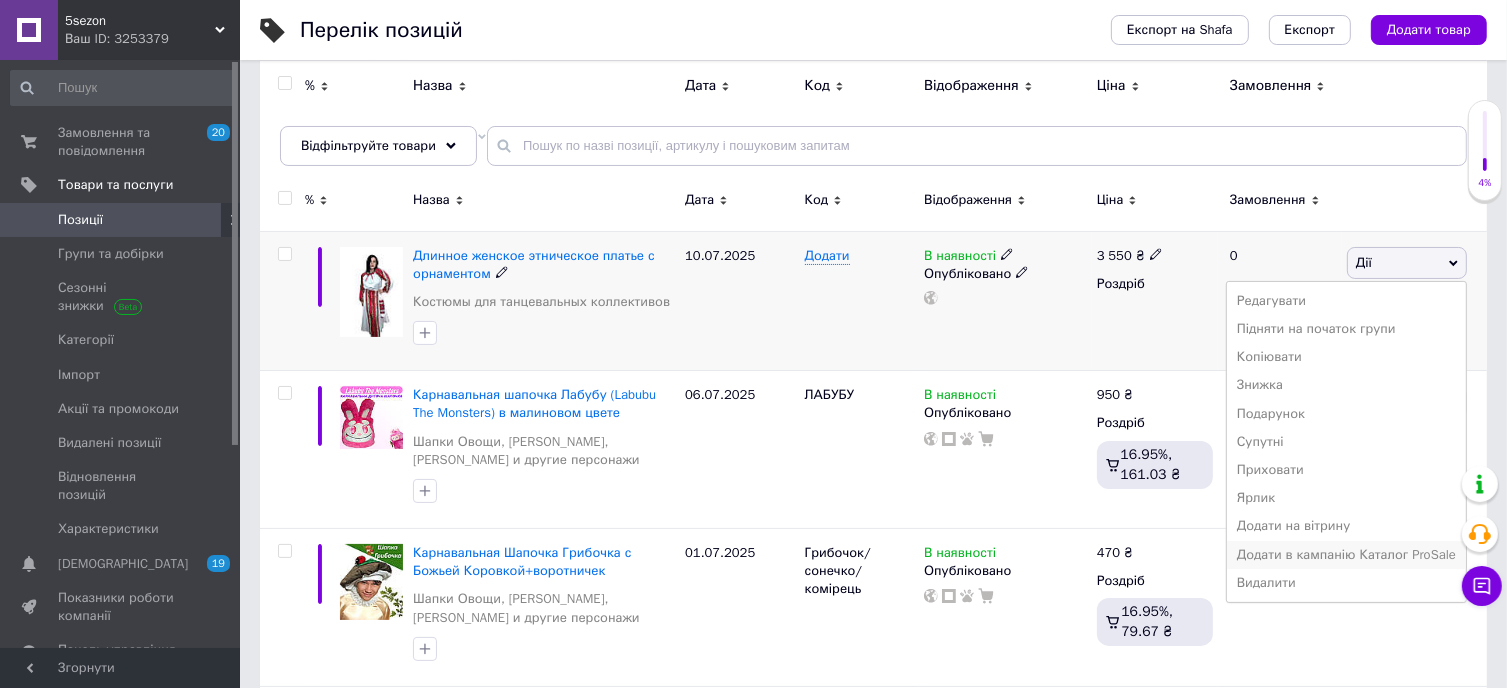 click on "Додати в кампанію Каталог ProSale" at bounding box center (1346, 555) 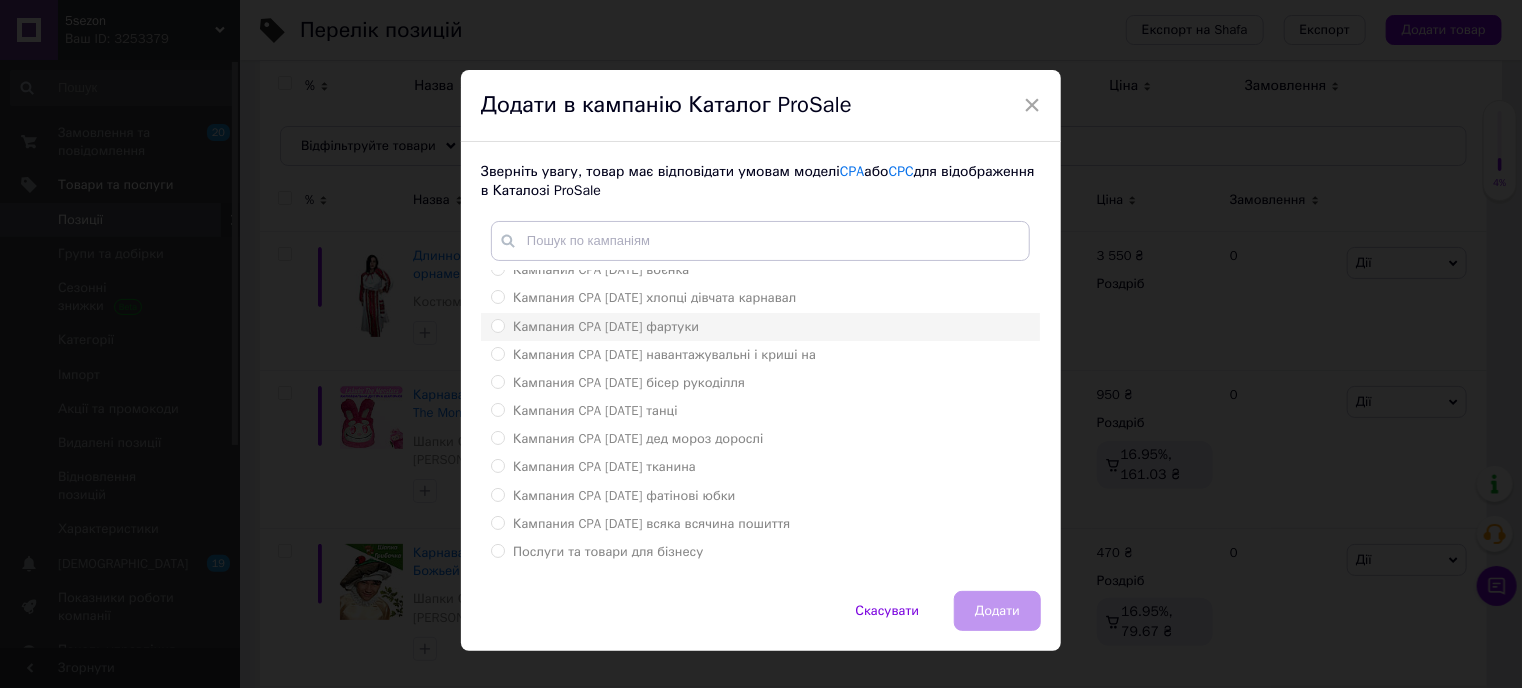 scroll, scrollTop: 66, scrollLeft: 0, axis: vertical 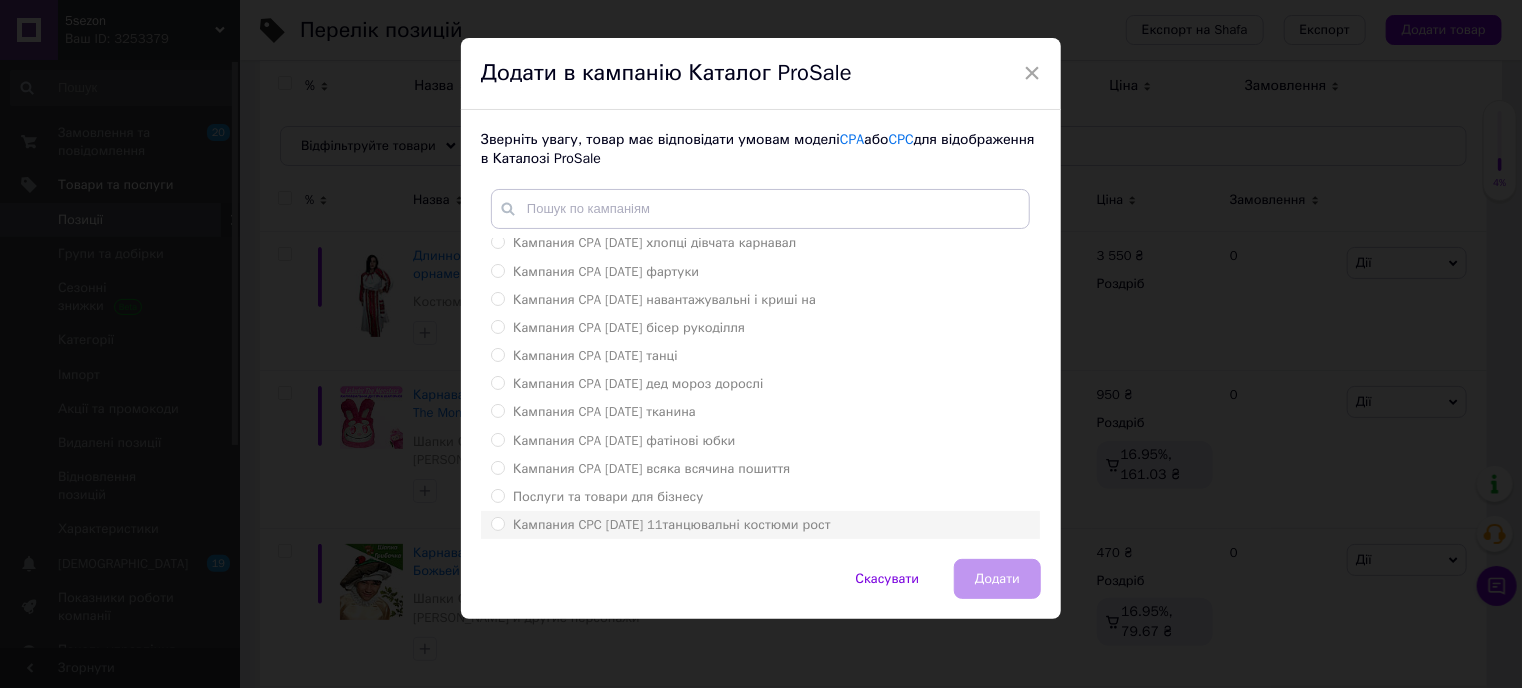 click on "Кампания CPC [DATE] 11танцювальні костюми рост" at bounding box center [497, 523] 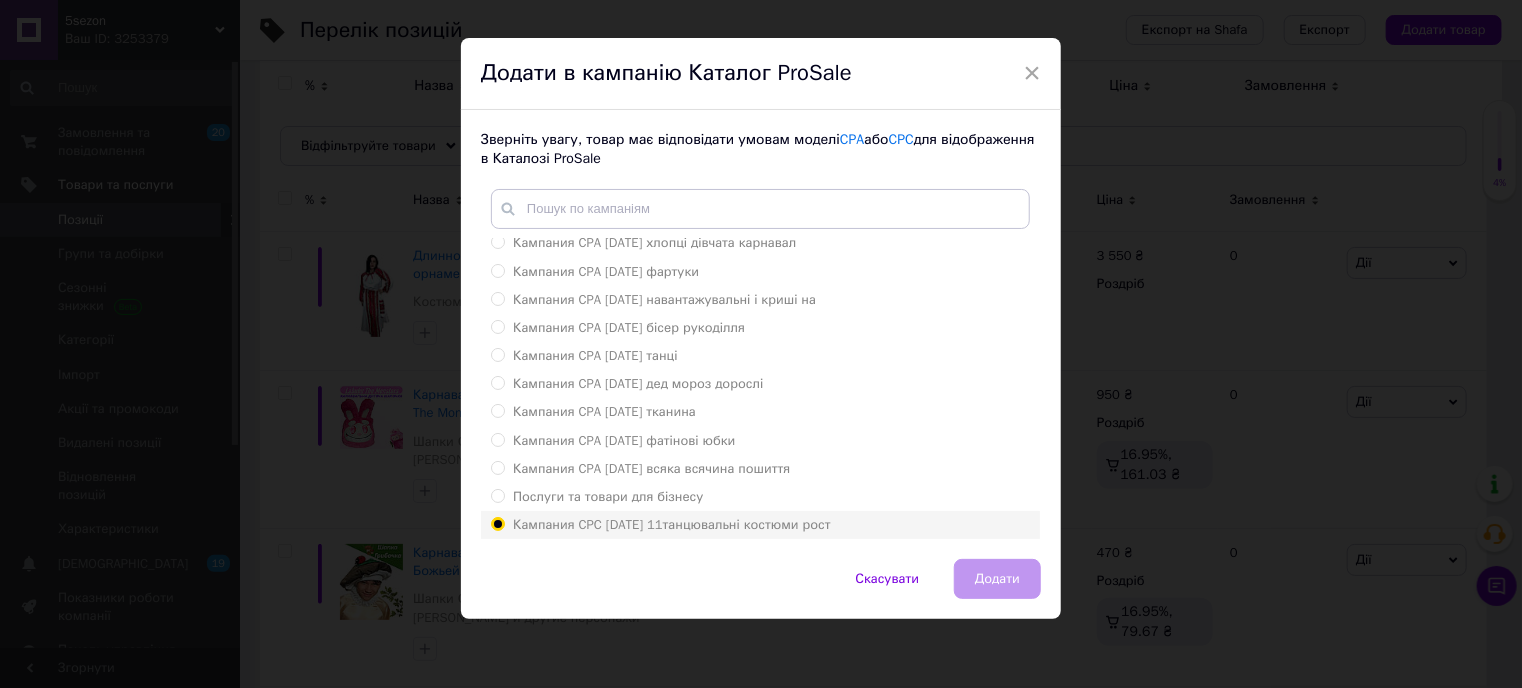 radio on "true" 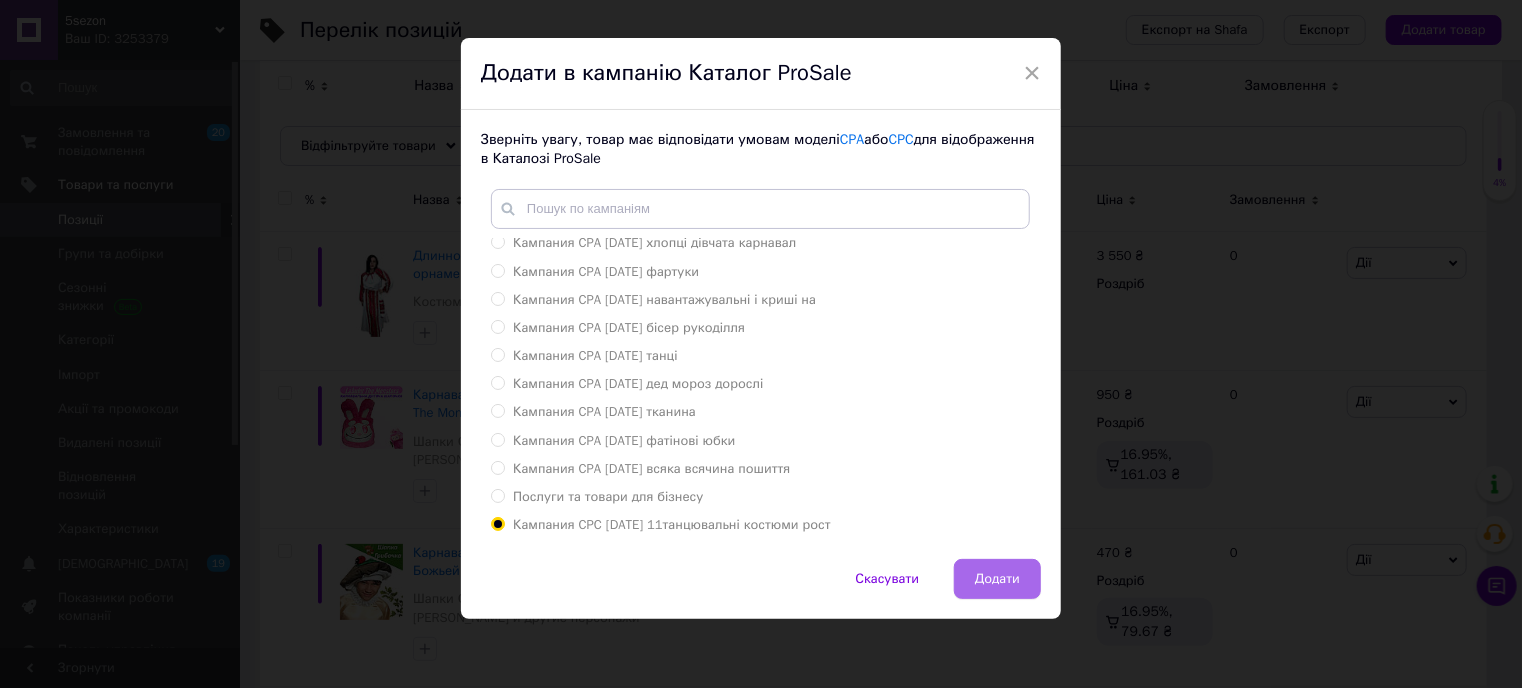 click on "Додати" at bounding box center [997, 579] 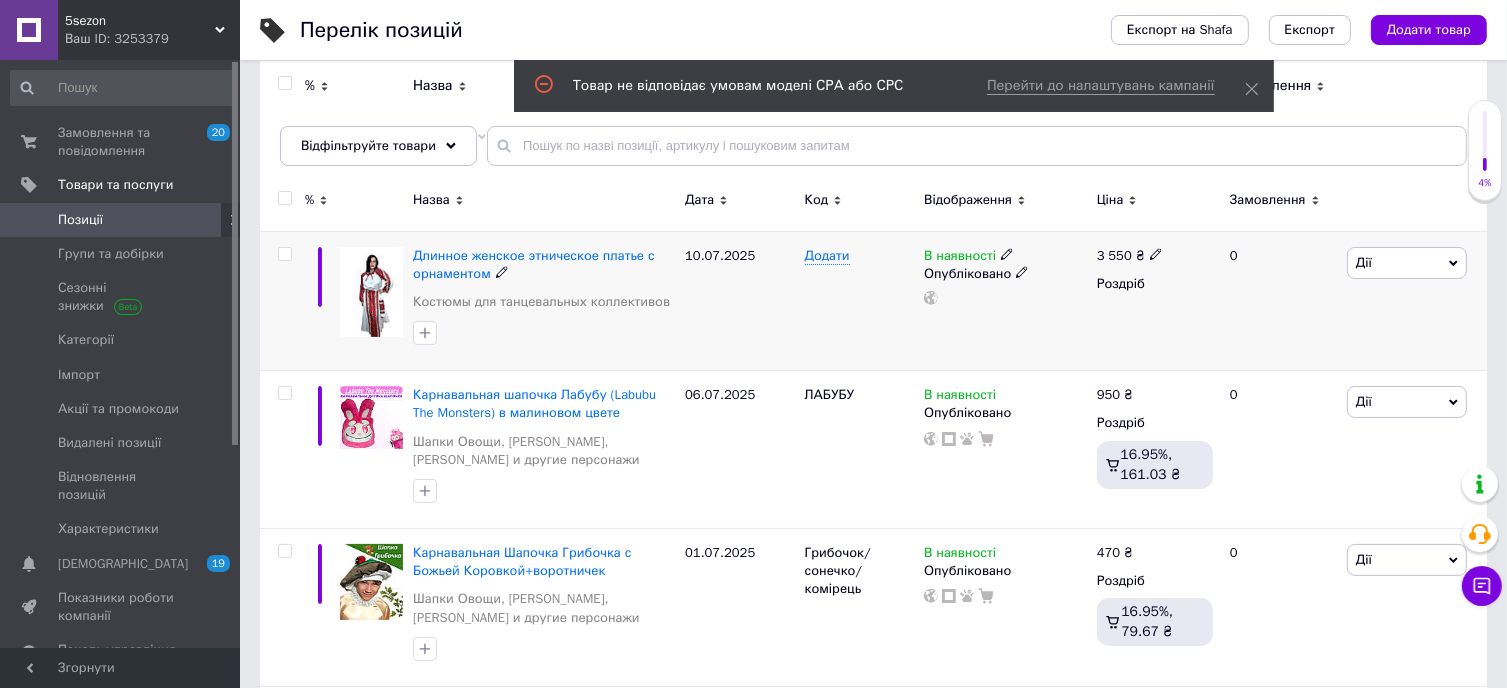 click on "Дії" at bounding box center (1407, 263) 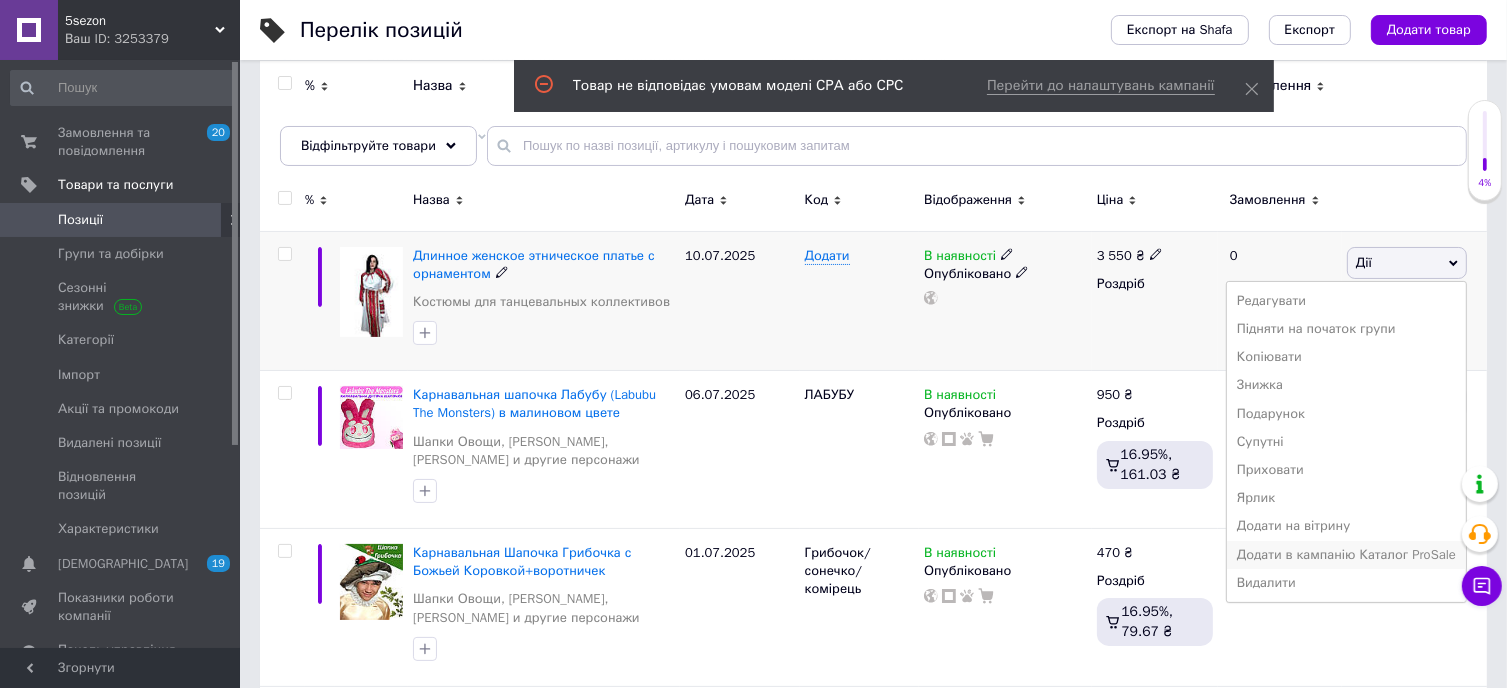 click on "Додати в кампанію Каталог ProSale" at bounding box center [1346, 555] 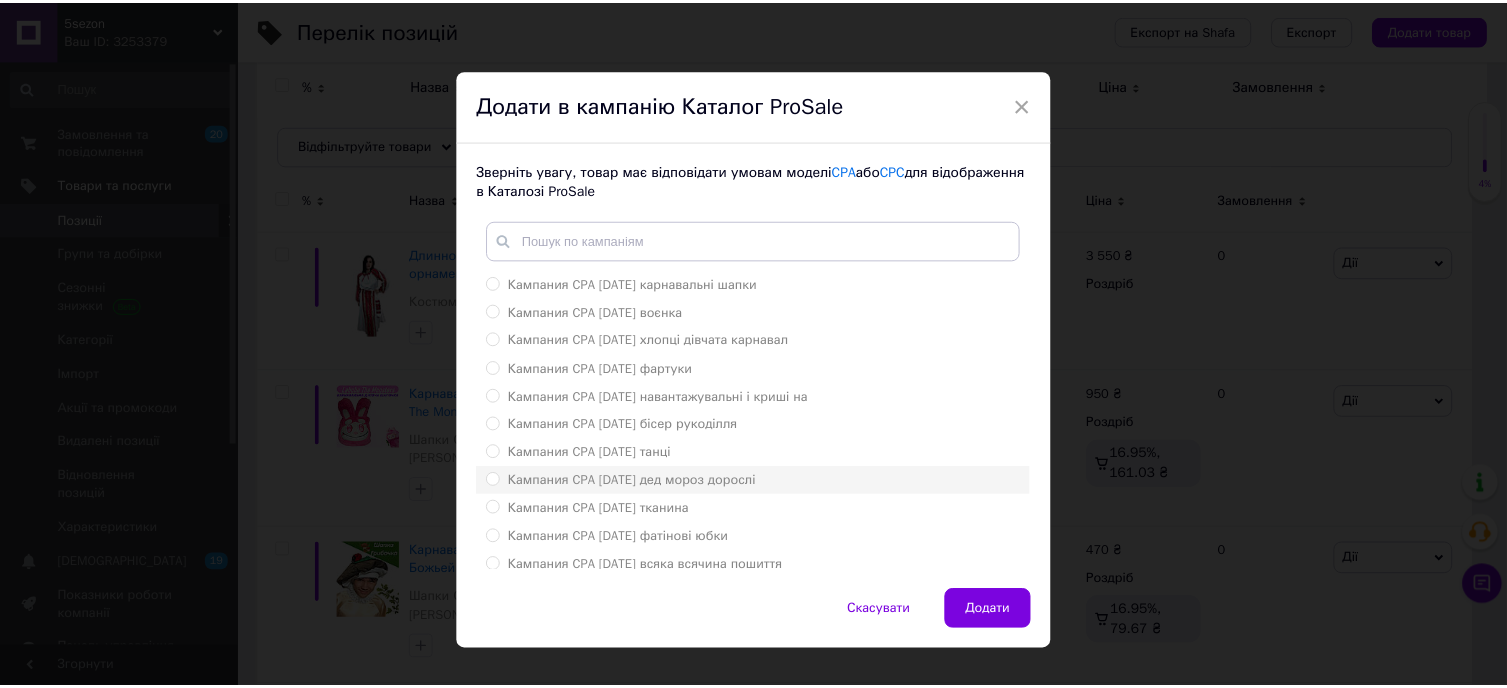 scroll, scrollTop: 66, scrollLeft: 0, axis: vertical 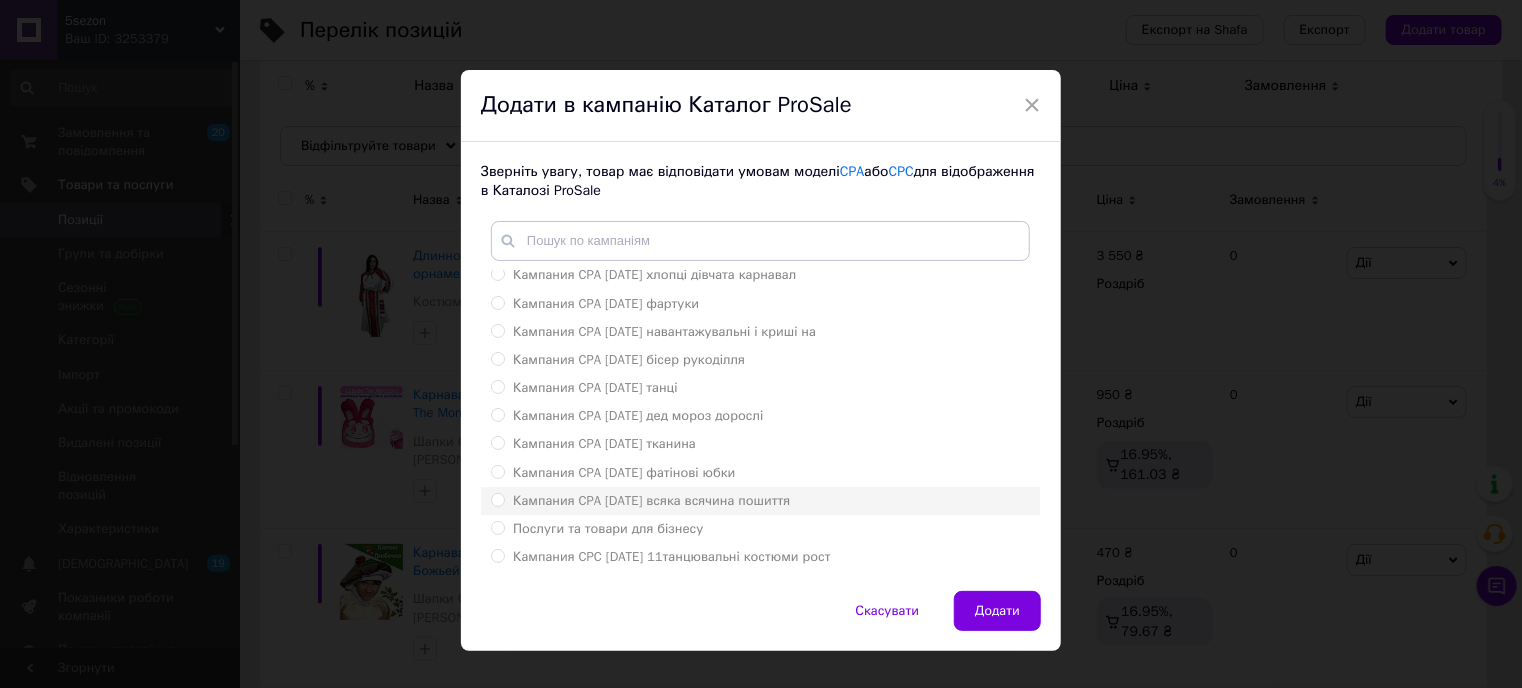 click on "Кампания CPA [DATE] всяка всячина пошиття" at bounding box center [497, 499] 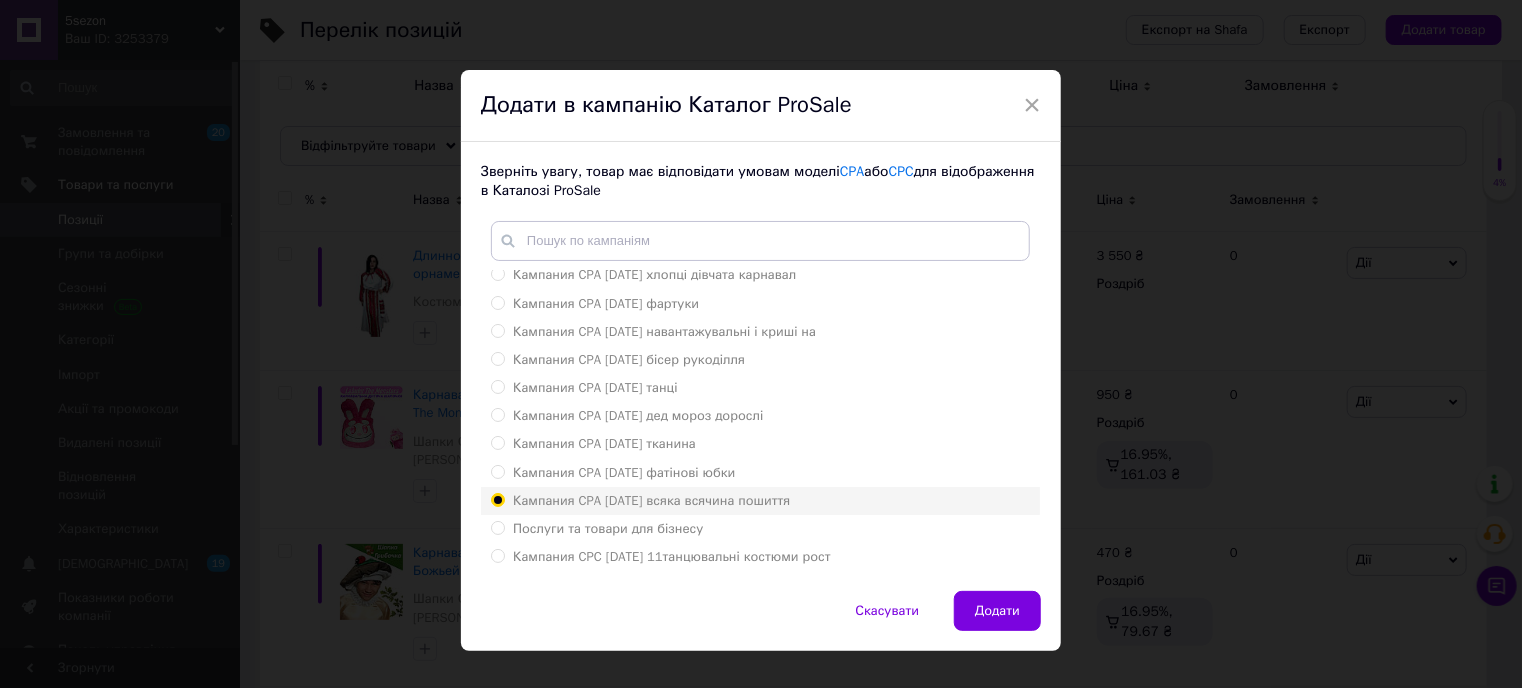 radio on "true" 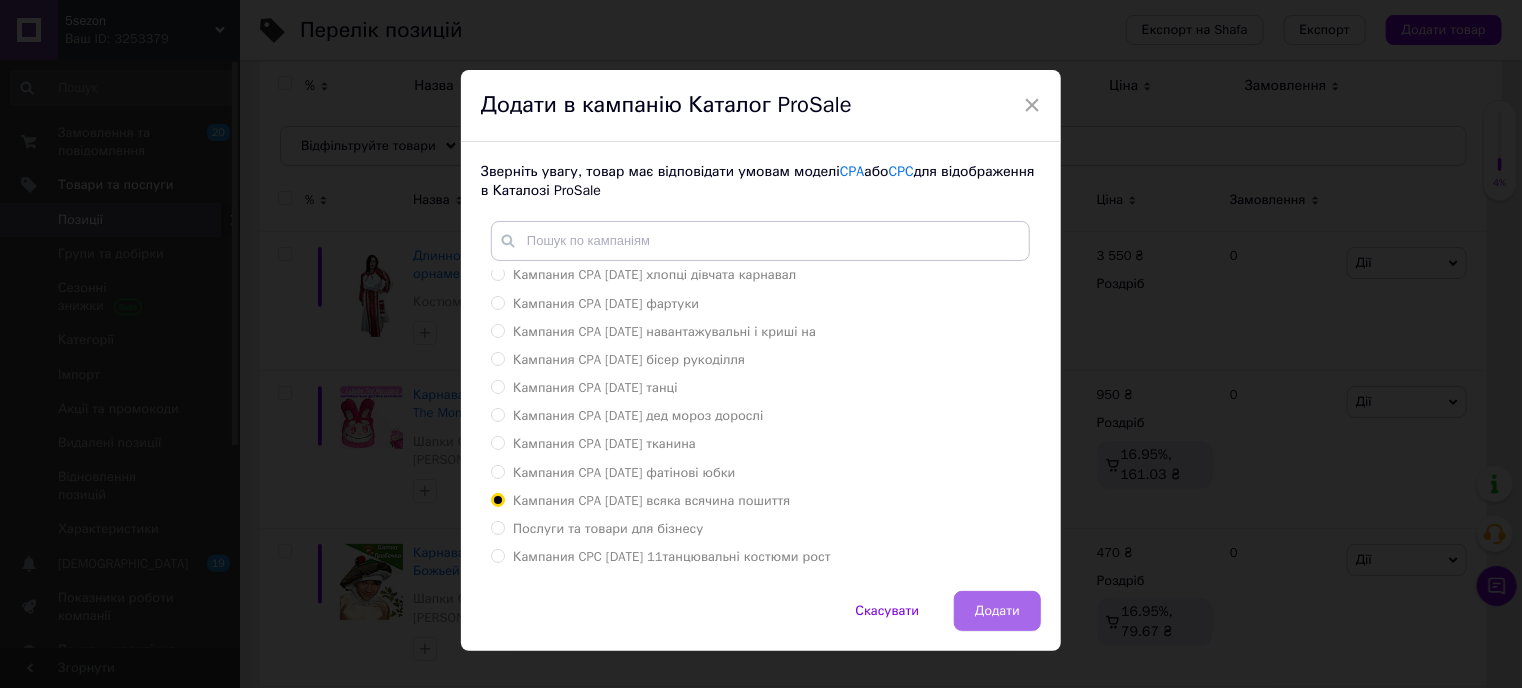 click on "Додати" at bounding box center [997, 611] 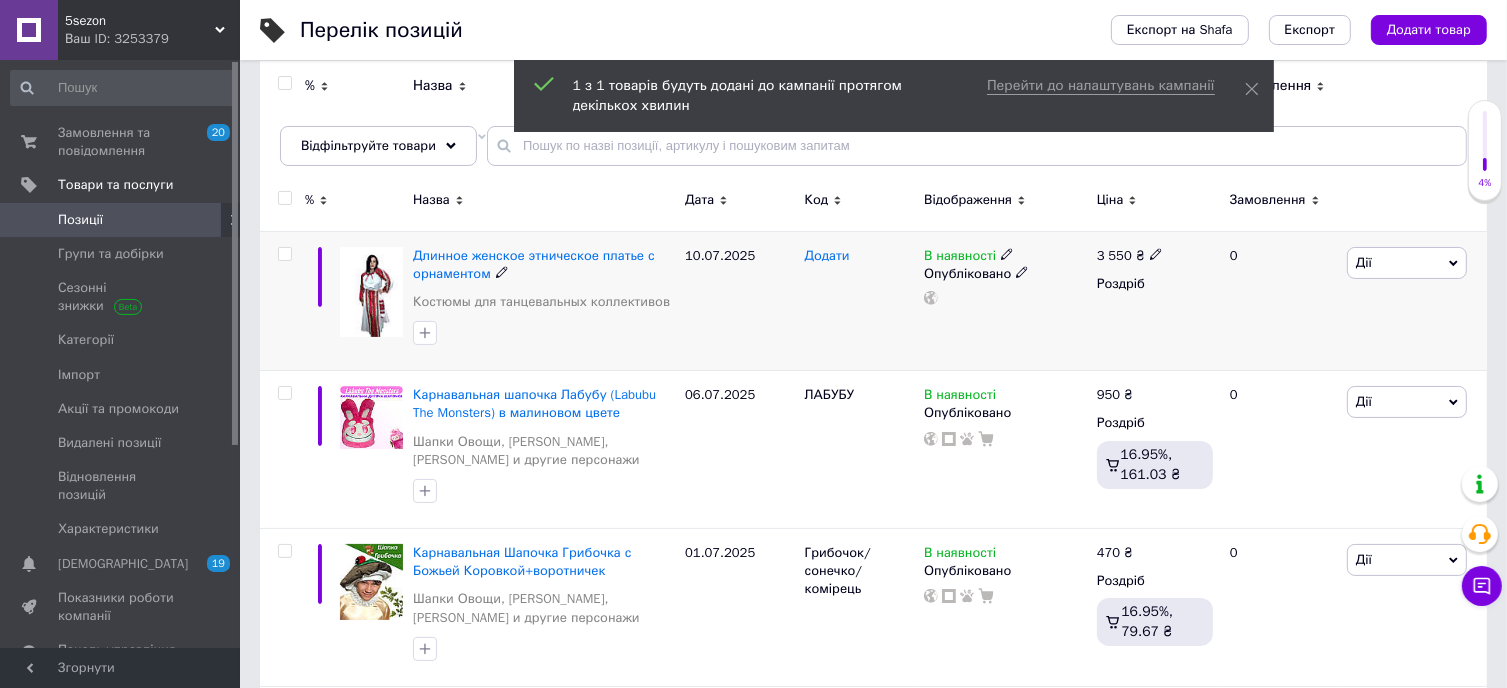 click on "Додати" at bounding box center [827, 256] 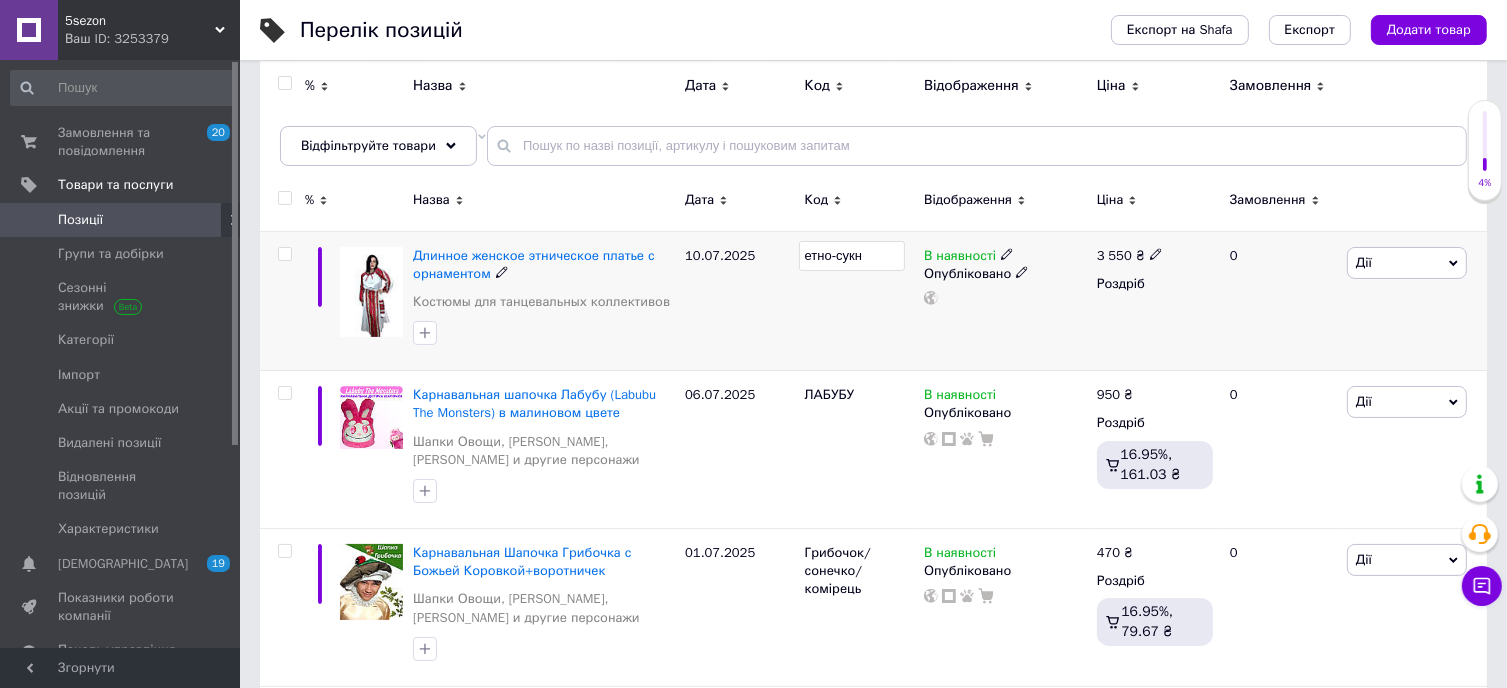 type on "етно-сукня" 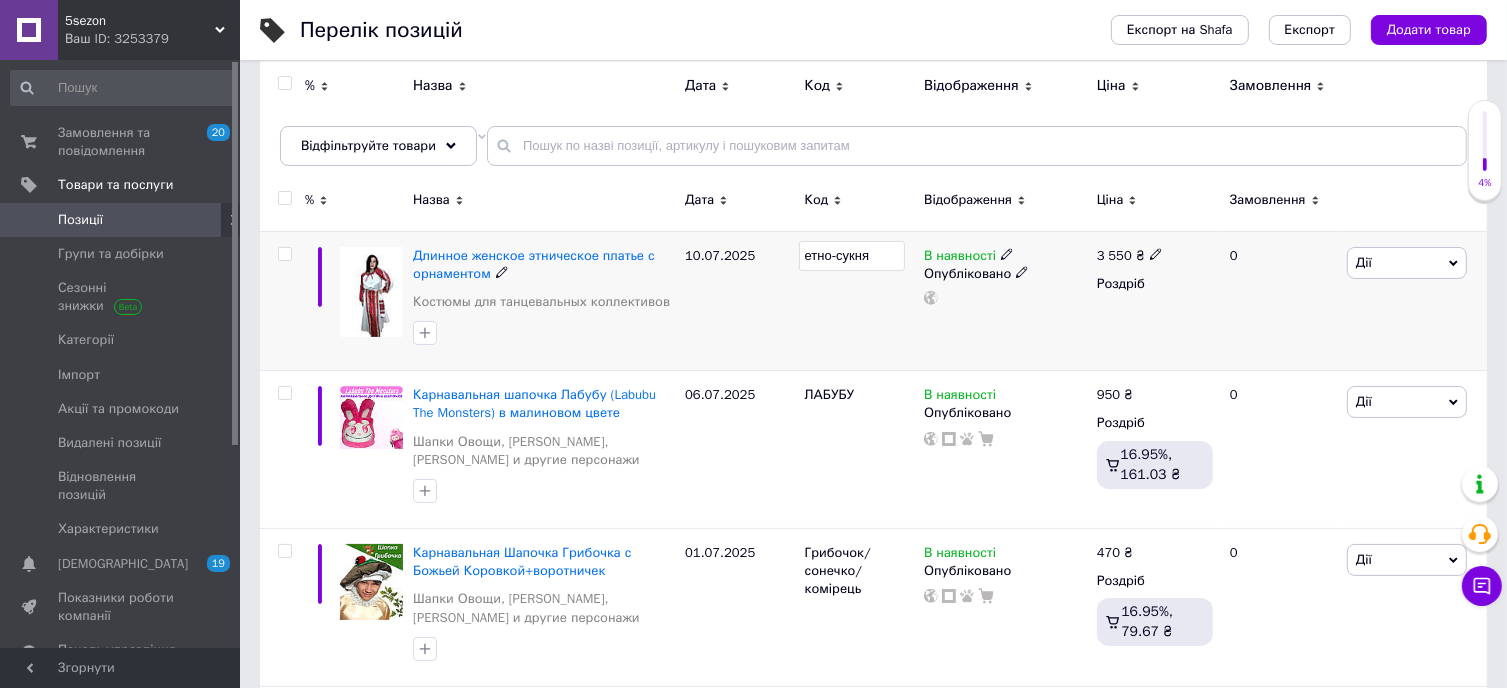 click on "10.07.2025" at bounding box center (740, 301) 